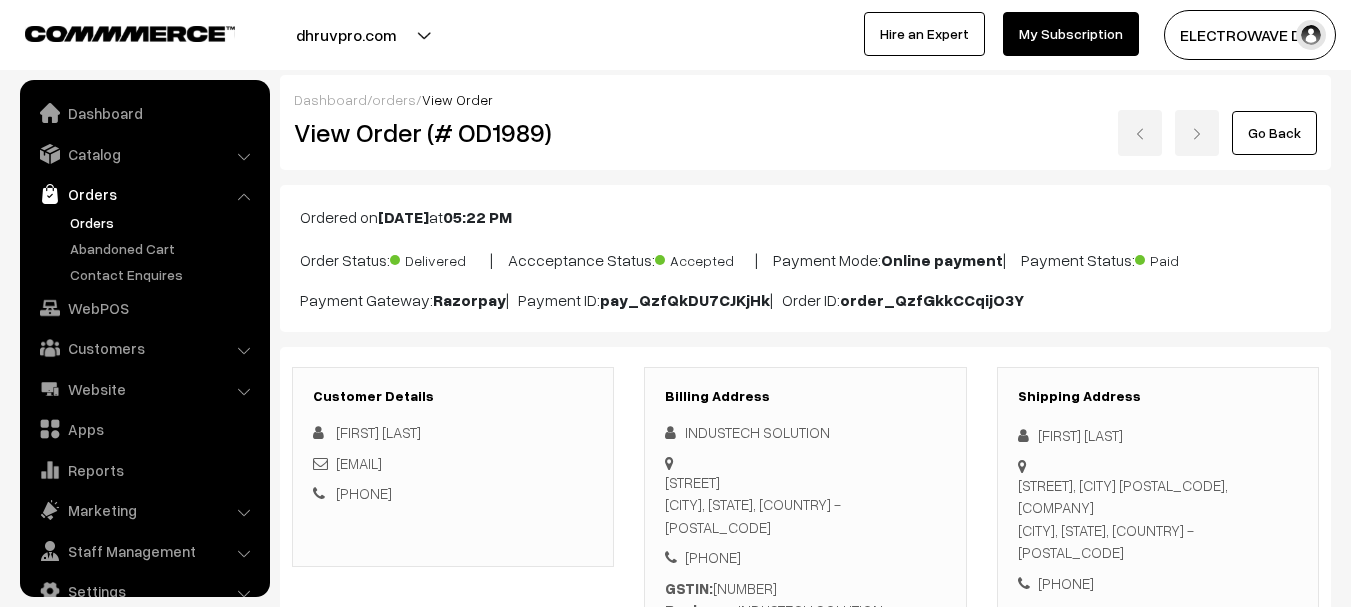 scroll, scrollTop: 1100, scrollLeft: 0, axis: vertical 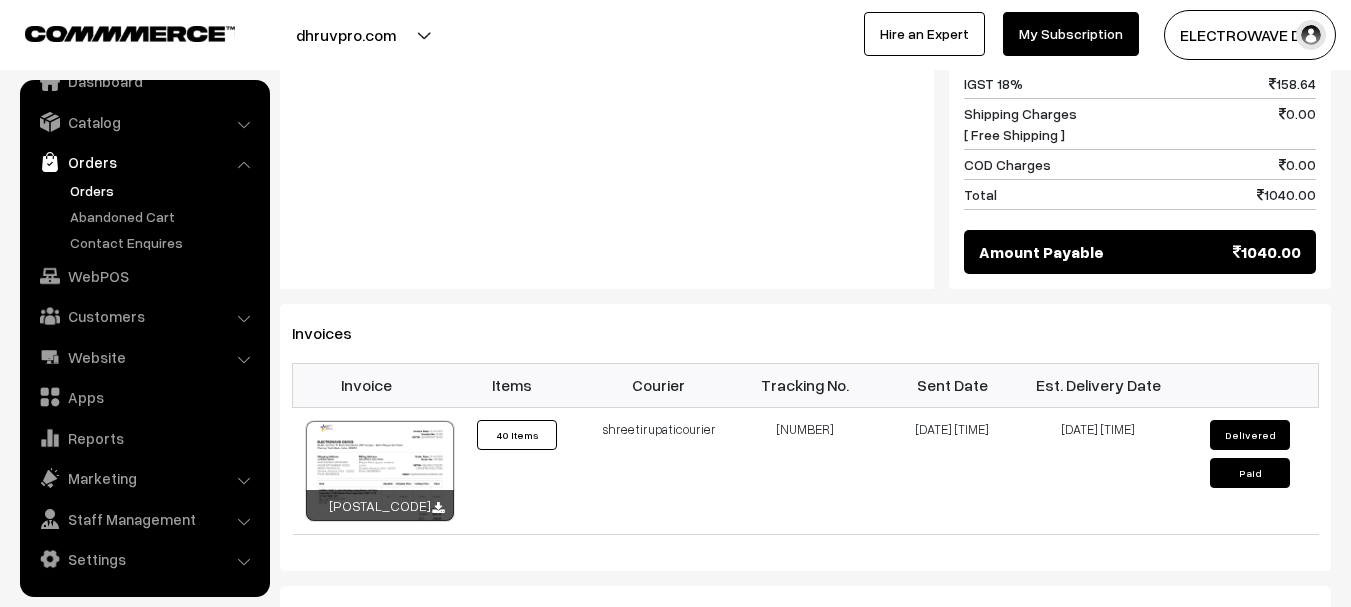 click on "Orders" at bounding box center [164, 190] 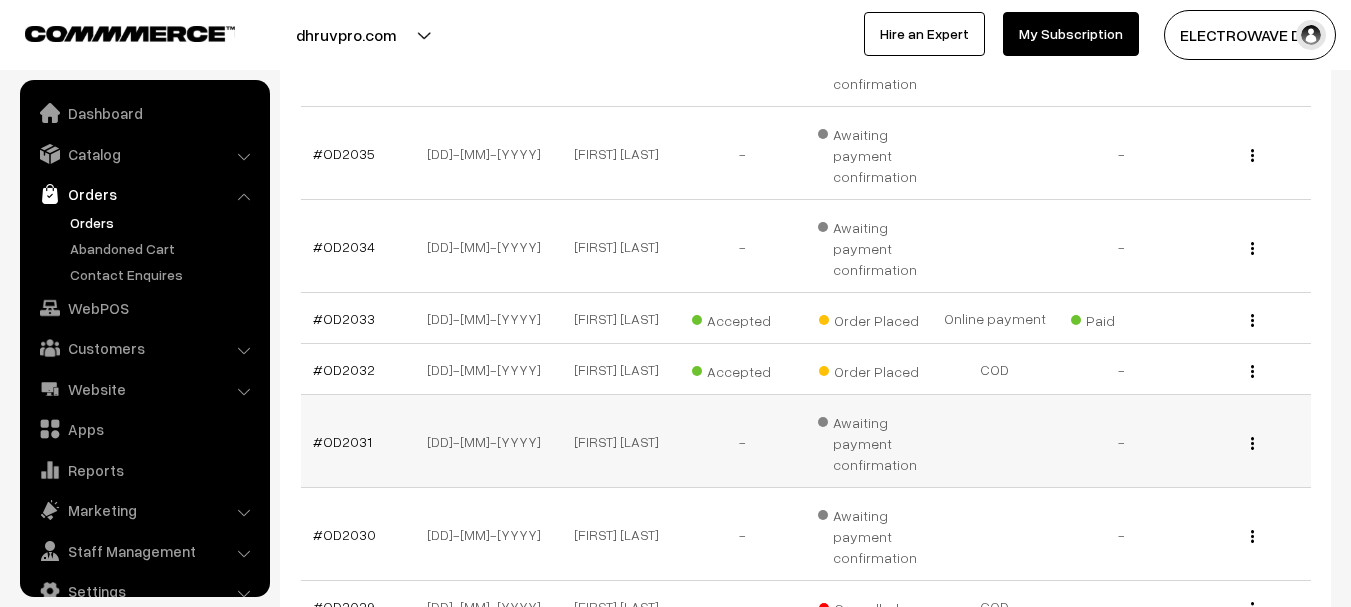 scroll, scrollTop: 600, scrollLeft: 0, axis: vertical 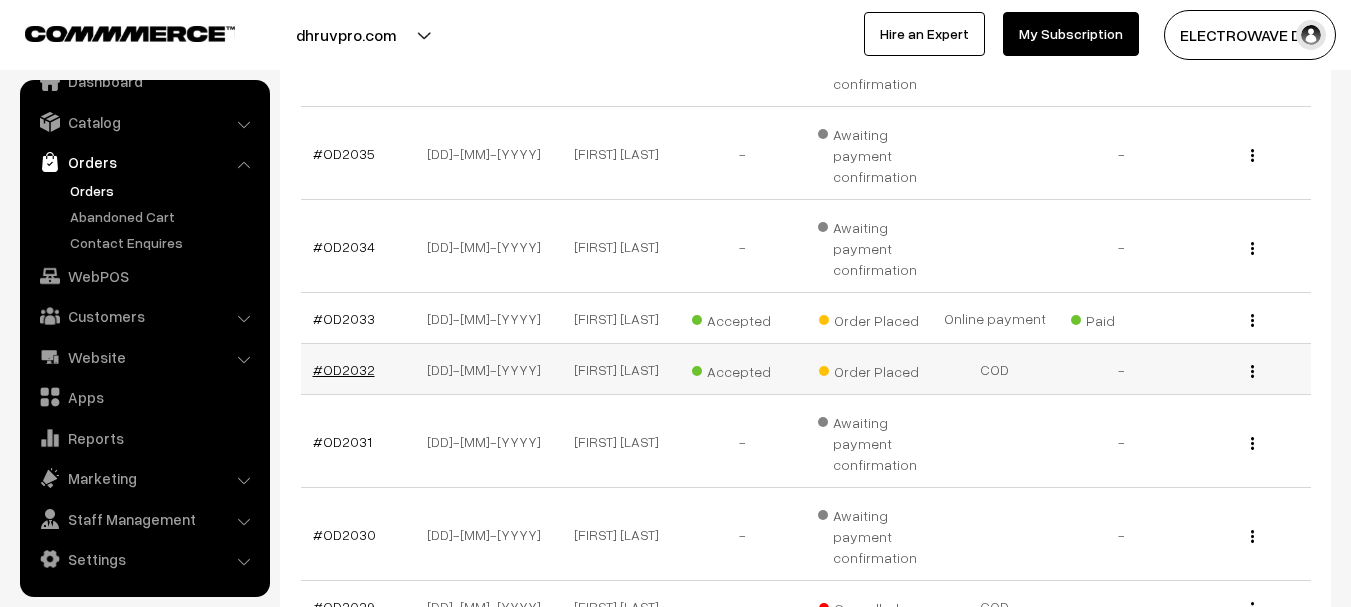 click on "#OD2032" at bounding box center [344, 369] 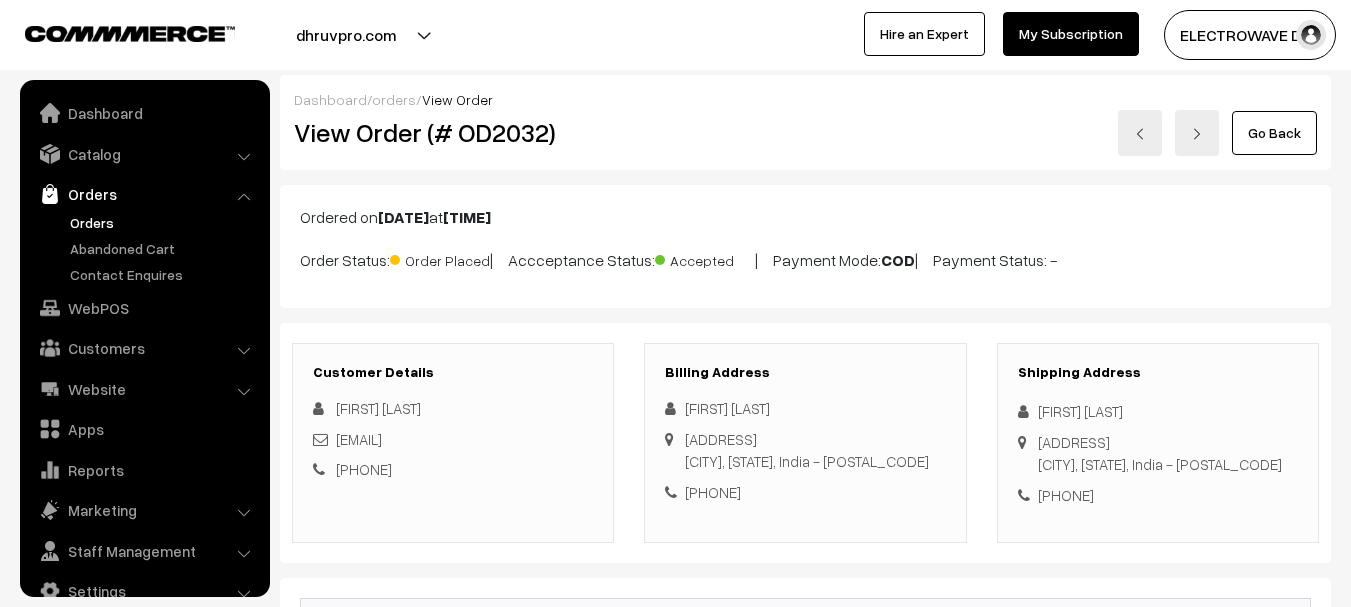 scroll, scrollTop: 0, scrollLeft: 0, axis: both 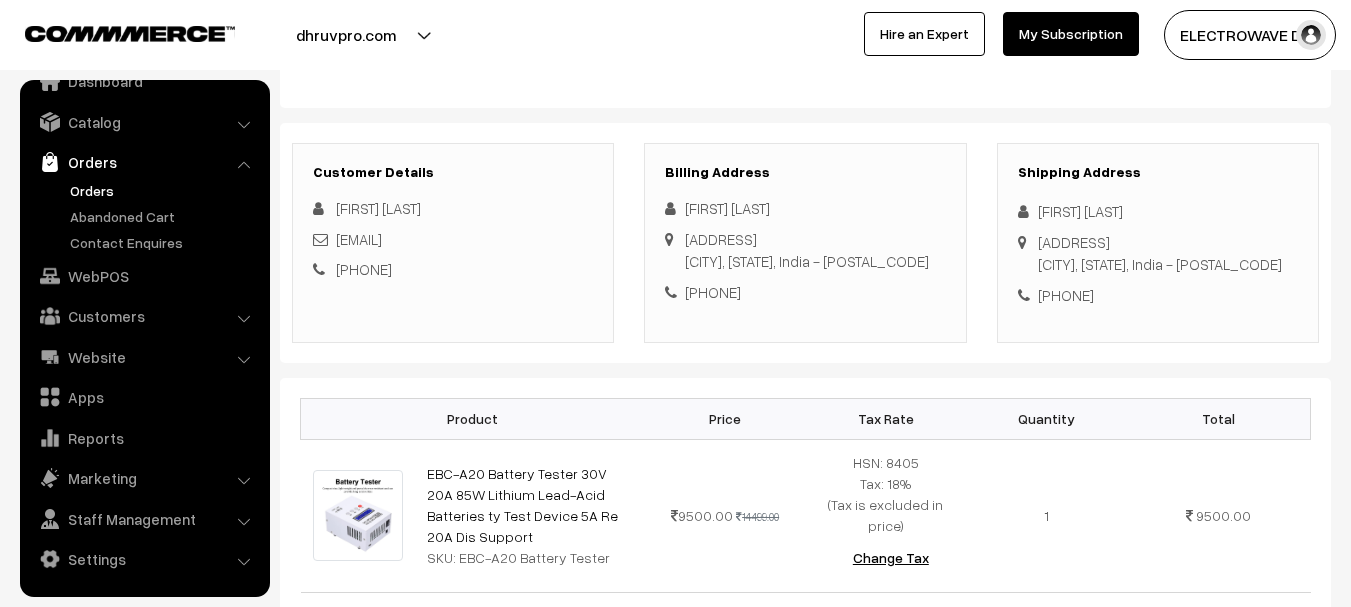 click on "+91 9937293461" at bounding box center [1158, 295] 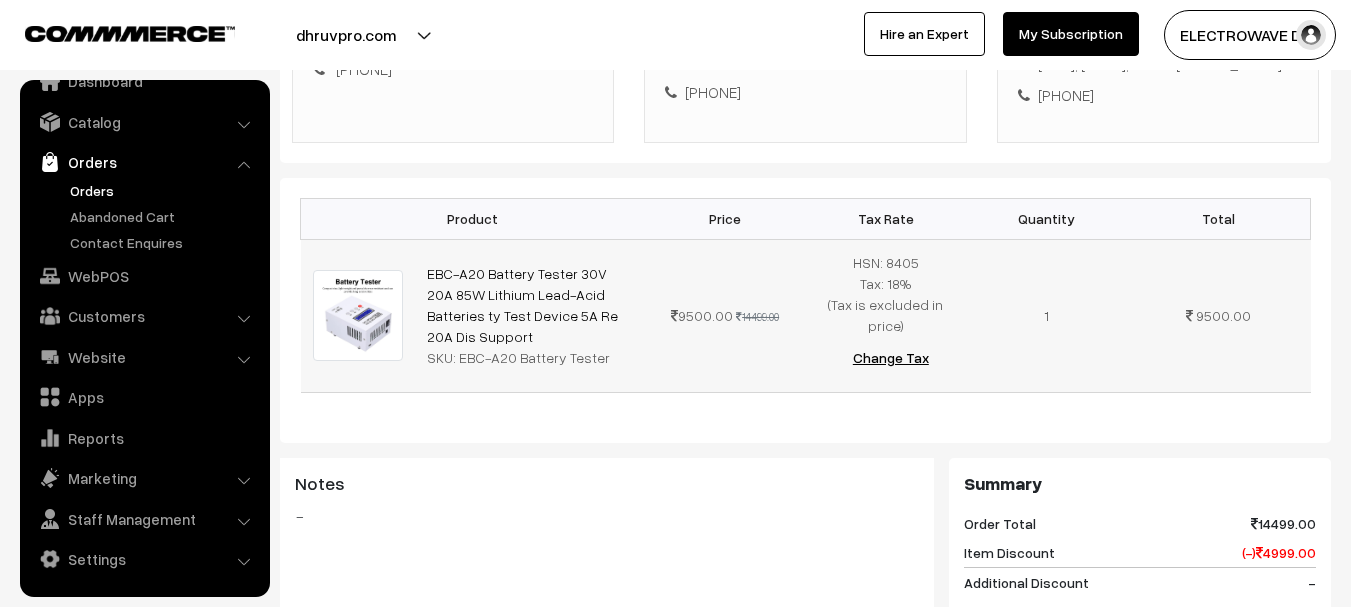 drag, startPoint x: 485, startPoint y: 366, endPoint x: 540, endPoint y: 386, distance: 58.5235 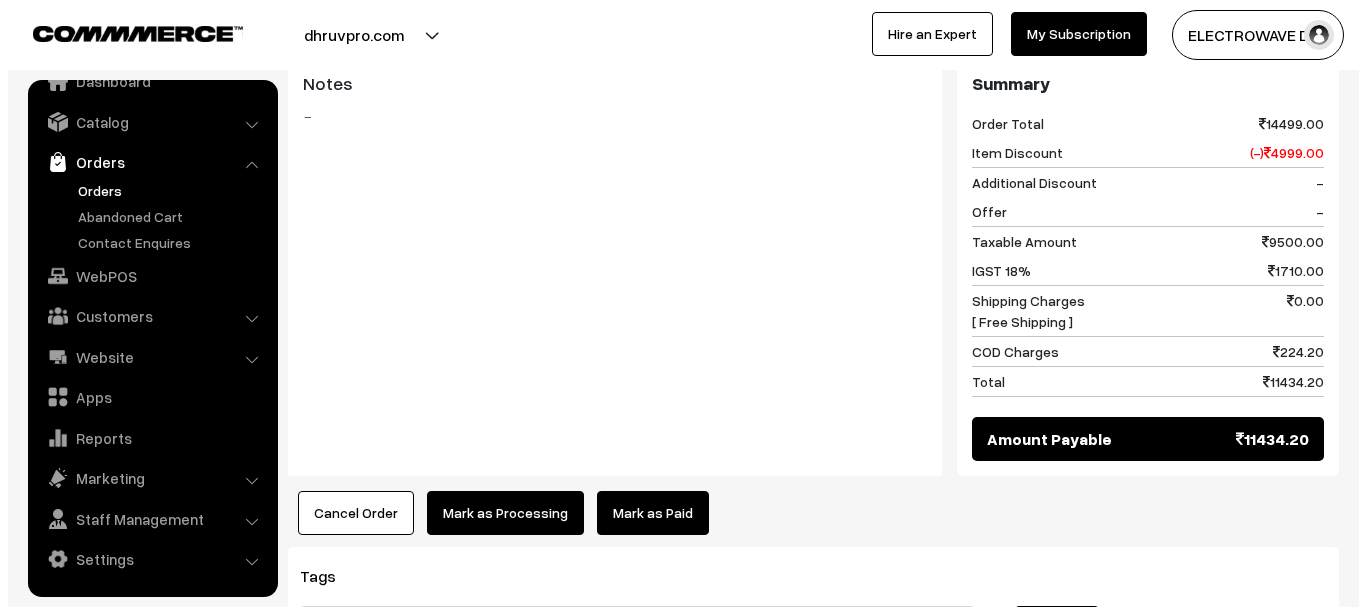 scroll, scrollTop: 900, scrollLeft: 0, axis: vertical 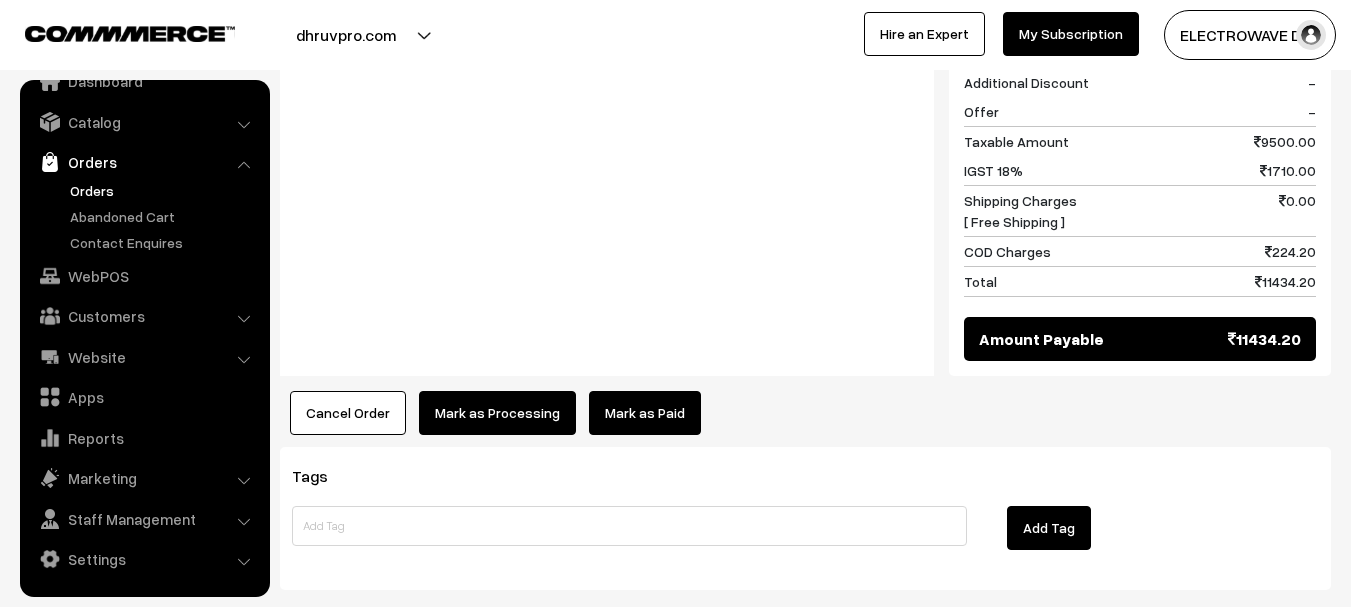click on "Dashboard  /
orders  /
View Order
View Order (# OD2032)
Go Back
Ordered on  Aug 06, 2025  at  07:21 PM
Order Status:
Order Placed
|
Accceptance Status:
Accepted
|
Payment Mode:
COD
|
Payment Status:
-" at bounding box center [805, -118] 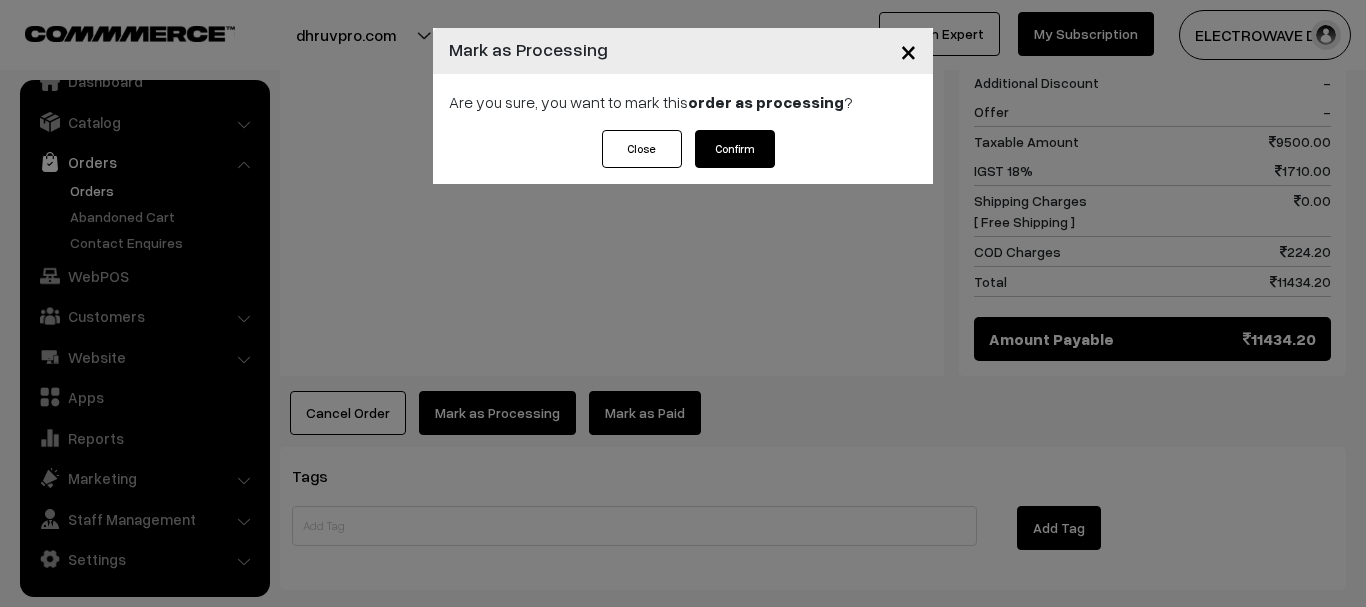 click on "Confirm" at bounding box center [735, 149] 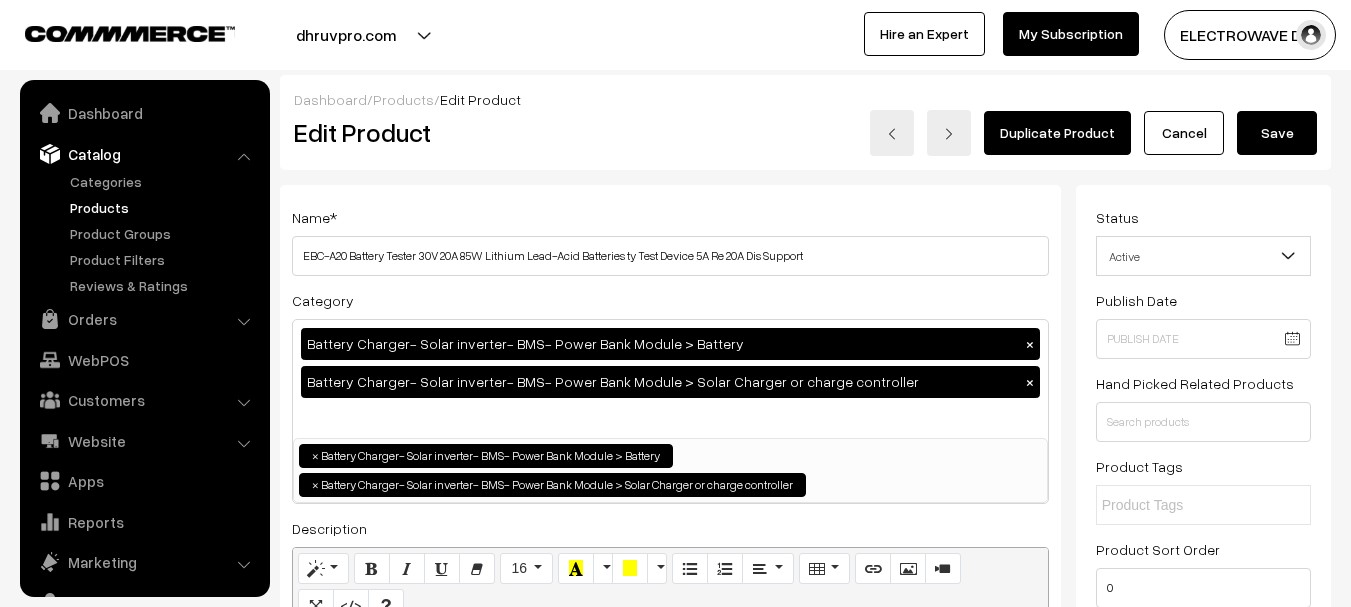 scroll, scrollTop: 500, scrollLeft: 0, axis: vertical 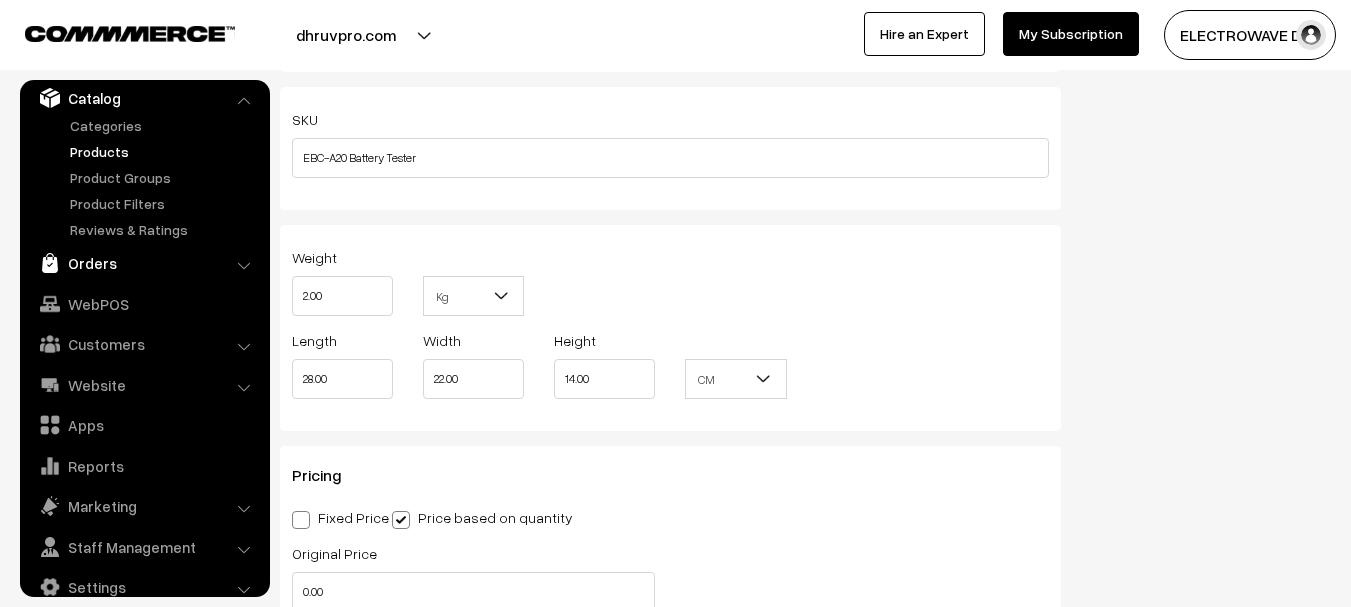 click on "Orders" at bounding box center [144, 263] 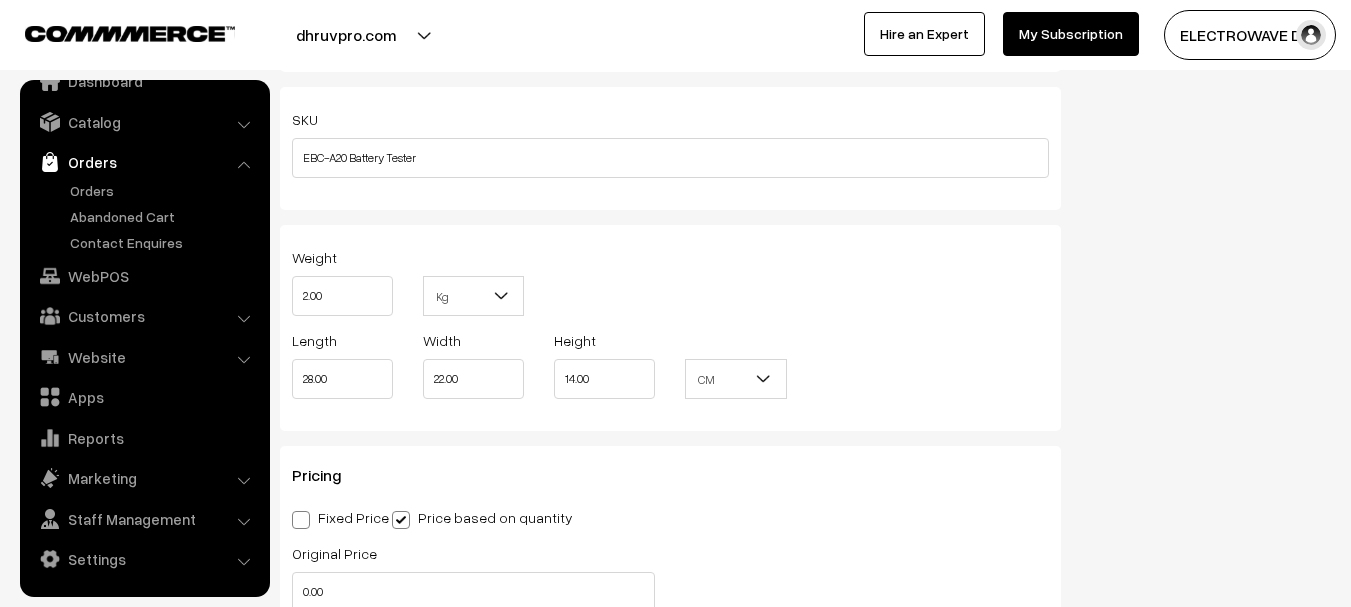 scroll, scrollTop: 32, scrollLeft: 0, axis: vertical 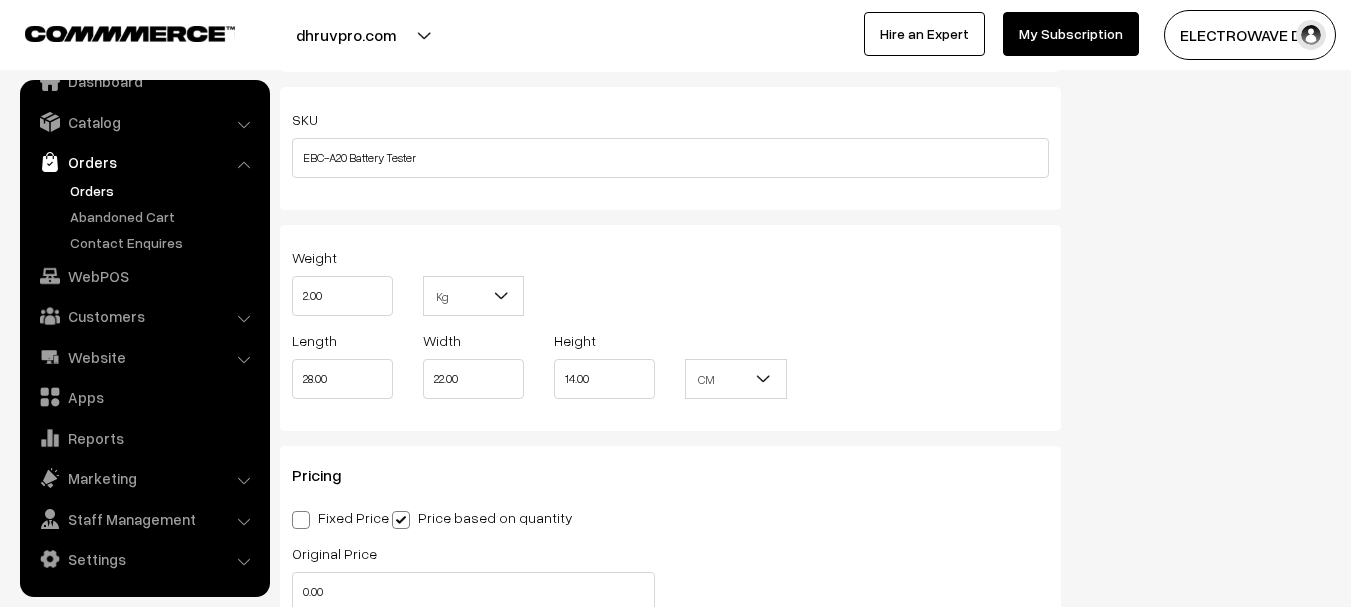 click on "Orders" at bounding box center (164, 190) 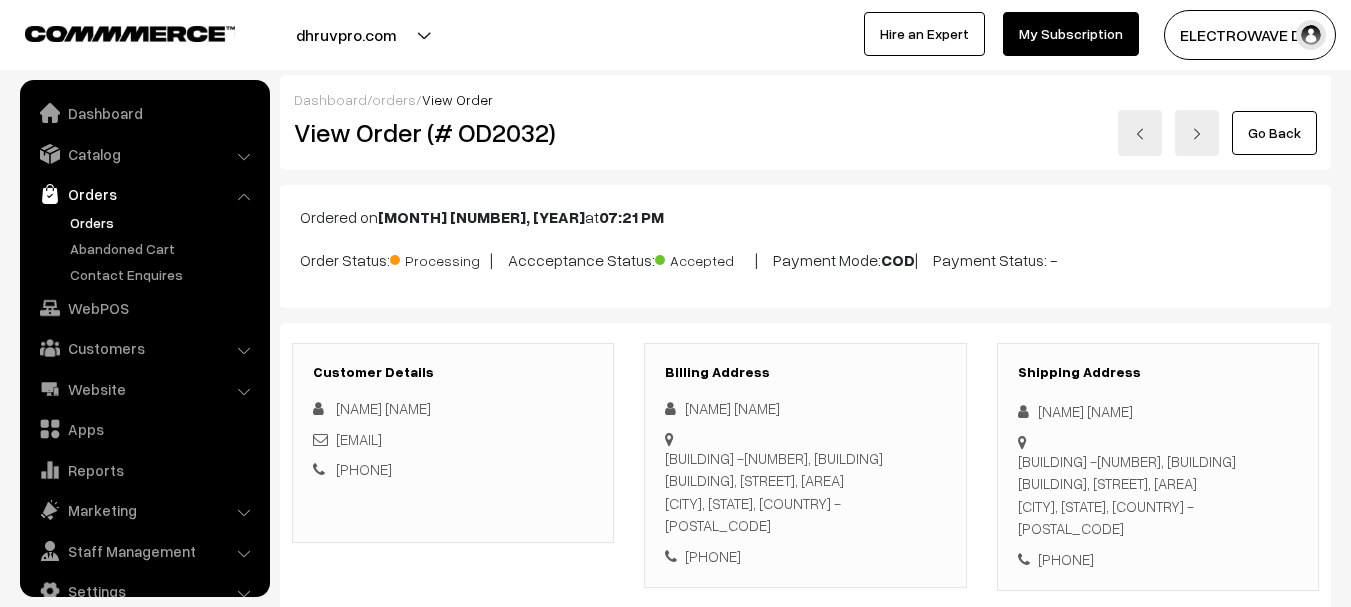 scroll, scrollTop: 1000, scrollLeft: 0, axis: vertical 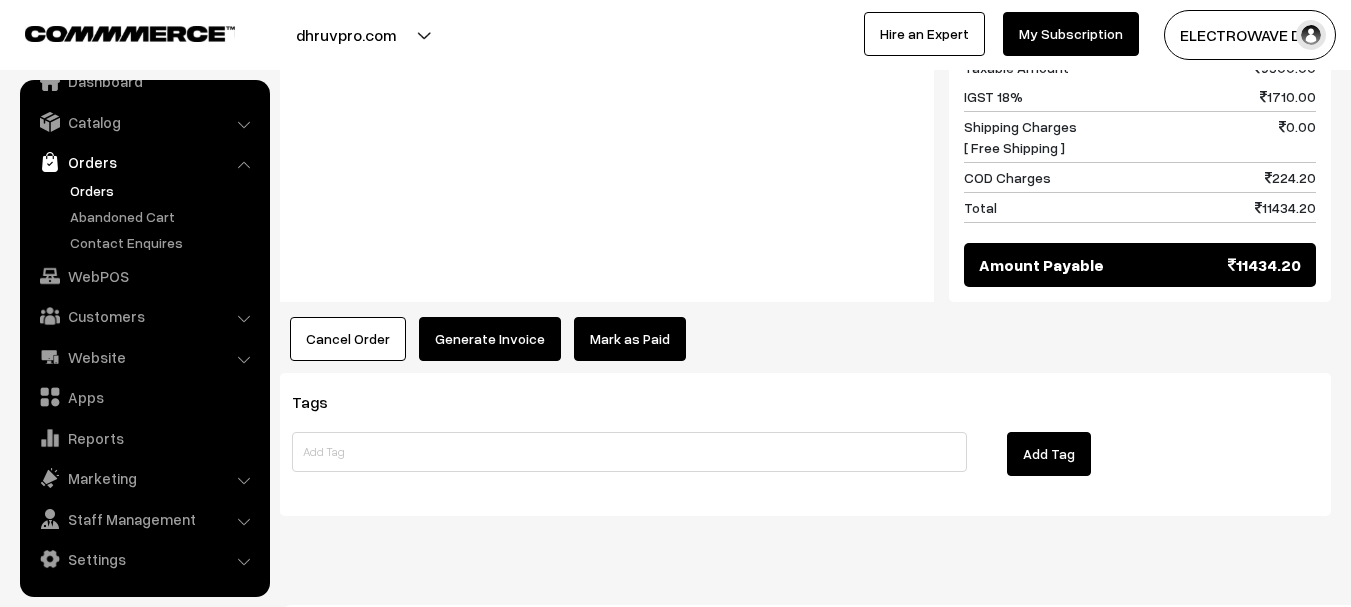 click on "Cancel Order" at bounding box center [348, 339] 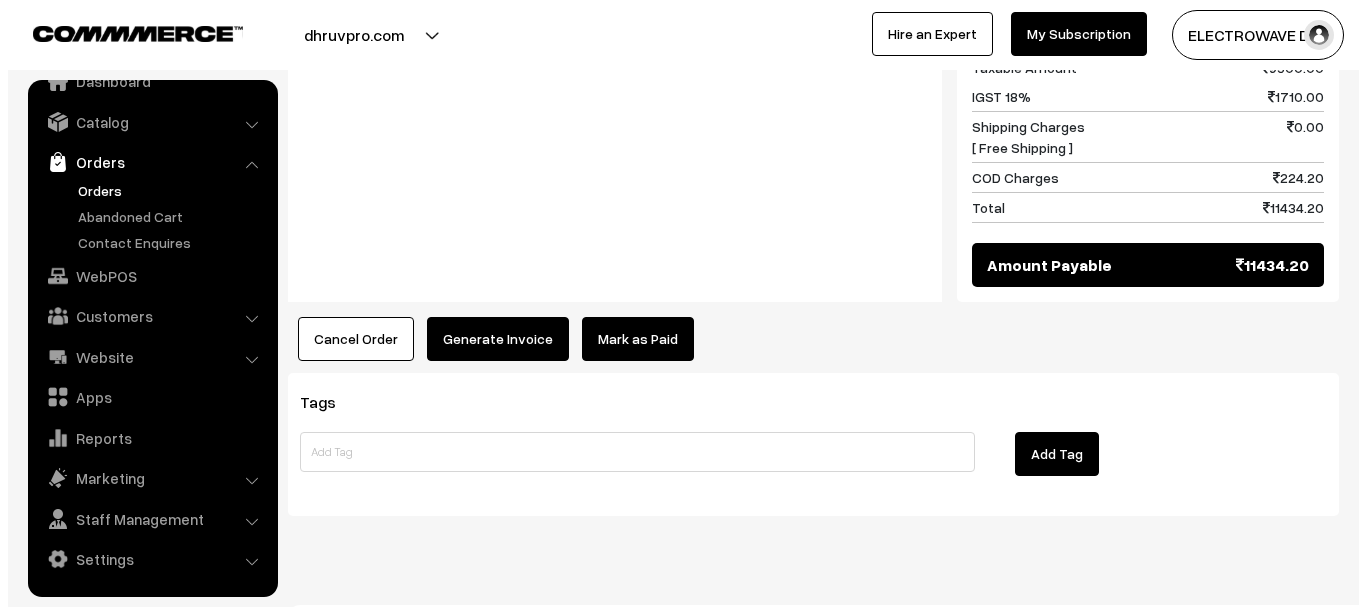 scroll, scrollTop: 987, scrollLeft: 0, axis: vertical 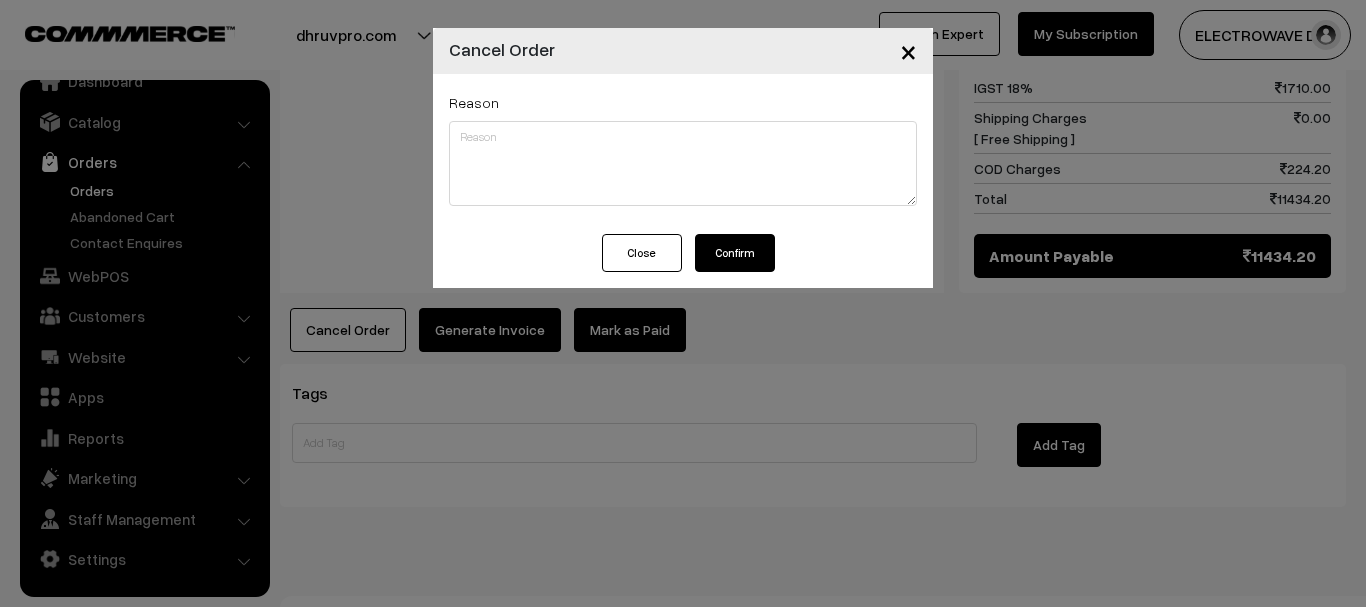 click on "Reason" at bounding box center [683, 154] 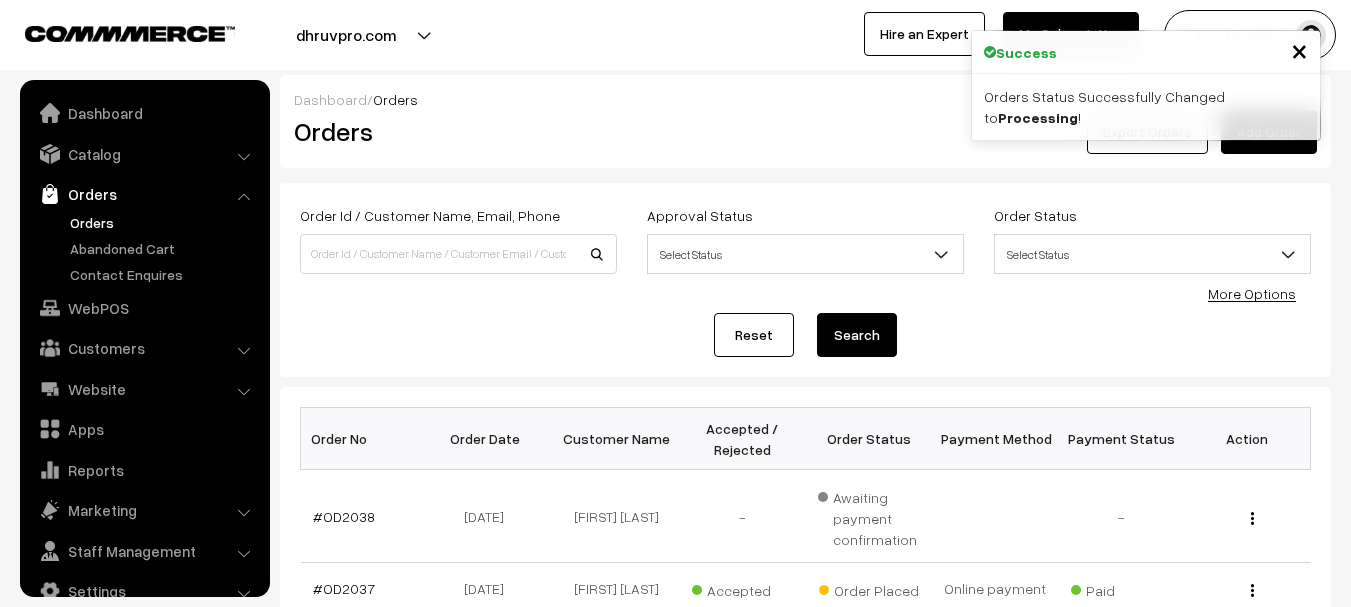 scroll, scrollTop: 0, scrollLeft: 0, axis: both 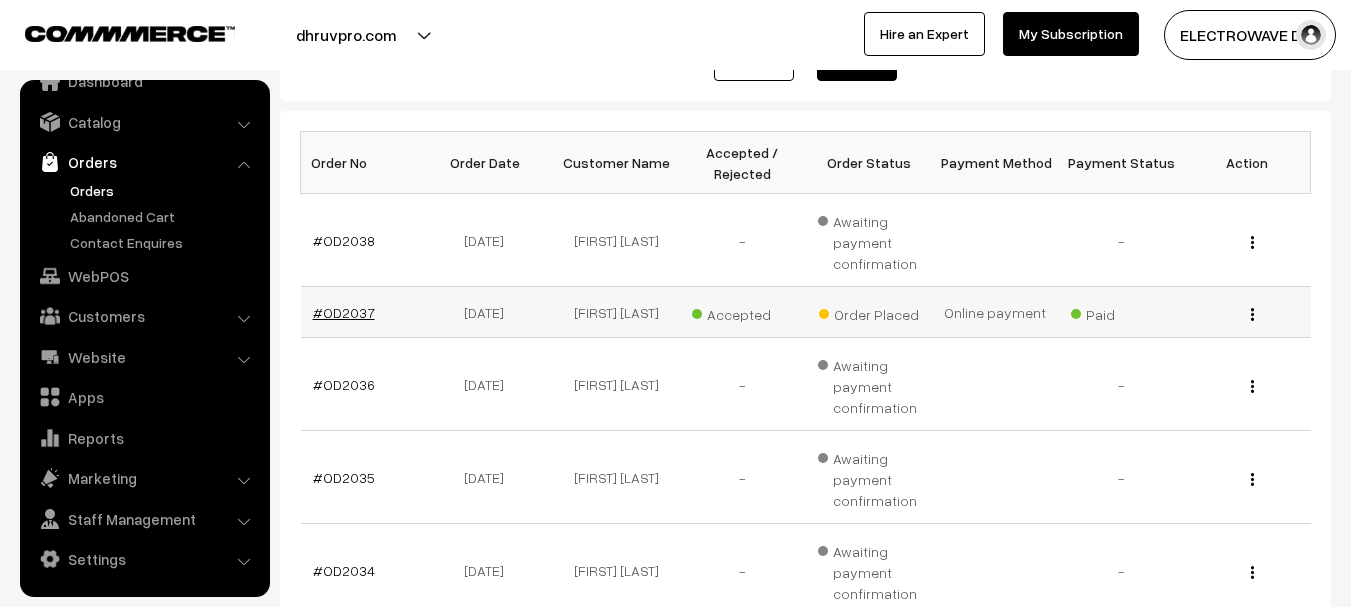 click on "#OD2037" at bounding box center [344, 312] 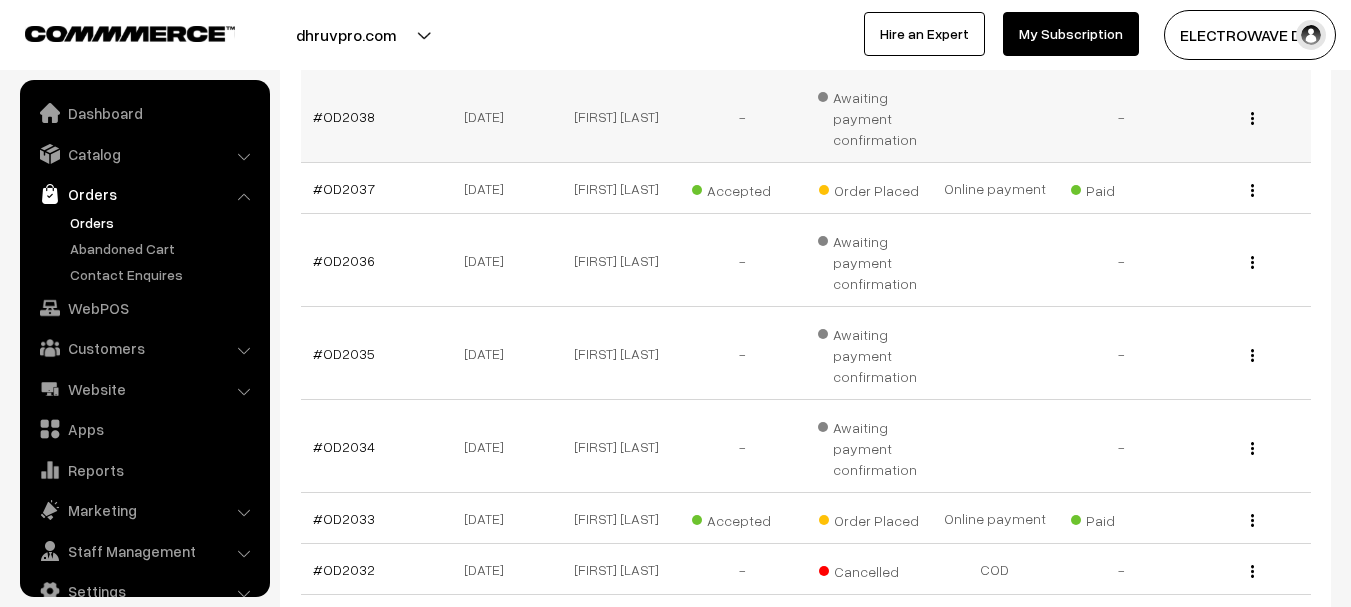 scroll, scrollTop: 400, scrollLeft: 0, axis: vertical 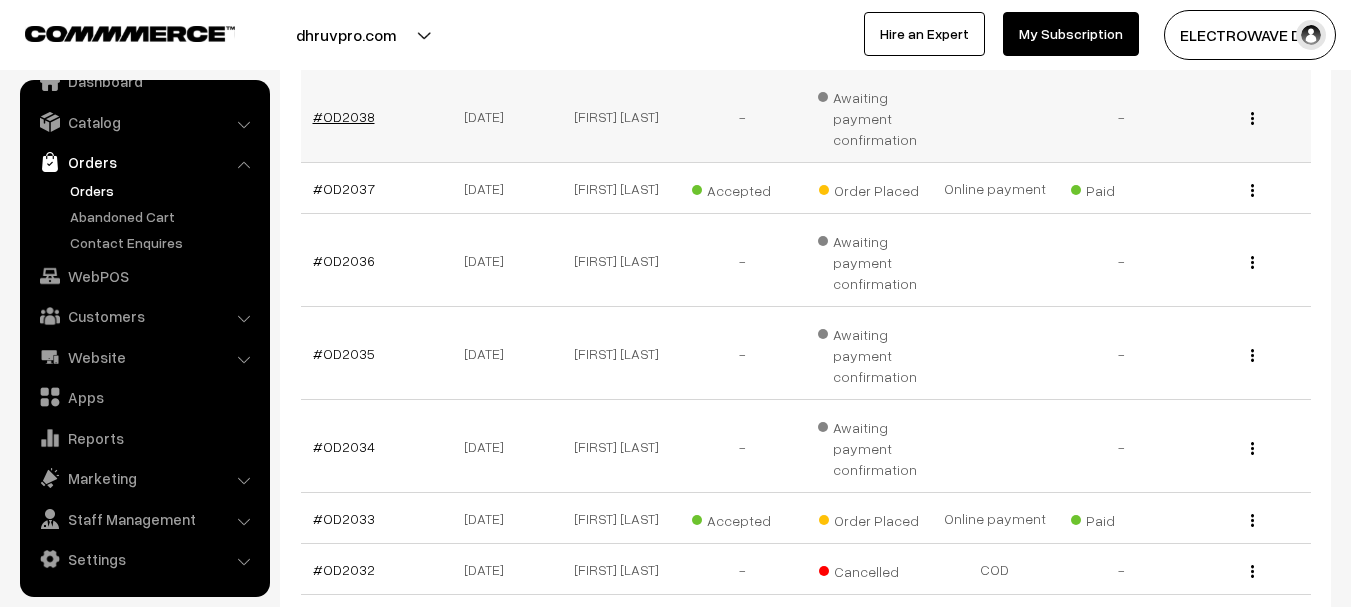click on "#OD2038" at bounding box center [344, 116] 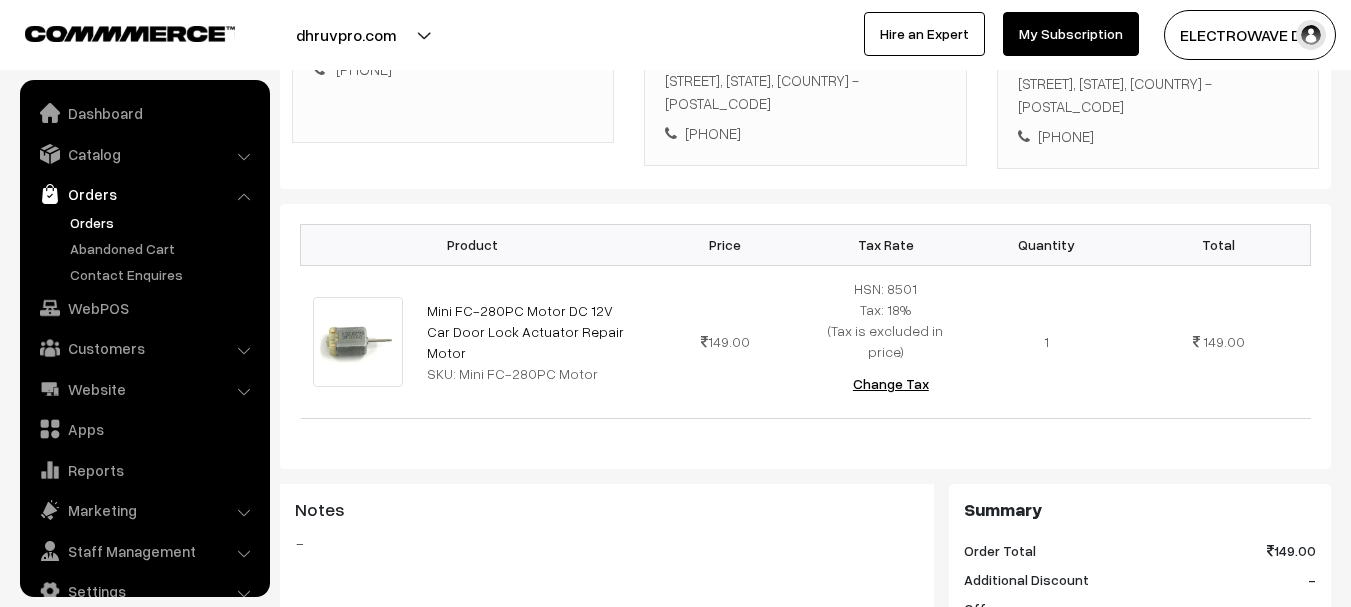 scroll, scrollTop: 425, scrollLeft: 0, axis: vertical 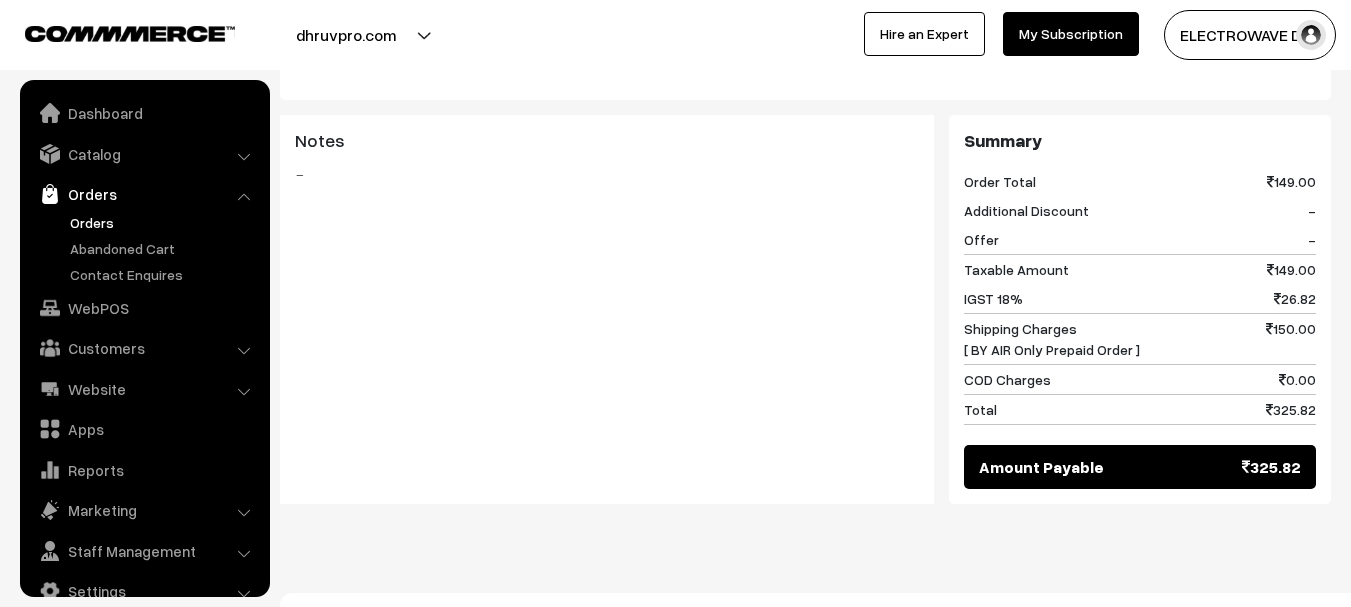click on "Orders" at bounding box center (164, 222) 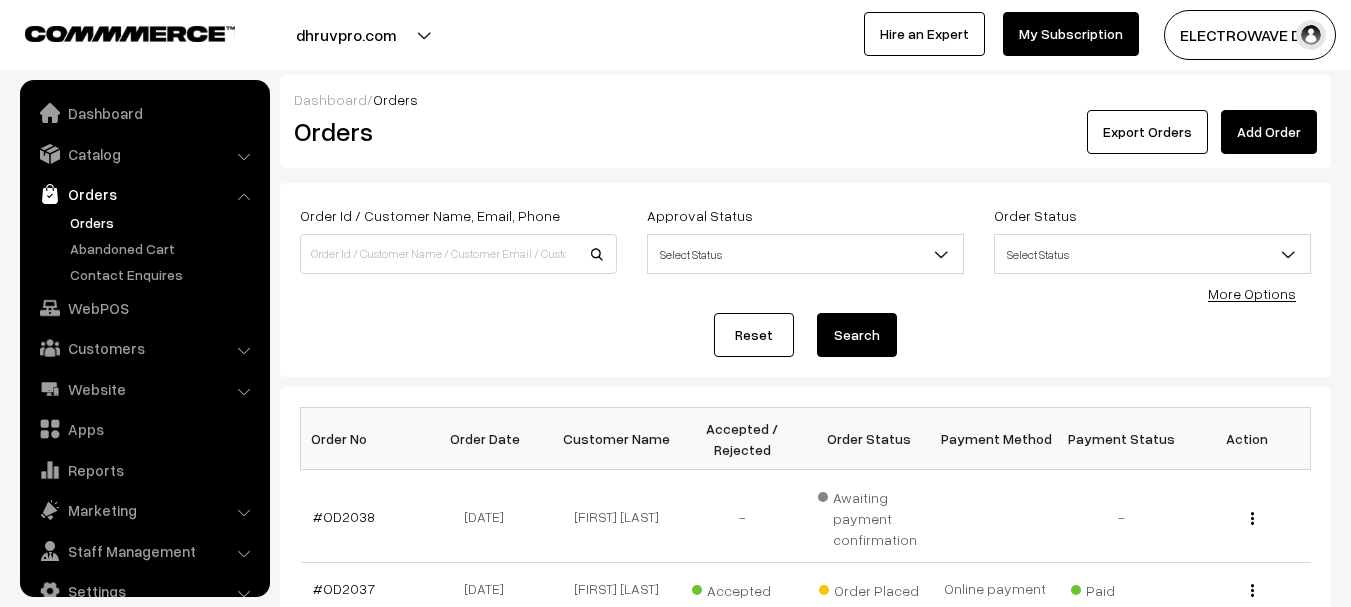 scroll, scrollTop: 400, scrollLeft: 0, axis: vertical 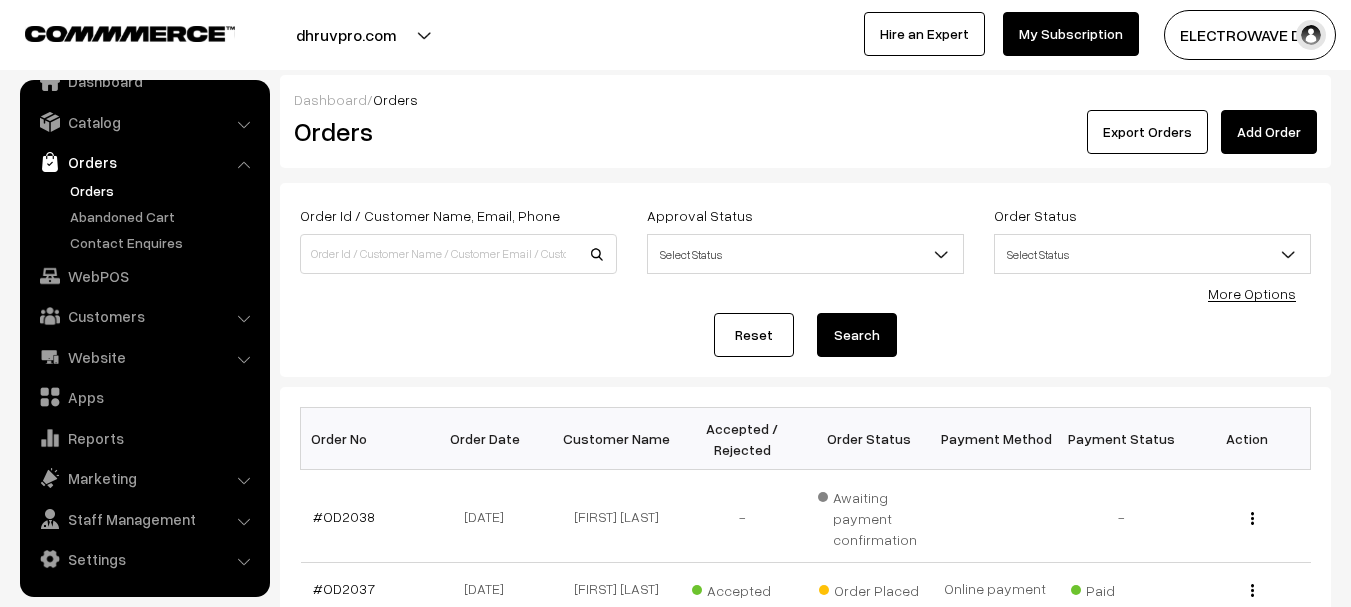 click on "More Options" at bounding box center [1252, 293] 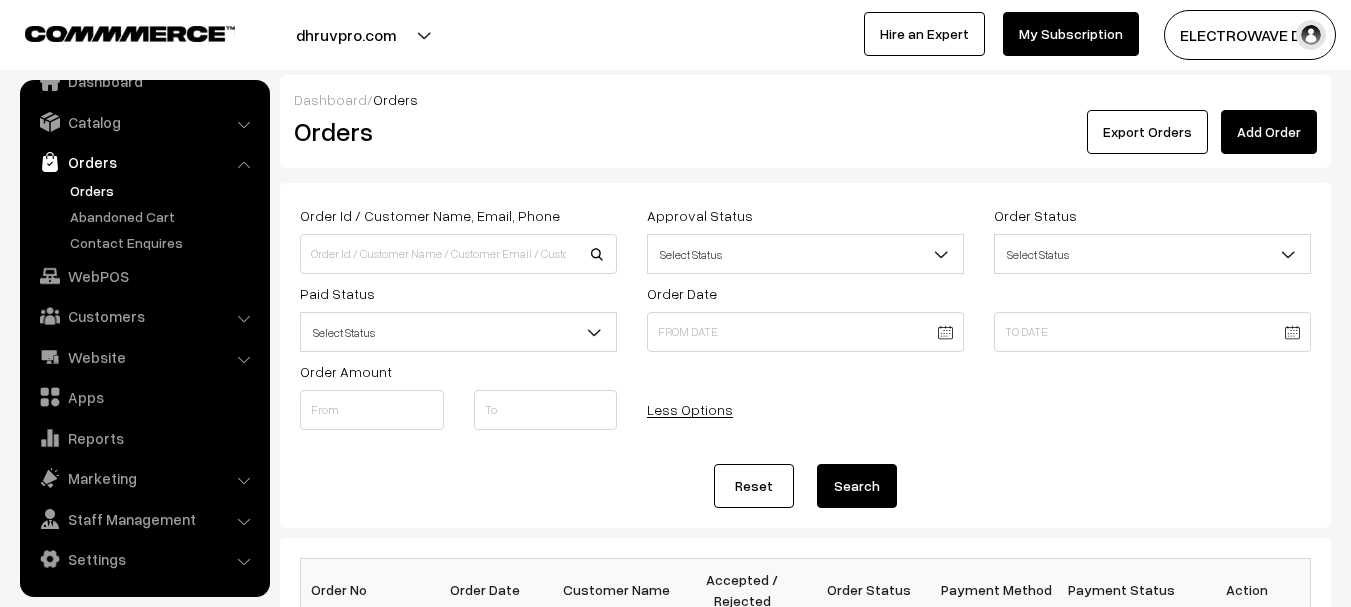 click on "Thank you for showing interest. Our team will call you shortly.
Close
dhruvpro.com
Go to Website
Create New Store" at bounding box center [675, 817] 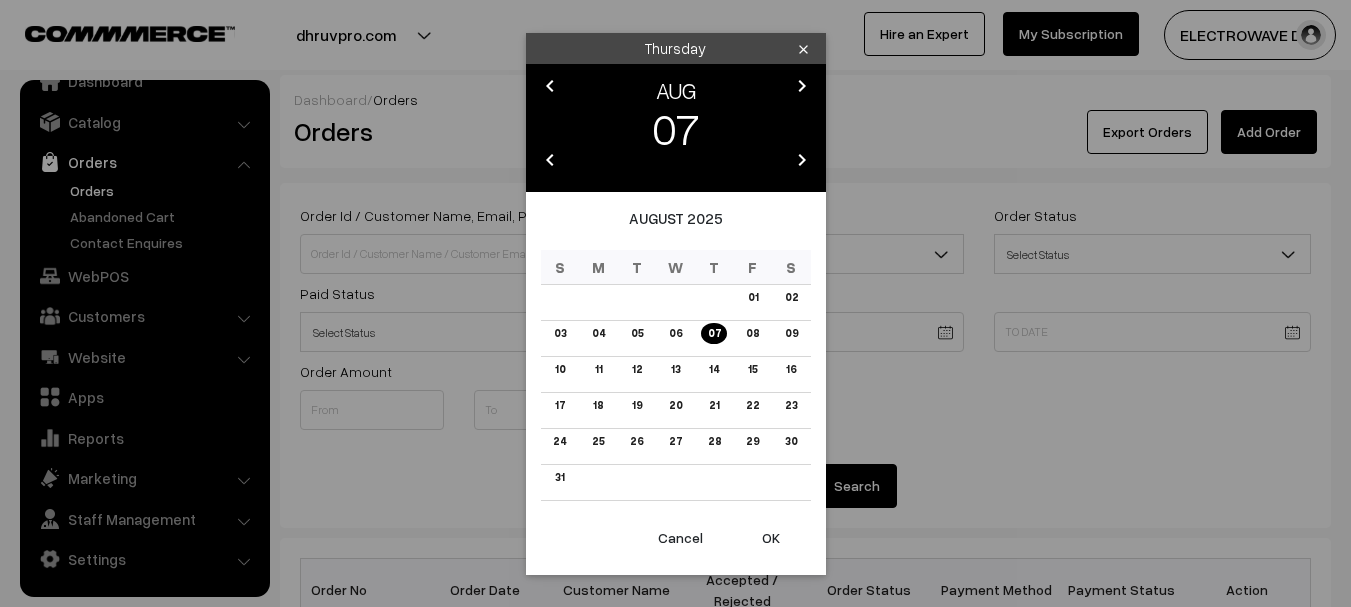 click on "Thursday clear chevron_left AUG chevron_right 07 chevron_left 2025 chevron_right 23:55 August 2025 S M T W T F S 01 02 03 04 05 06 07 08 09 10 11 12 13 14 15 16 17 18 19 20 21 22 23 24 25 26 27 28 29 30 31 AM PM Now Clear Cancel OK" at bounding box center [675, 303] 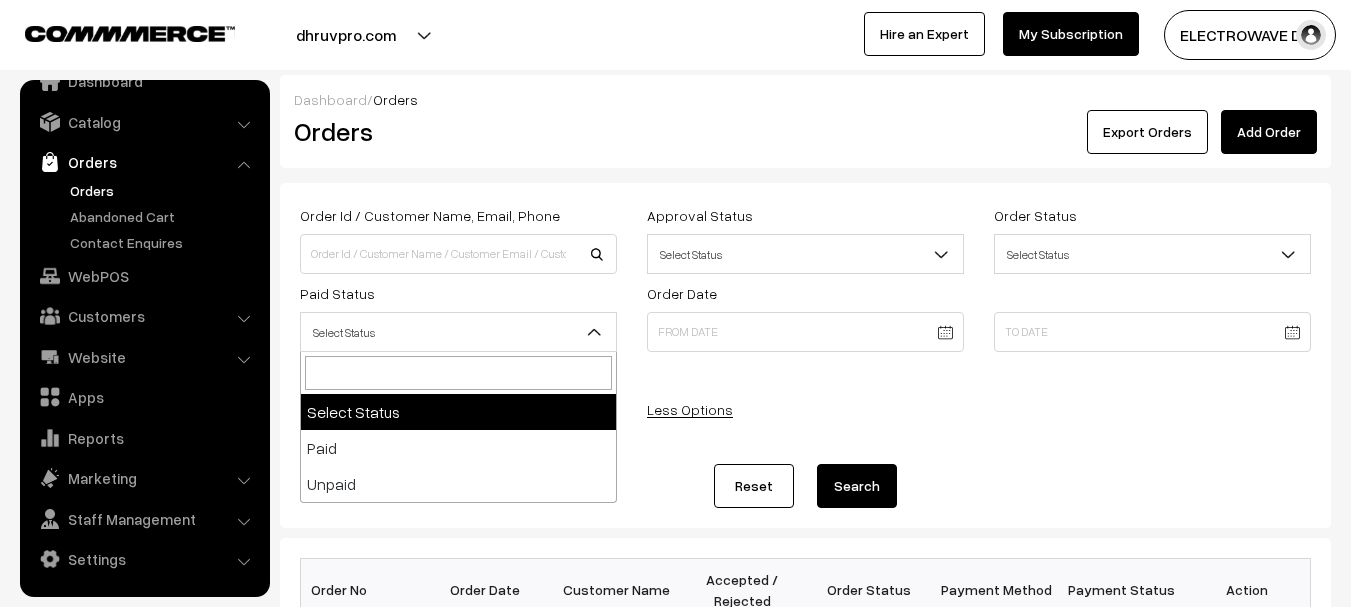 click on "Select Status" at bounding box center (458, 332) 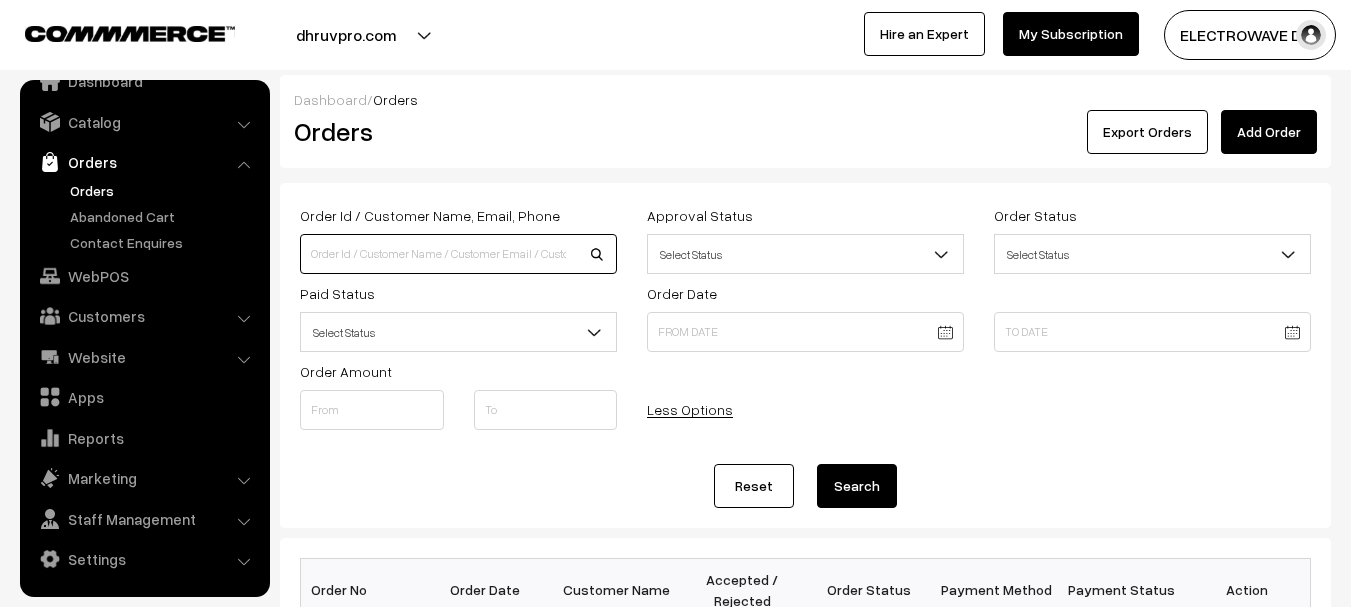 click at bounding box center (458, 254) 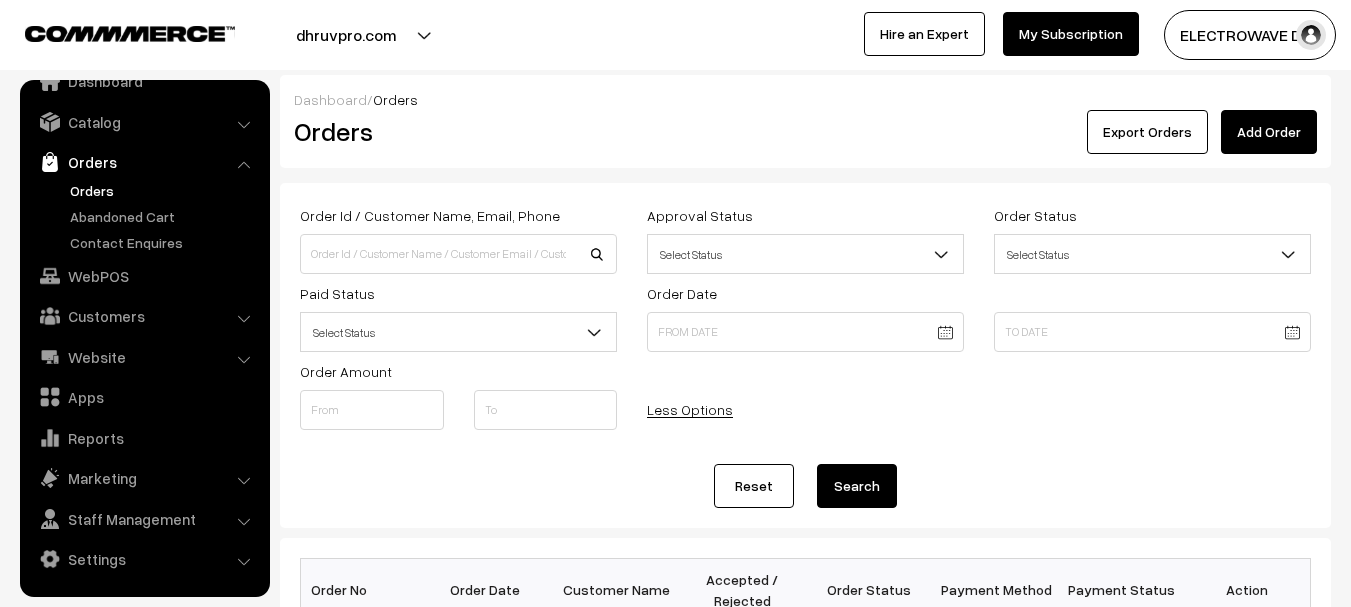 drag, startPoint x: 747, startPoint y: 246, endPoint x: 933, endPoint y: 246, distance: 186 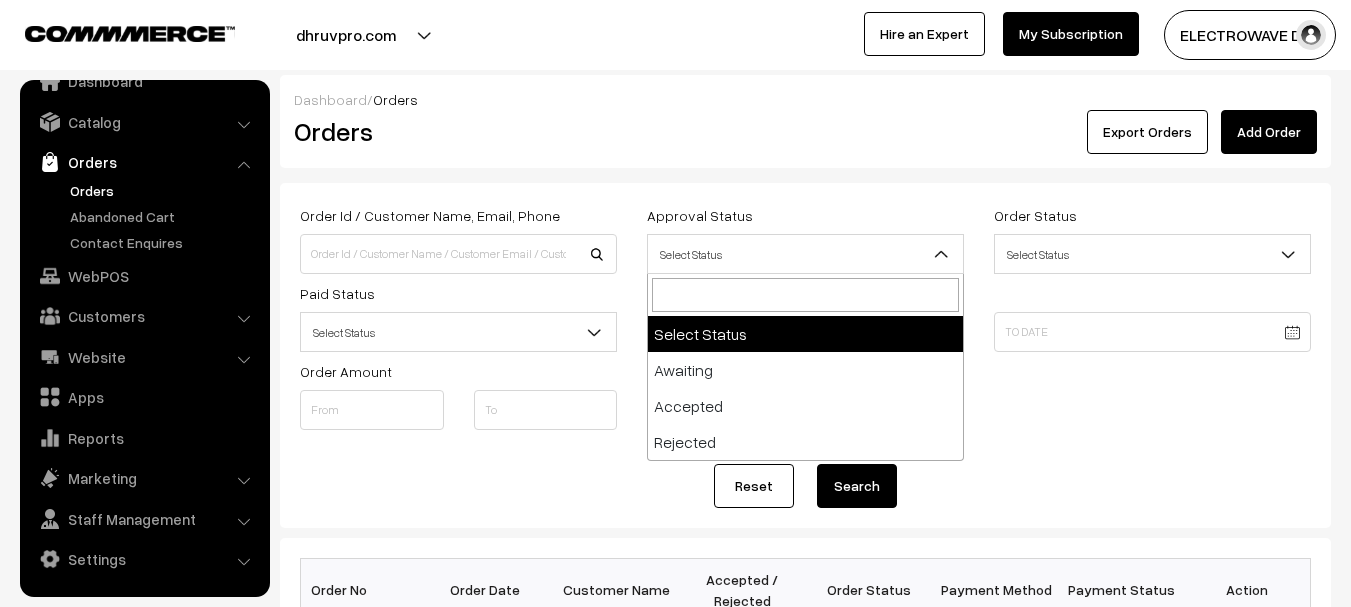 drag, startPoint x: 1001, startPoint y: 243, endPoint x: 1022, endPoint y: 243, distance: 21 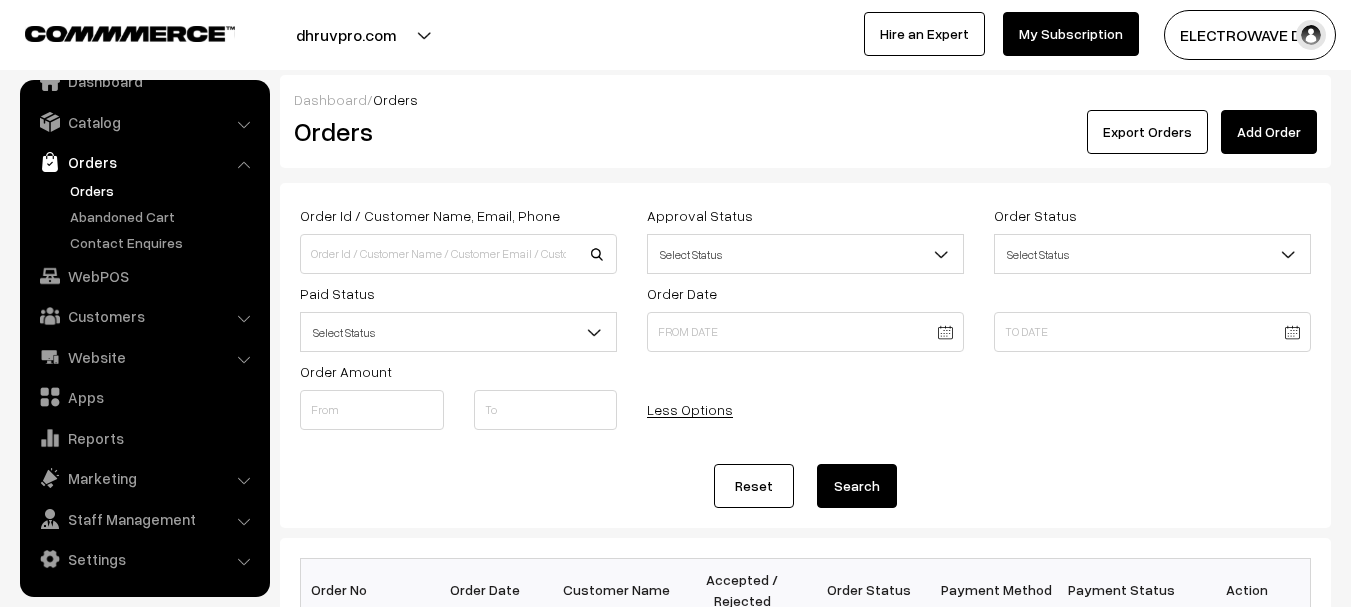 click on "Dashboard  /  Orders
Orders
Export Orders
Add Order" at bounding box center (805, 121) 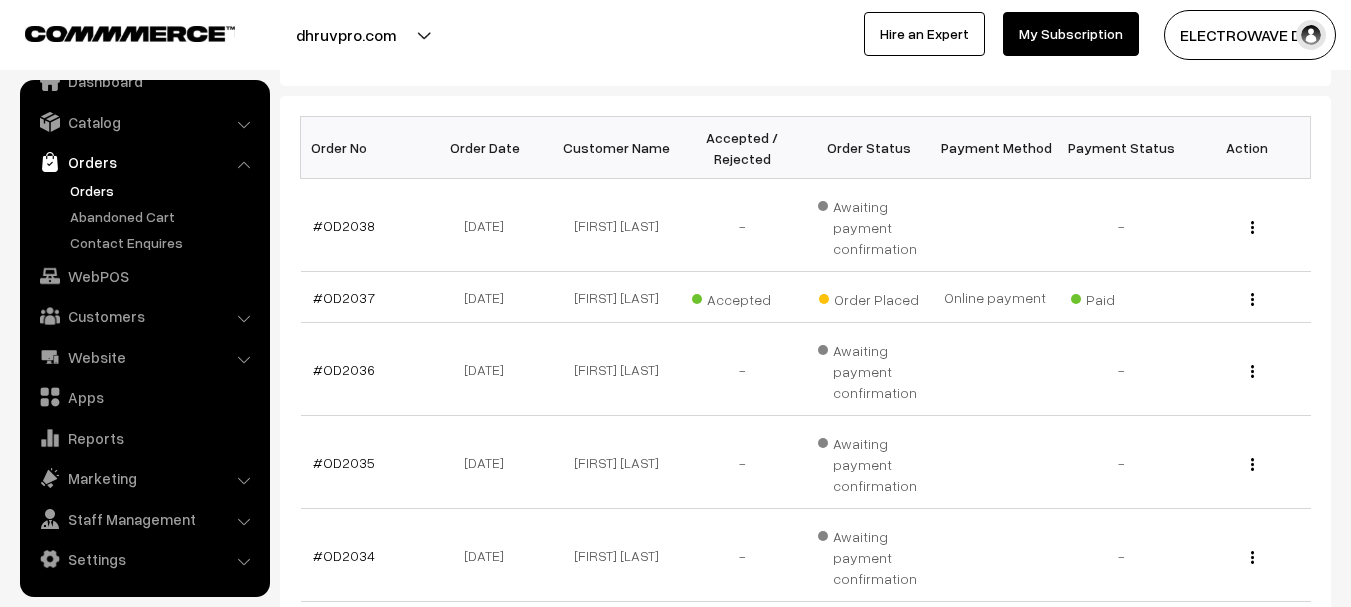 scroll, scrollTop: 500, scrollLeft: 0, axis: vertical 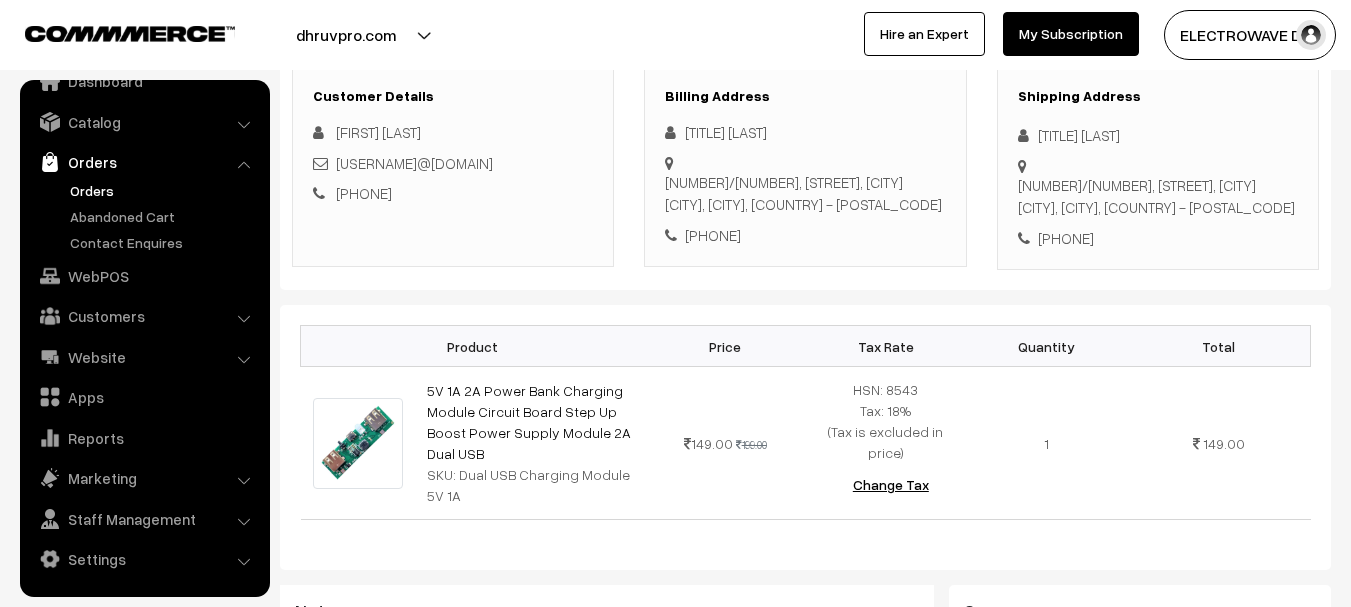 click on "[NUMBER]/[NUMBER], [STREET], [CITY]
[CITY], [CITY], [COUNTRY]                                 - [POSTAL_CODE]" at bounding box center [1156, 196] 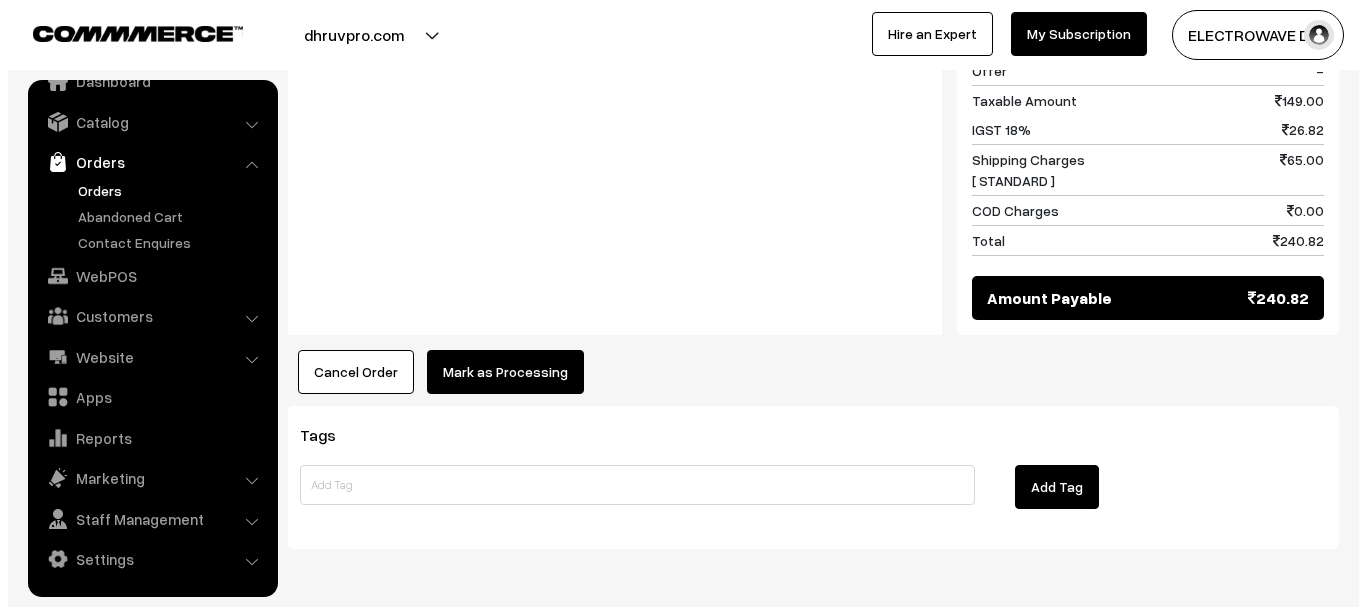scroll, scrollTop: 1000, scrollLeft: 0, axis: vertical 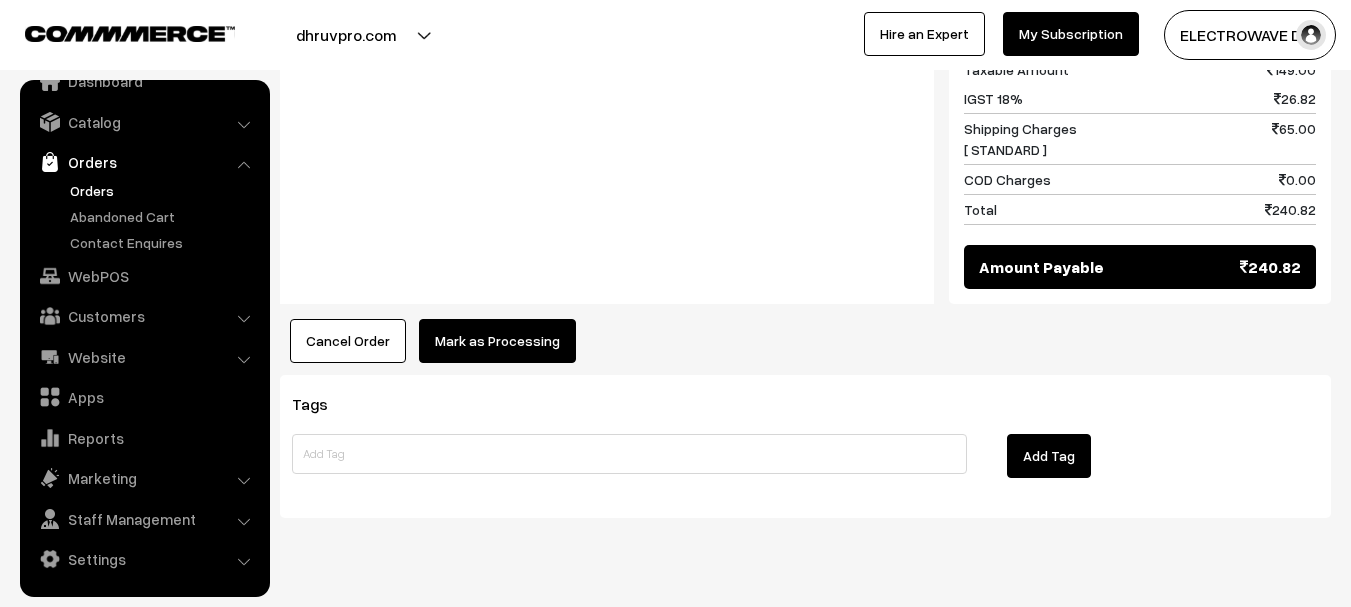 click on "Mark as Processing" at bounding box center (497, 341) 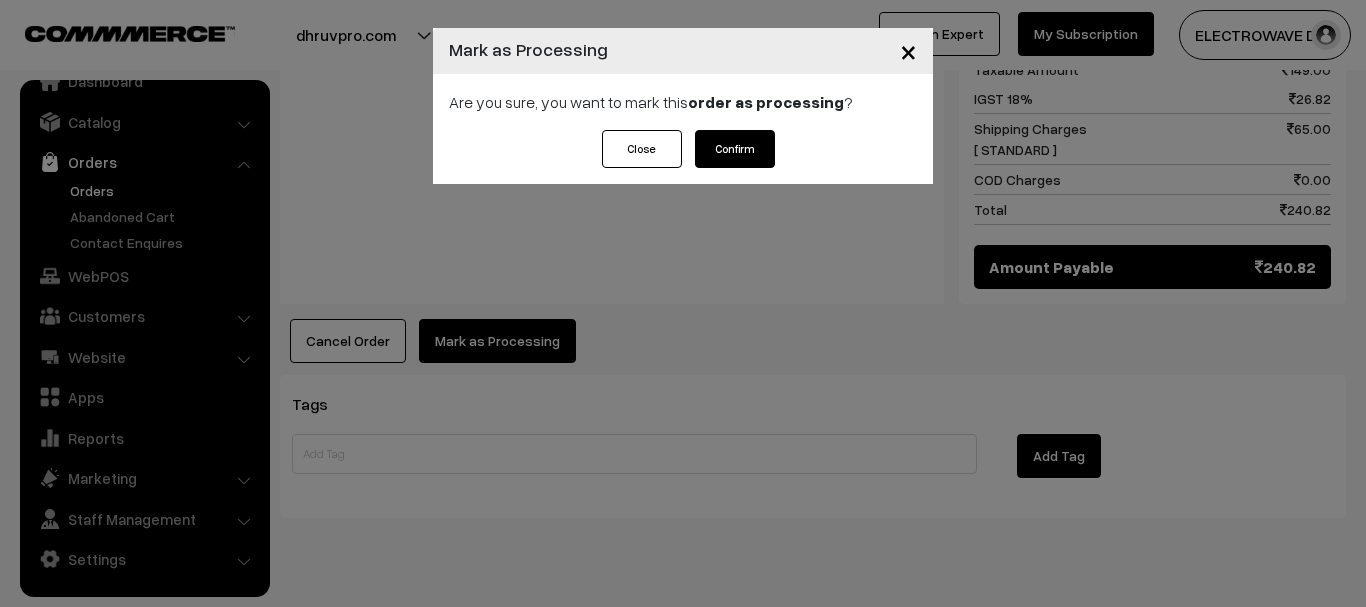 click on "Confirm" at bounding box center (735, 149) 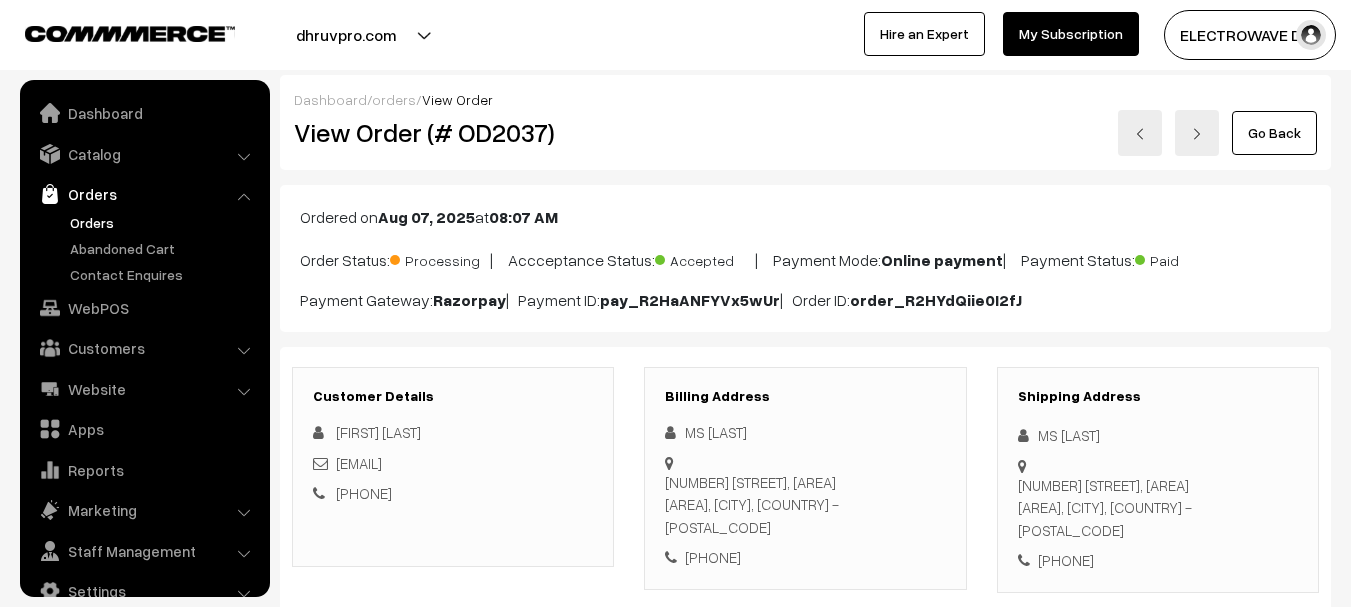 scroll, scrollTop: 0, scrollLeft: 0, axis: both 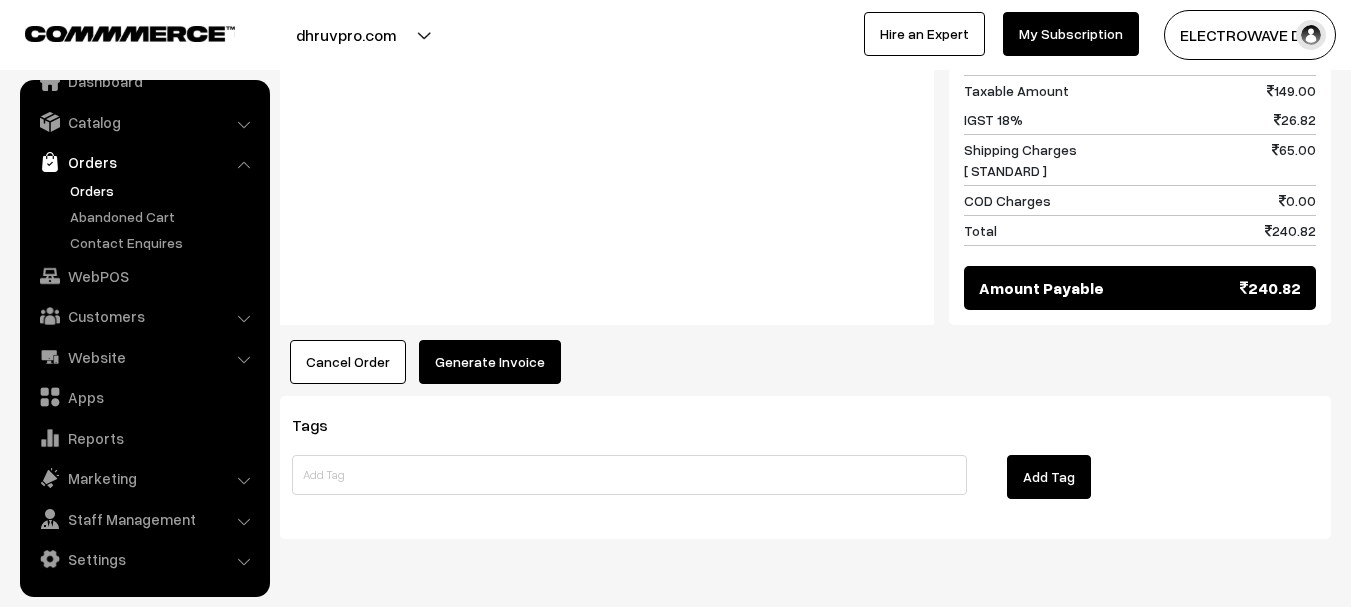 click on "Generate Invoice" at bounding box center [490, 362] 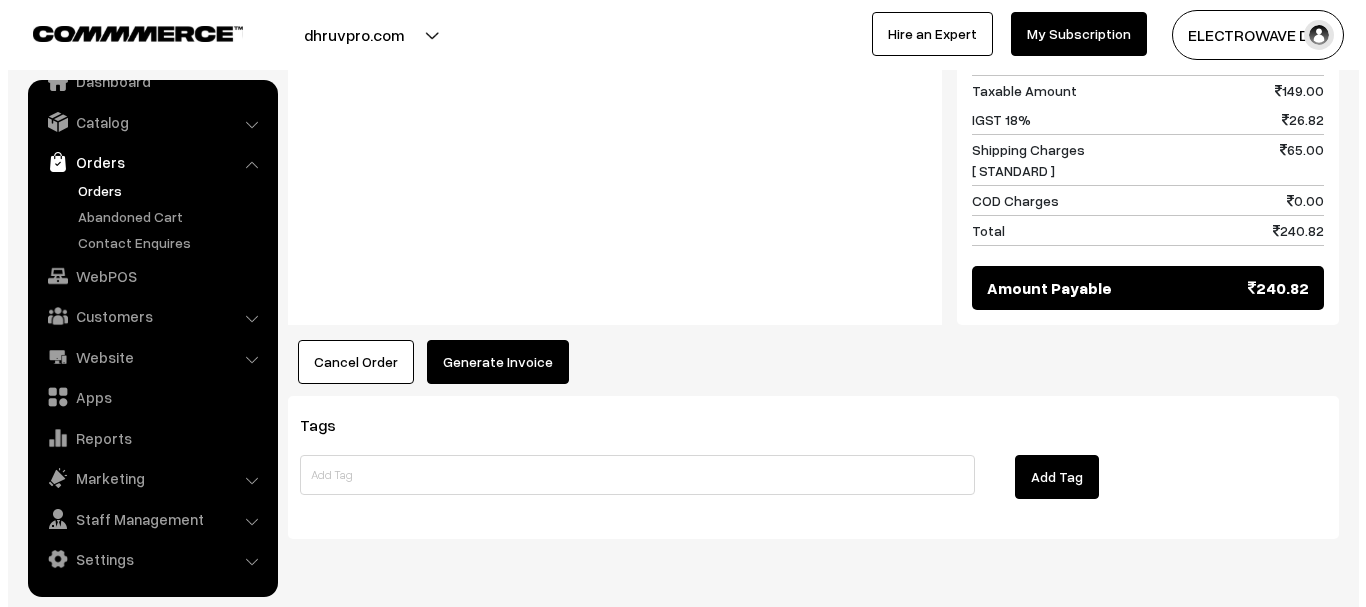 scroll, scrollTop: 979, scrollLeft: 0, axis: vertical 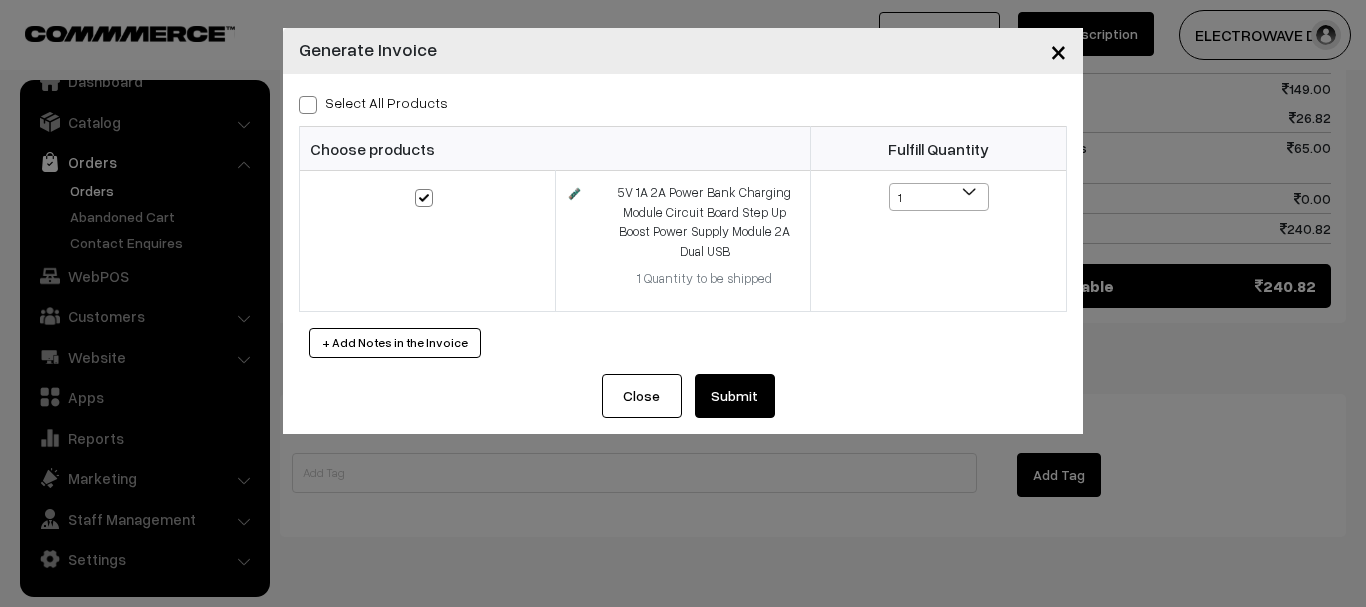 click on "Submit" at bounding box center (735, 396) 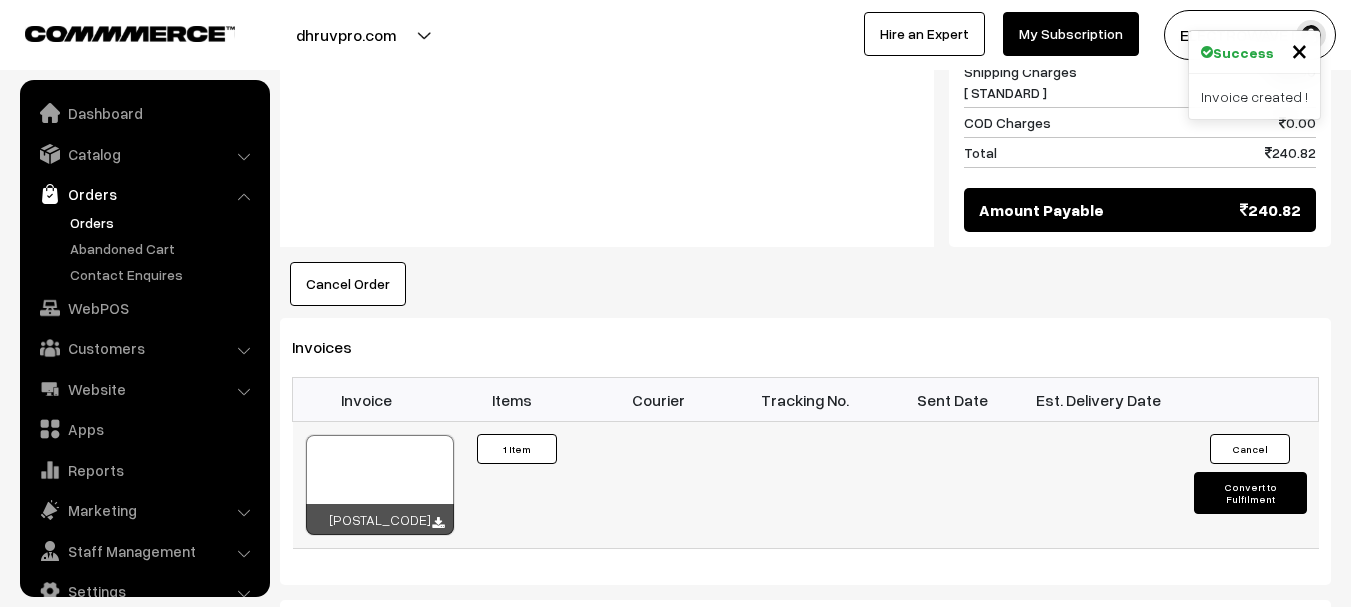 scroll, scrollTop: 1100, scrollLeft: 0, axis: vertical 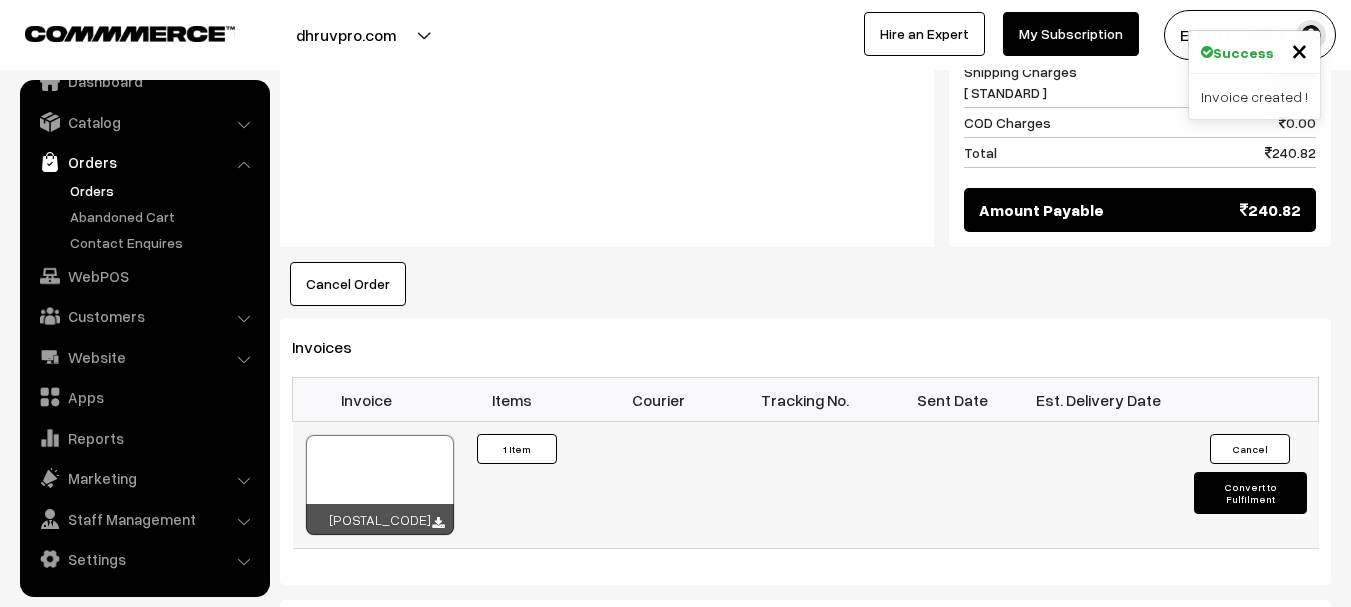 click at bounding box center [380, 485] 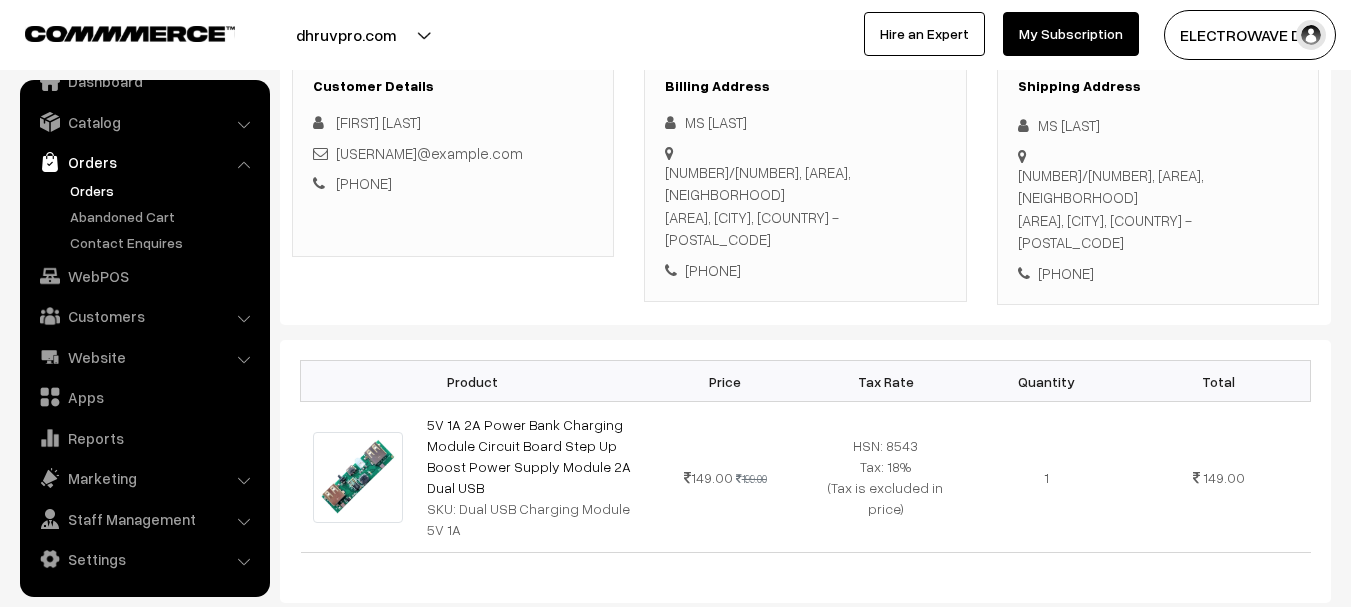 scroll, scrollTop: 100, scrollLeft: 0, axis: vertical 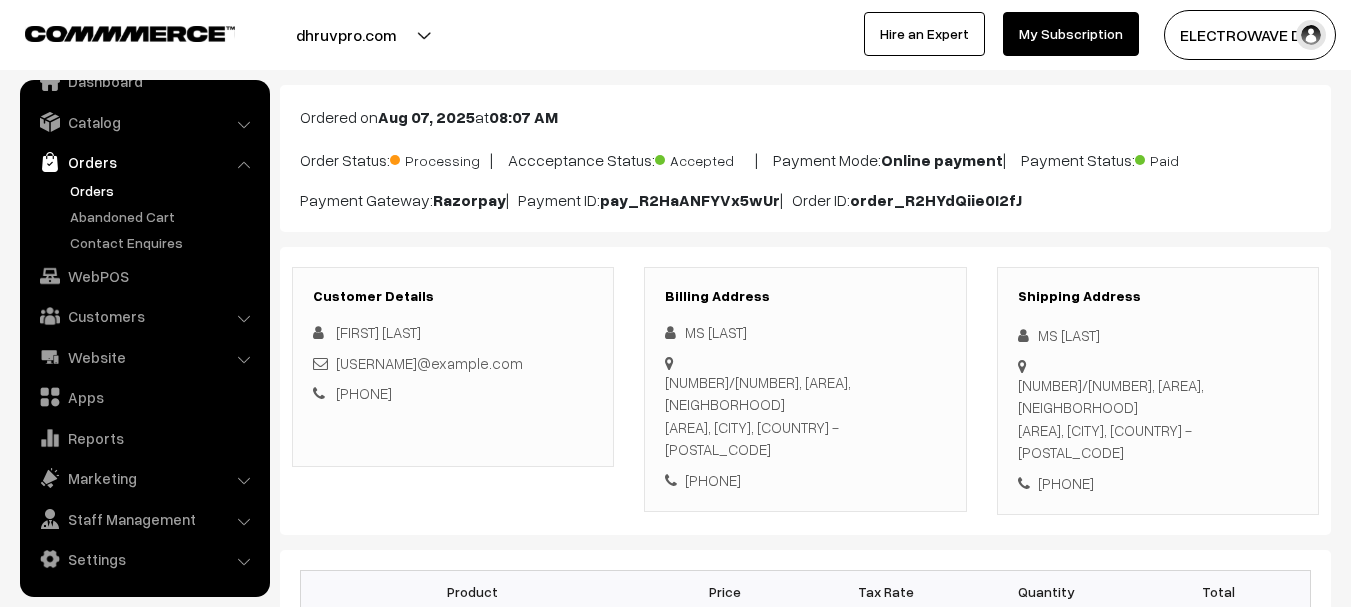 drag, startPoint x: 1031, startPoint y: 332, endPoint x: 1134, endPoint y: 418, distance: 134.18271 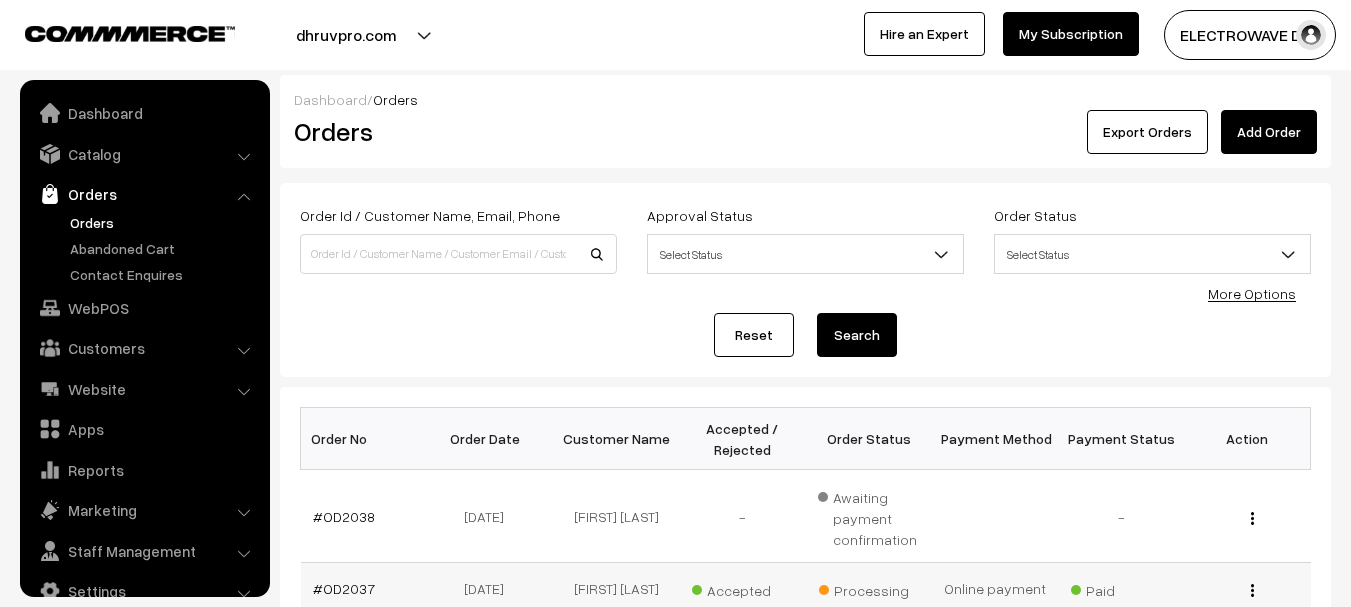 scroll, scrollTop: 300, scrollLeft: 0, axis: vertical 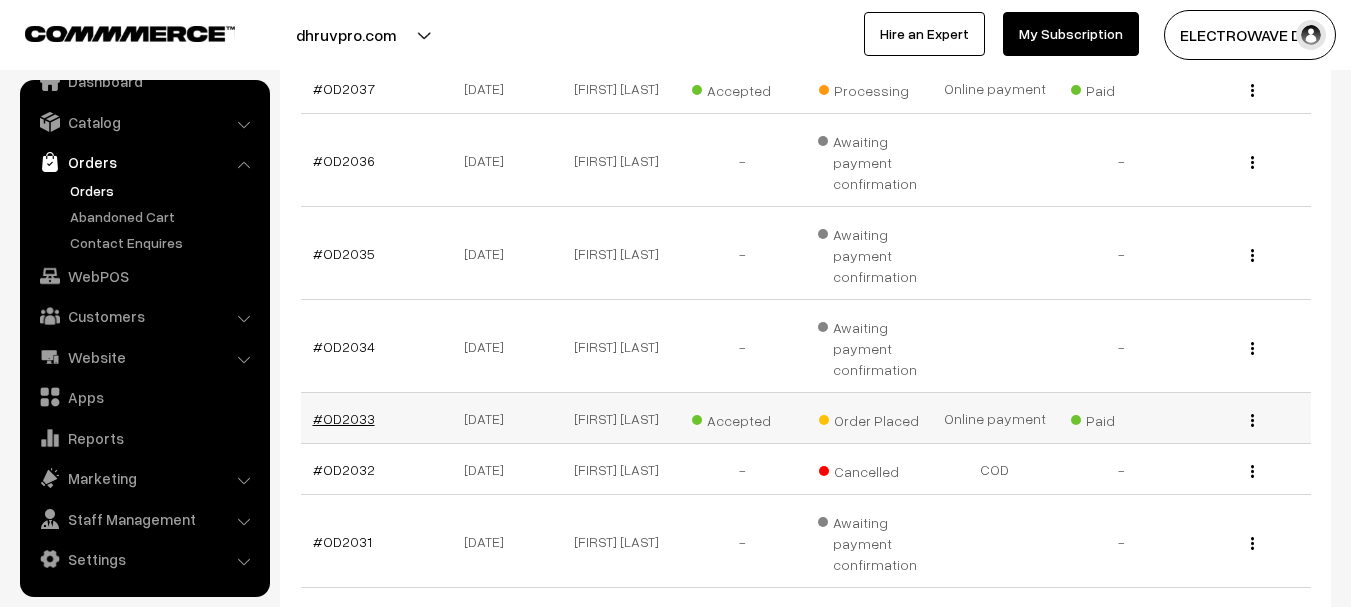 click on "#OD2033" at bounding box center (344, 418) 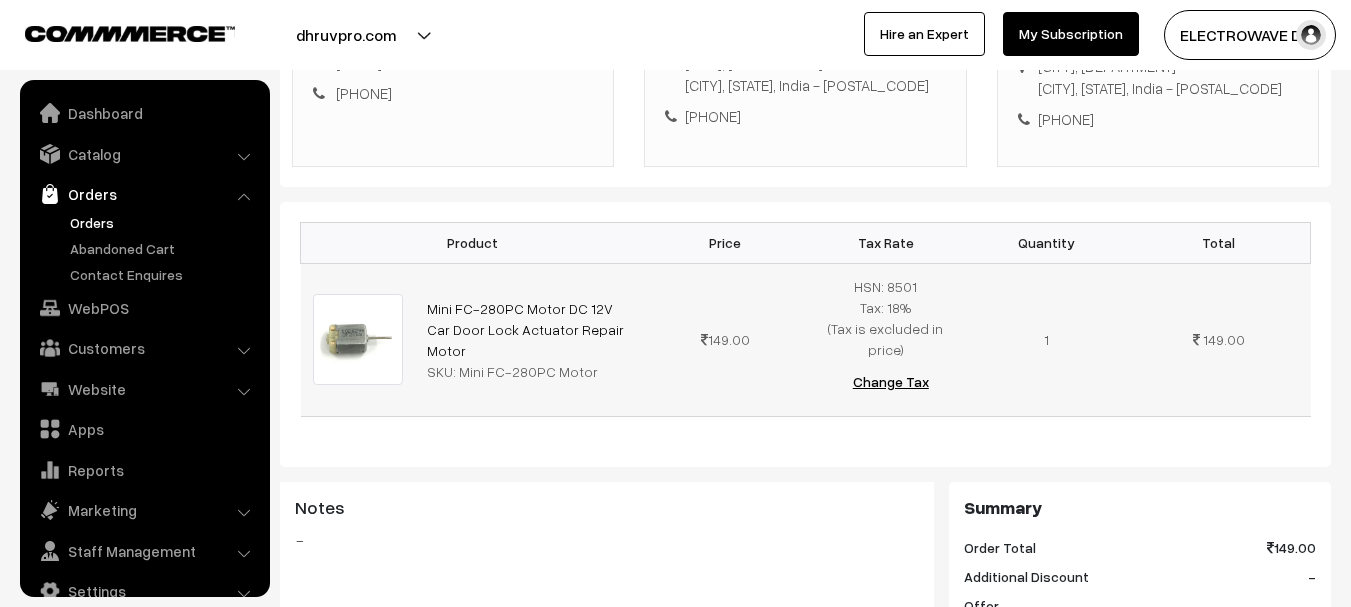 scroll, scrollTop: 400, scrollLeft: 0, axis: vertical 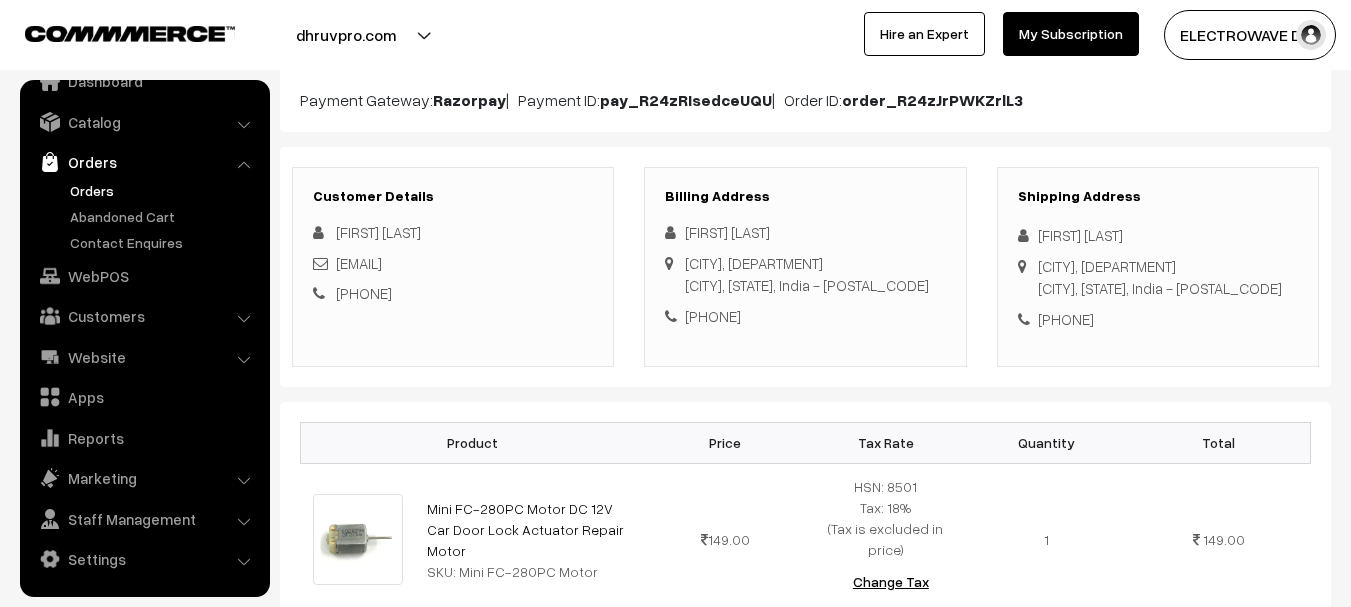 drag, startPoint x: 1027, startPoint y: 227, endPoint x: 1078, endPoint y: 293, distance: 83.40863 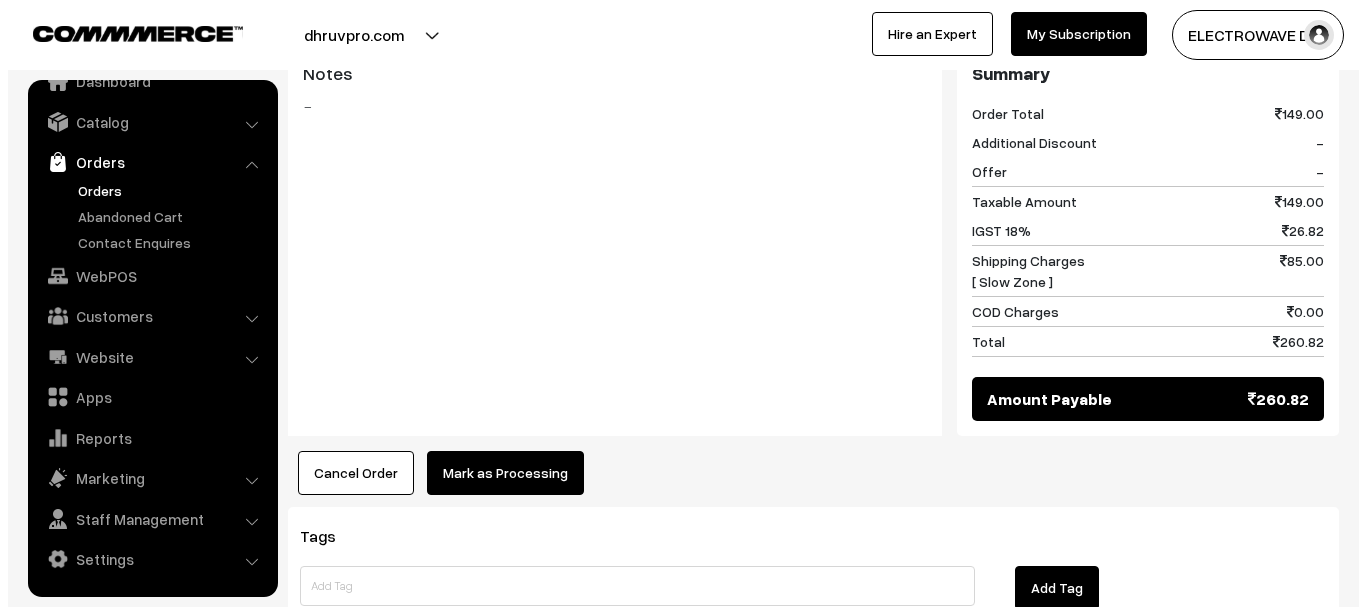 scroll, scrollTop: 1007, scrollLeft: 0, axis: vertical 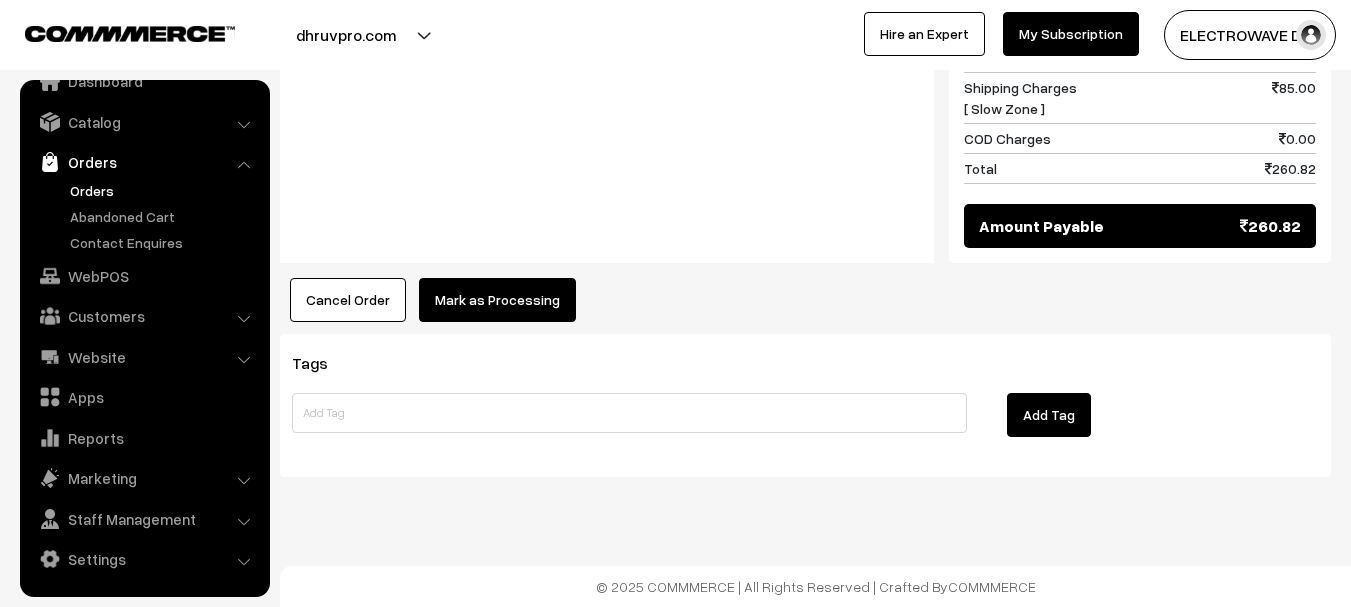 click on "Dashboard  /
orders  /
View Order
View Order (# OD2033)
Go Back
Ordered on  Aug 06, 2025  at  07:49 PM
Order Status:
Order Placed
|
Accceptance Status:
Accepted
|
Payment Mode:
Online payment
|
Payment Status:
Paid
Razorpay  pay_R24zRIsedceUQU order_R24zJrPWKZrlL3" at bounding box center [805, -228] 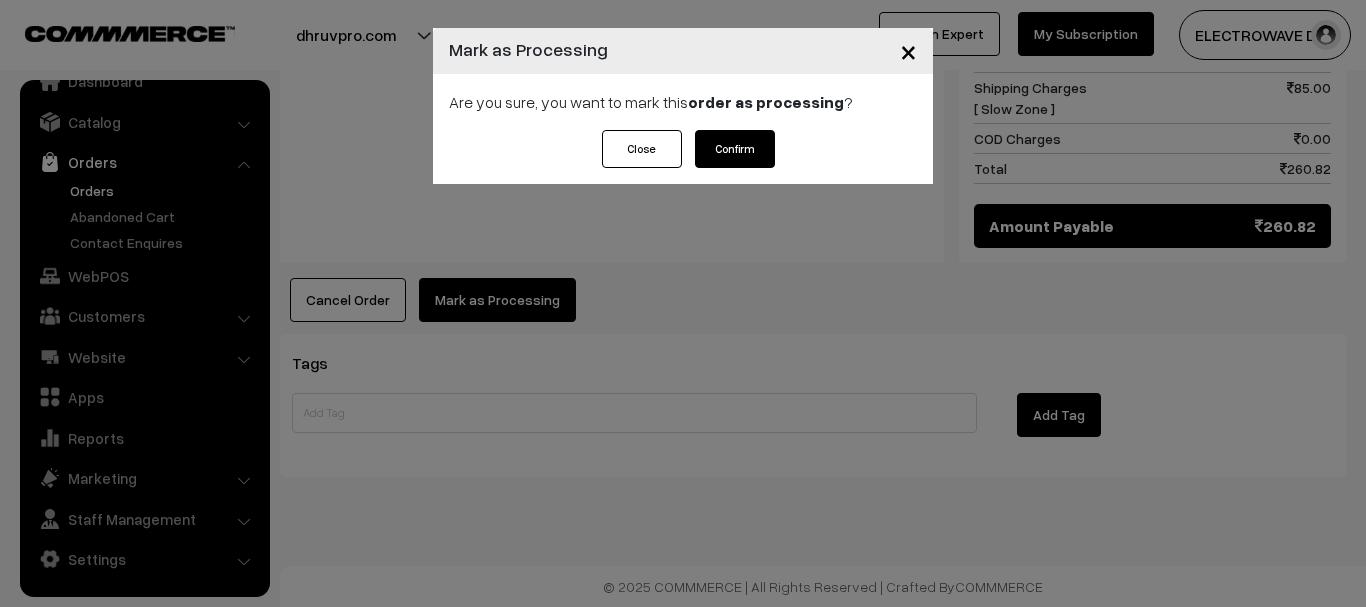 click on "Confirm" at bounding box center [735, 149] 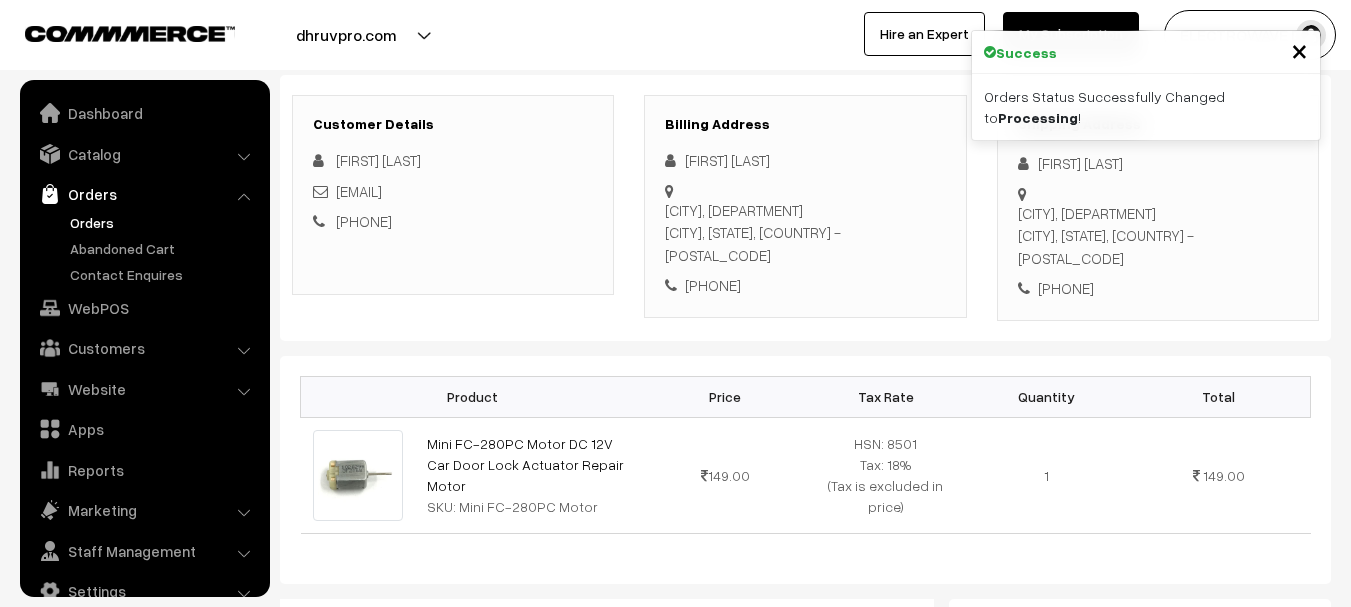 scroll, scrollTop: 300, scrollLeft: 0, axis: vertical 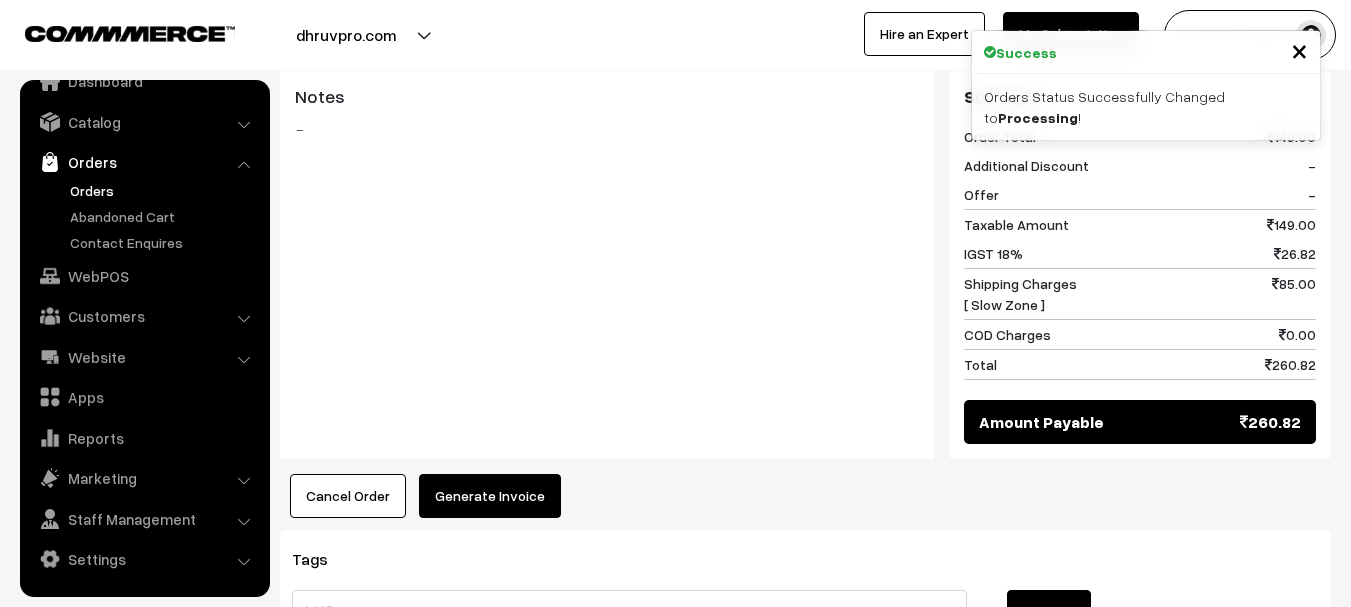 click on "Generate Invoice" at bounding box center [490, 496] 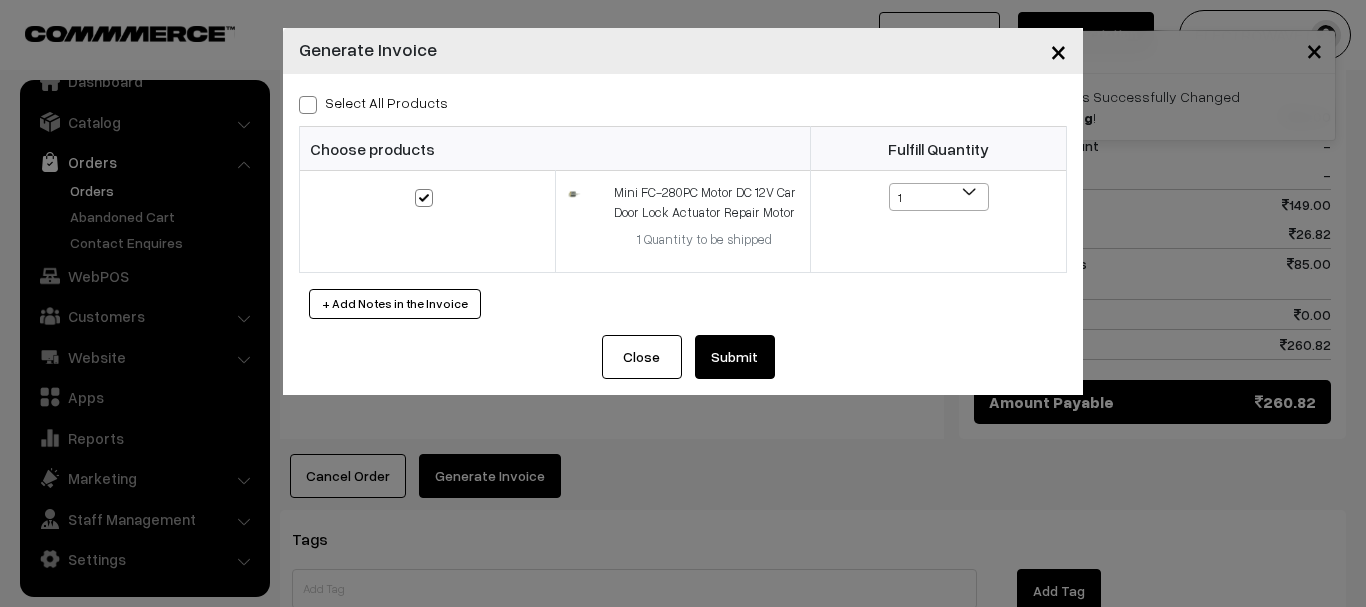 click on "Submit" at bounding box center (735, 357) 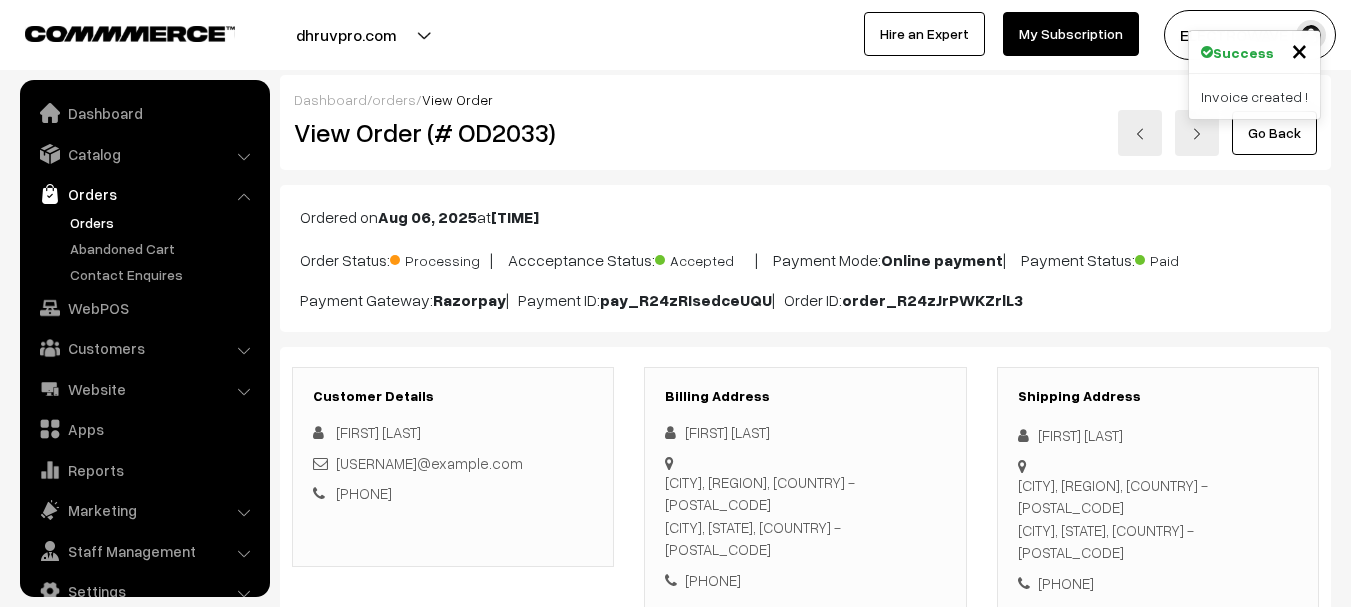 scroll, scrollTop: 1100, scrollLeft: 0, axis: vertical 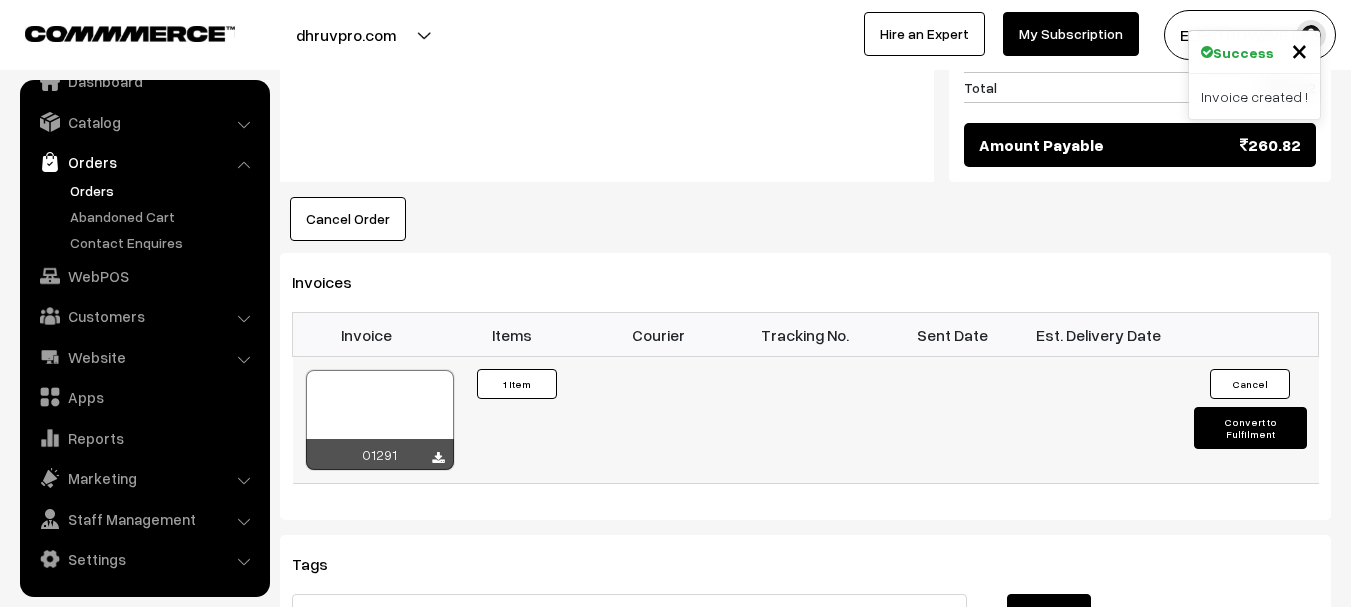 click at bounding box center [380, 420] 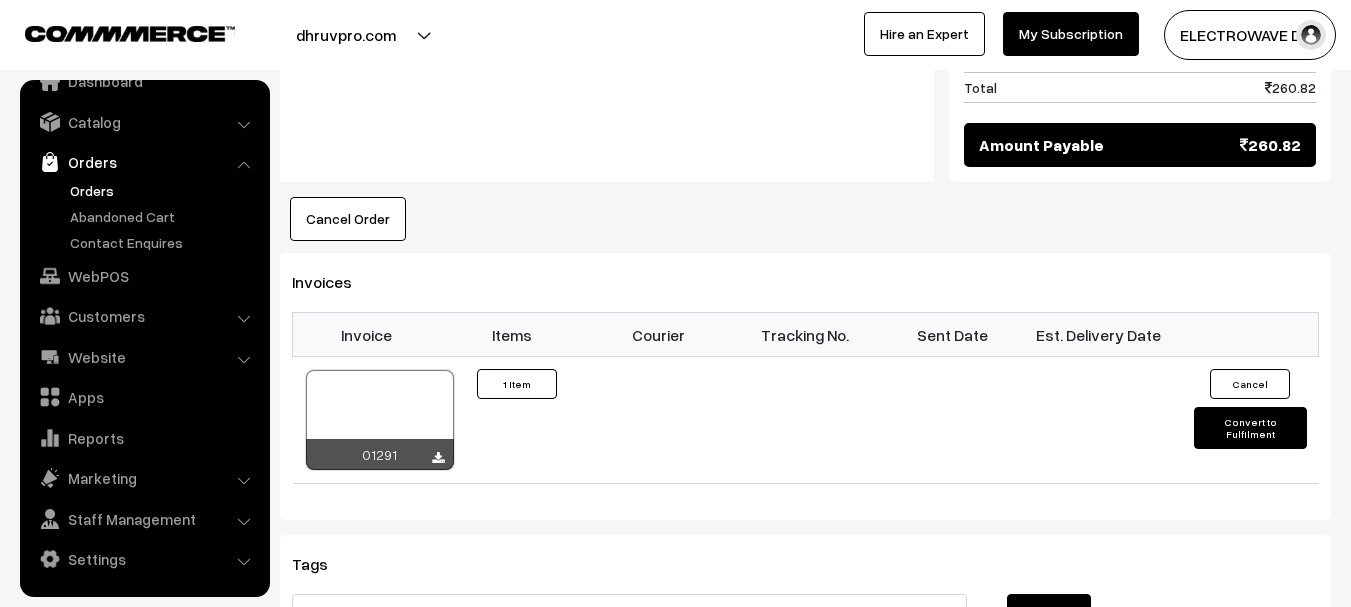 click on "Orders" at bounding box center (164, 190) 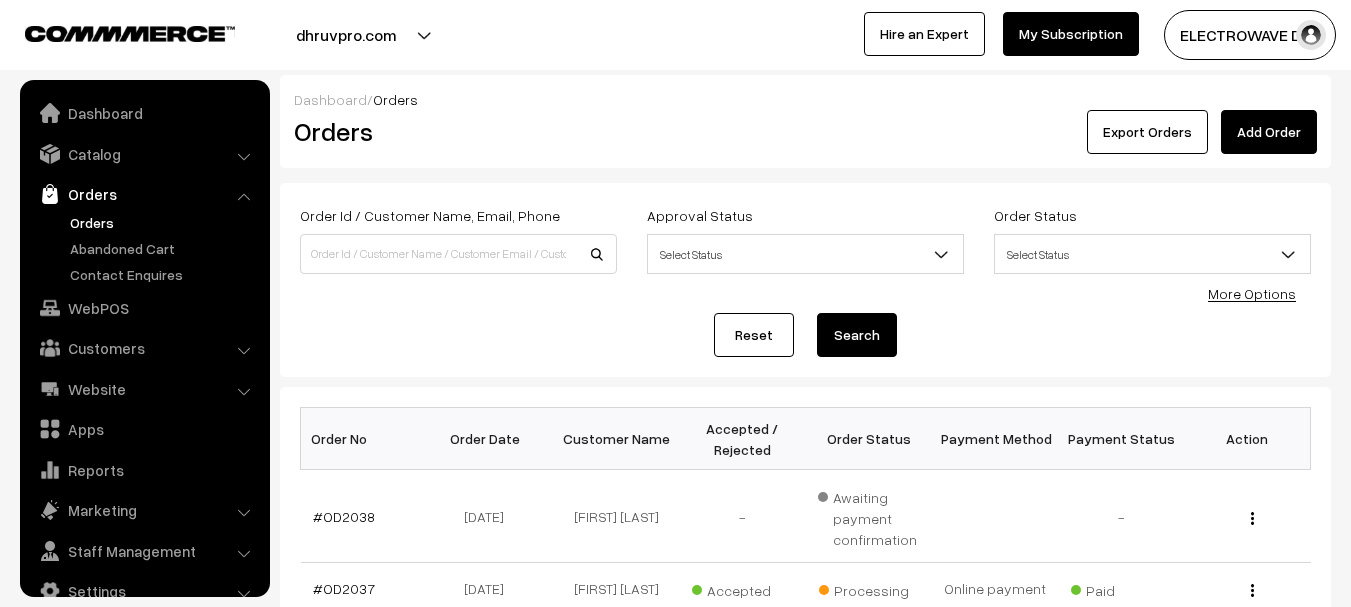 scroll, scrollTop: 700, scrollLeft: 0, axis: vertical 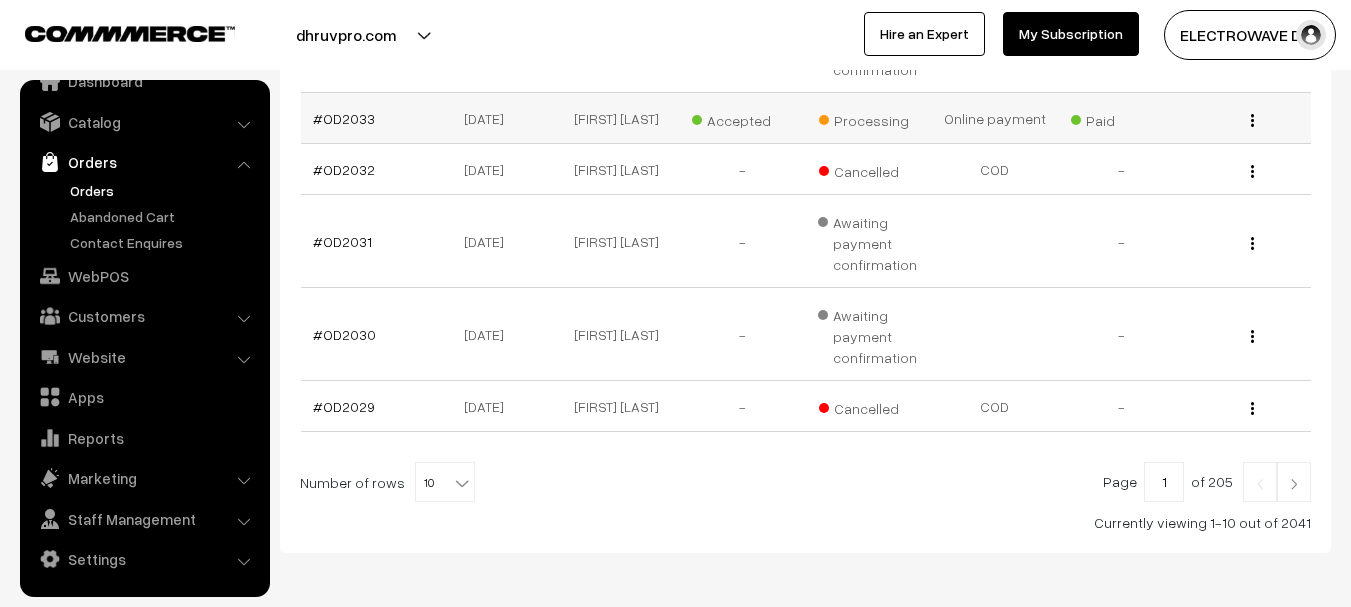 click on "#OD2033" at bounding box center (364, 118) 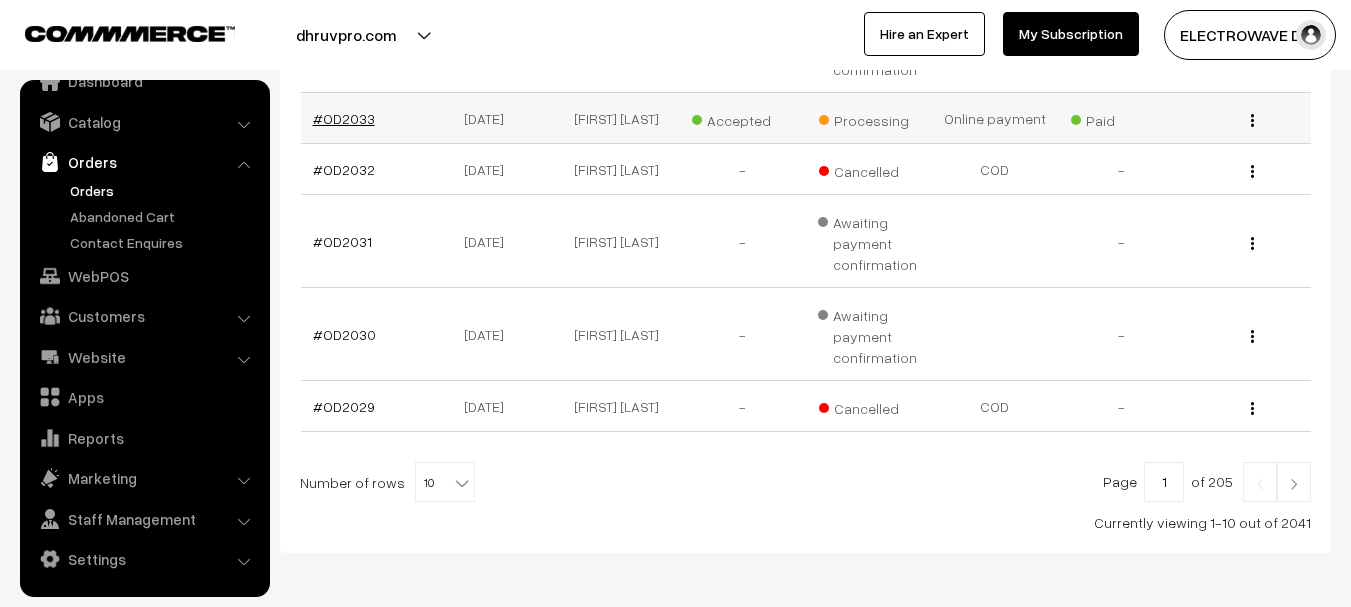 click on "#OD2033" at bounding box center (344, 118) 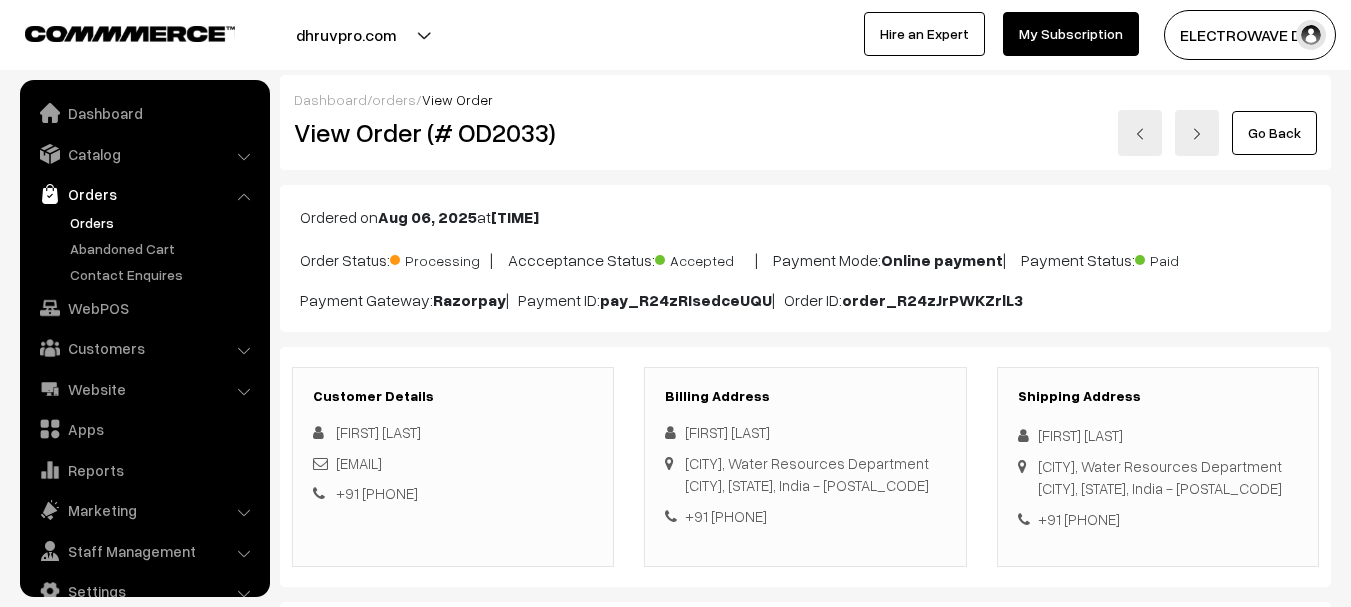 scroll, scrollTop: 0, scrollLeft: 0, axis: both 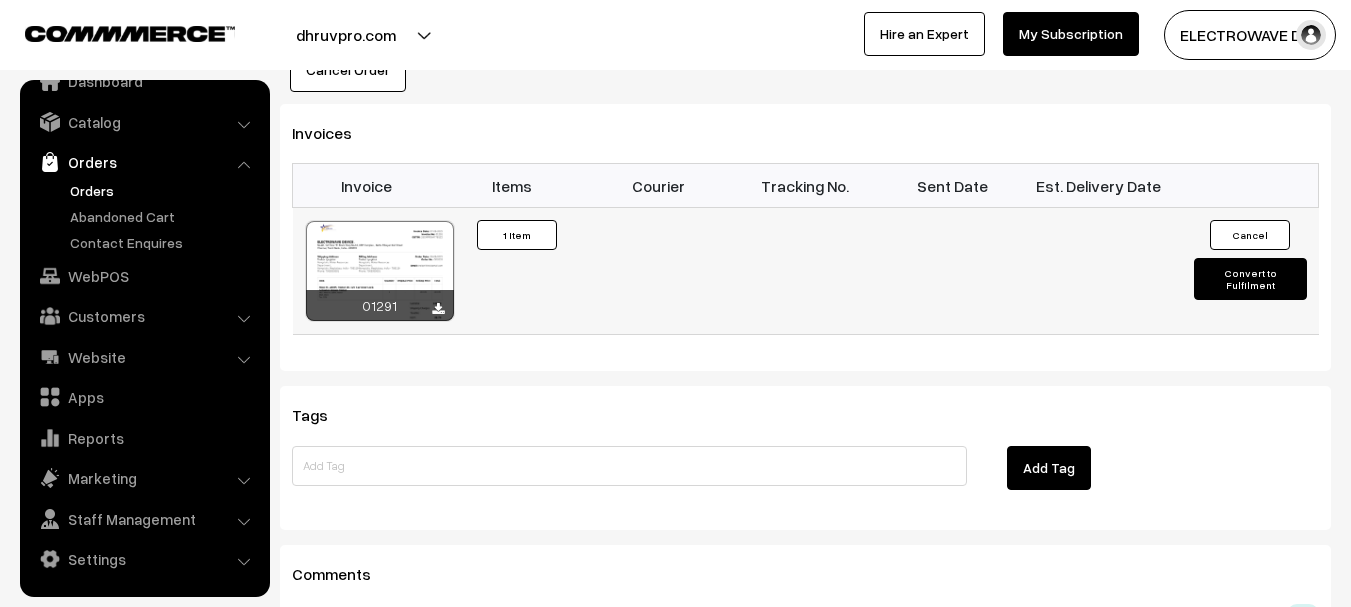 click on "Convert to Fulfilment" at bounding box center [1250, 279] 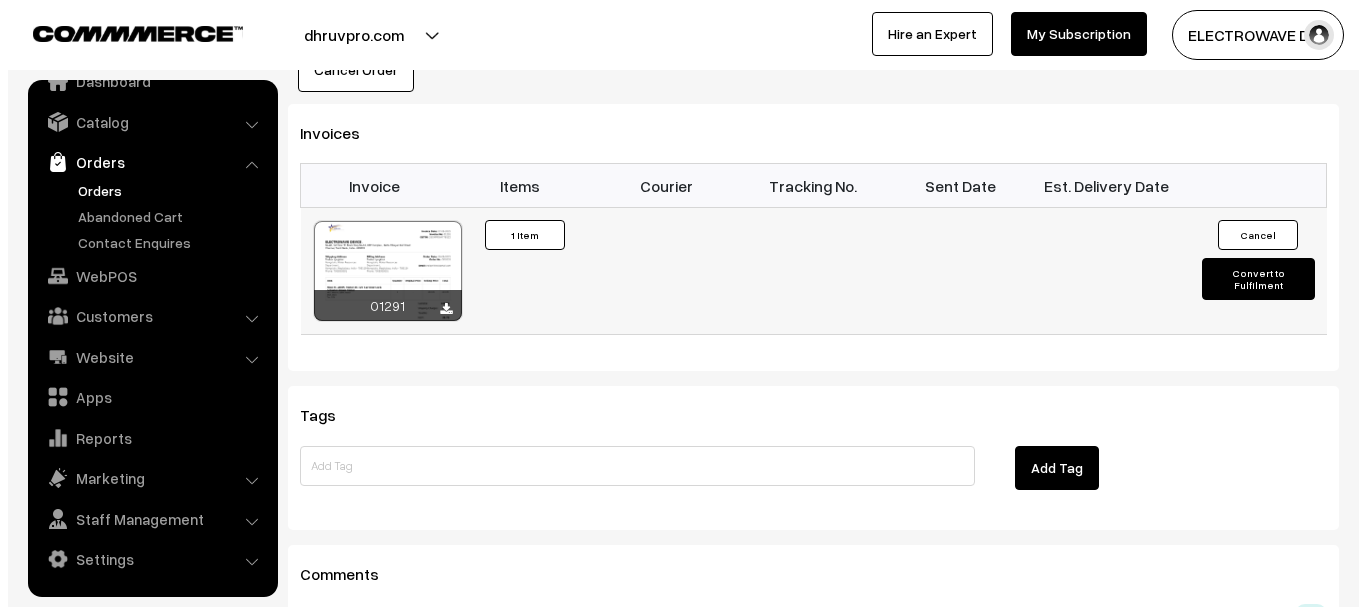 scroll, scrollTop: 1202, scrollLeft: 0, axis: vertical 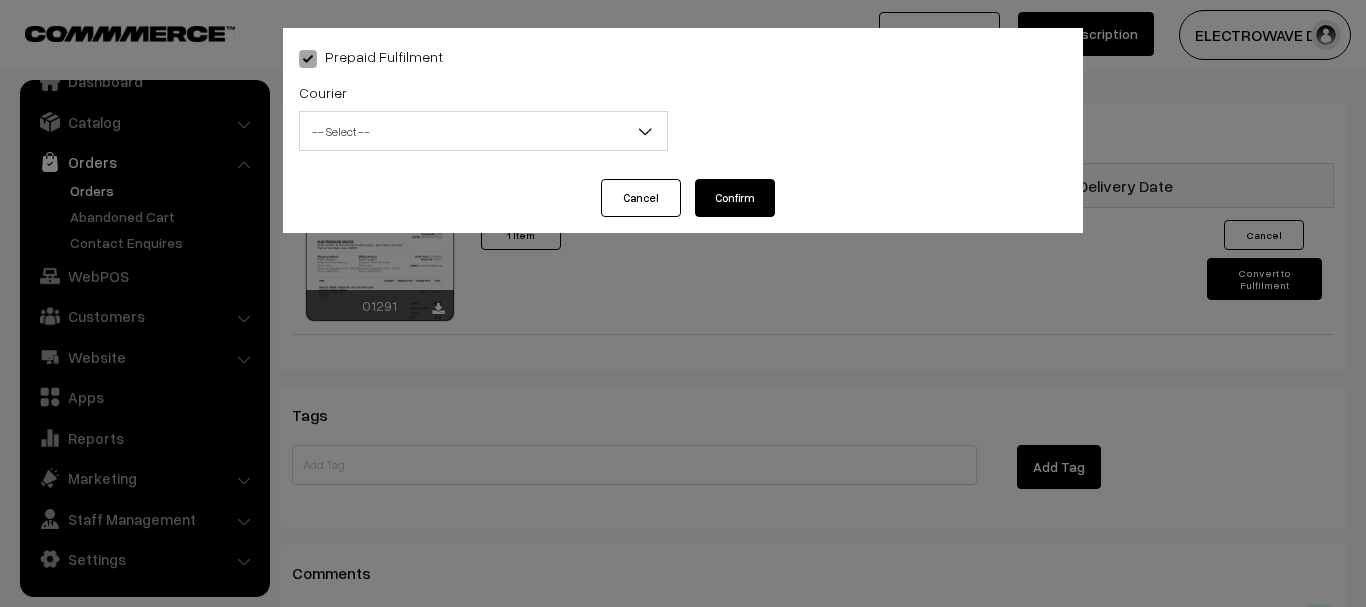click on "-- Select --" at bounding box center [483, 131] 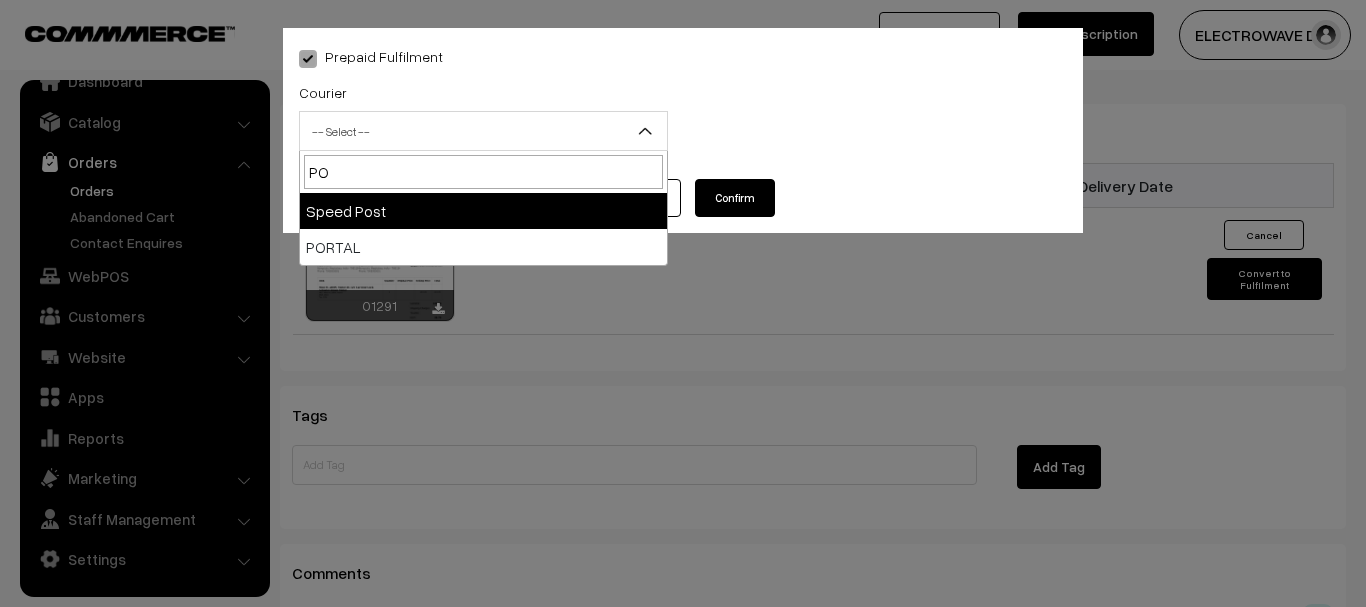 type on "PO" 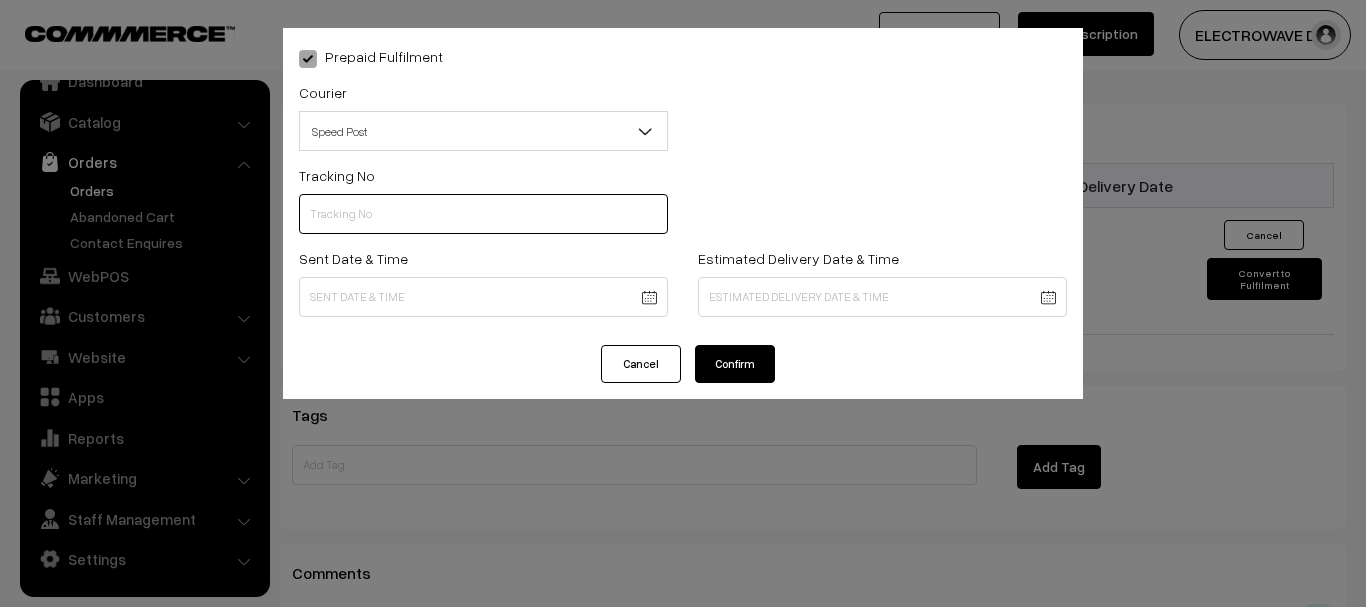 click at bounding box center [483, 214] 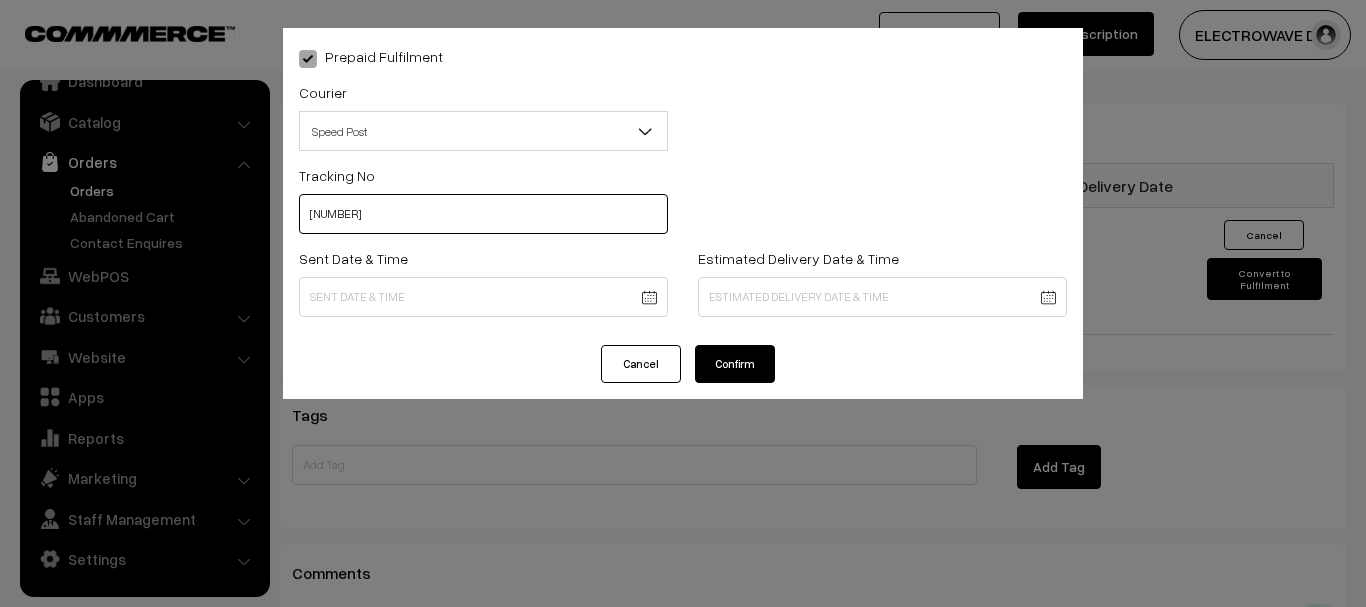 type on "CT253959554IN" 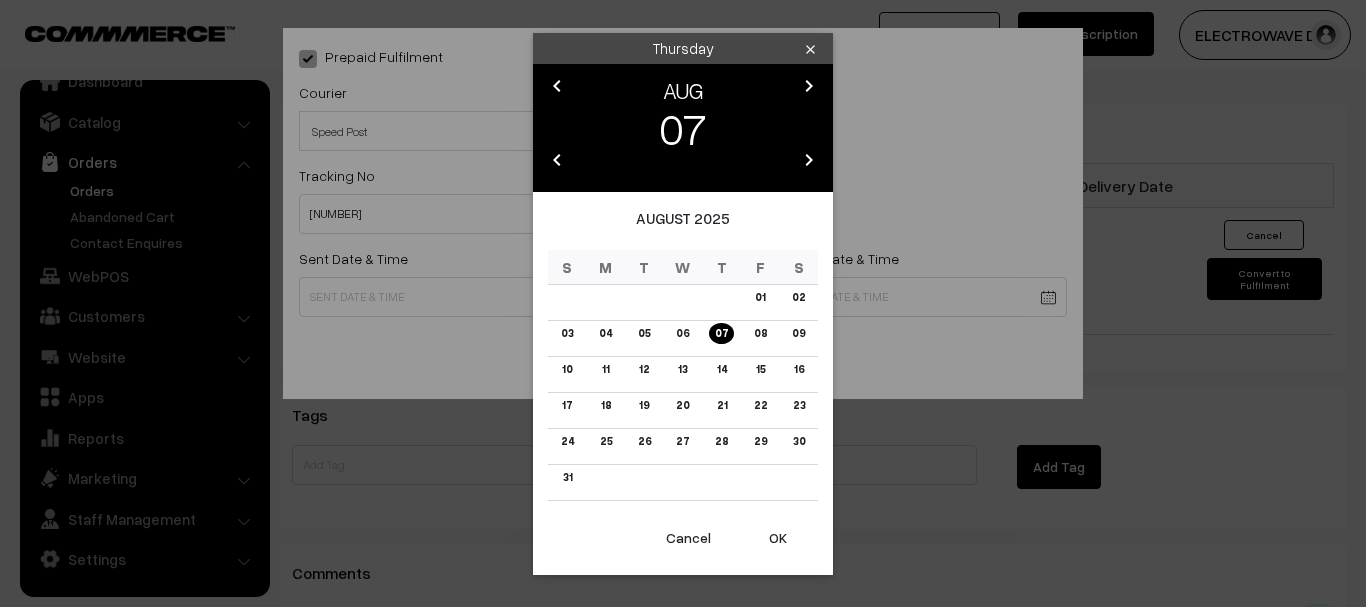 click on "OK" at bounding box center (778, 538) 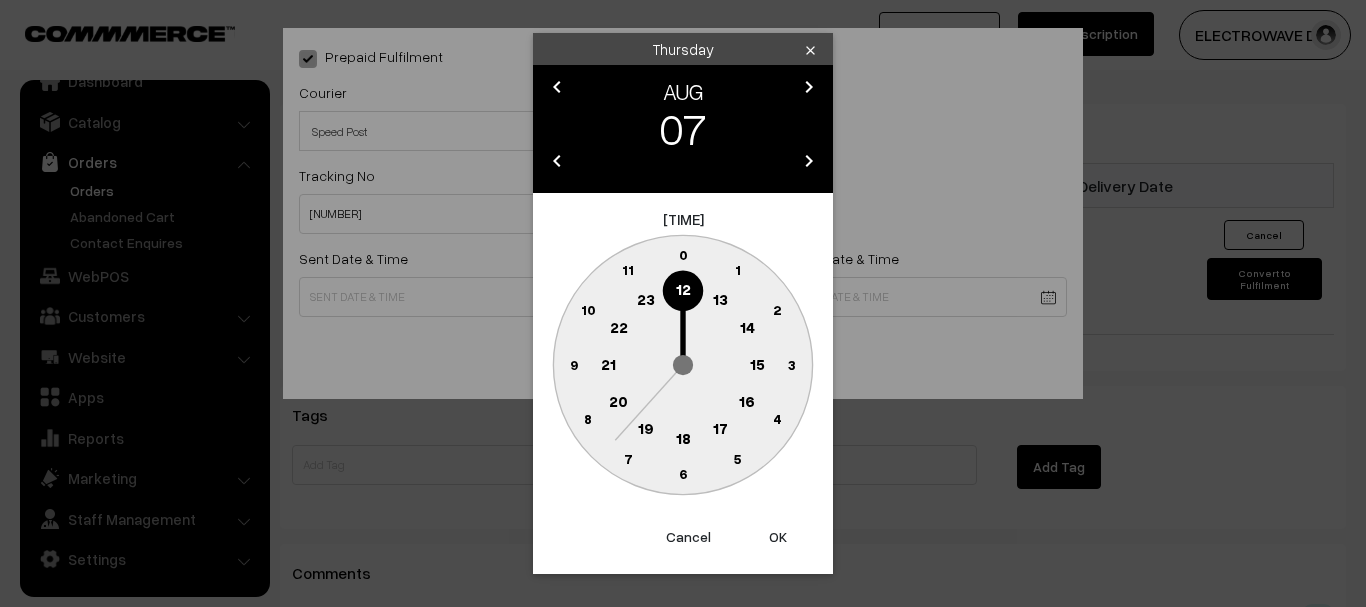 click on "OK" at bounding box center (778, 537) 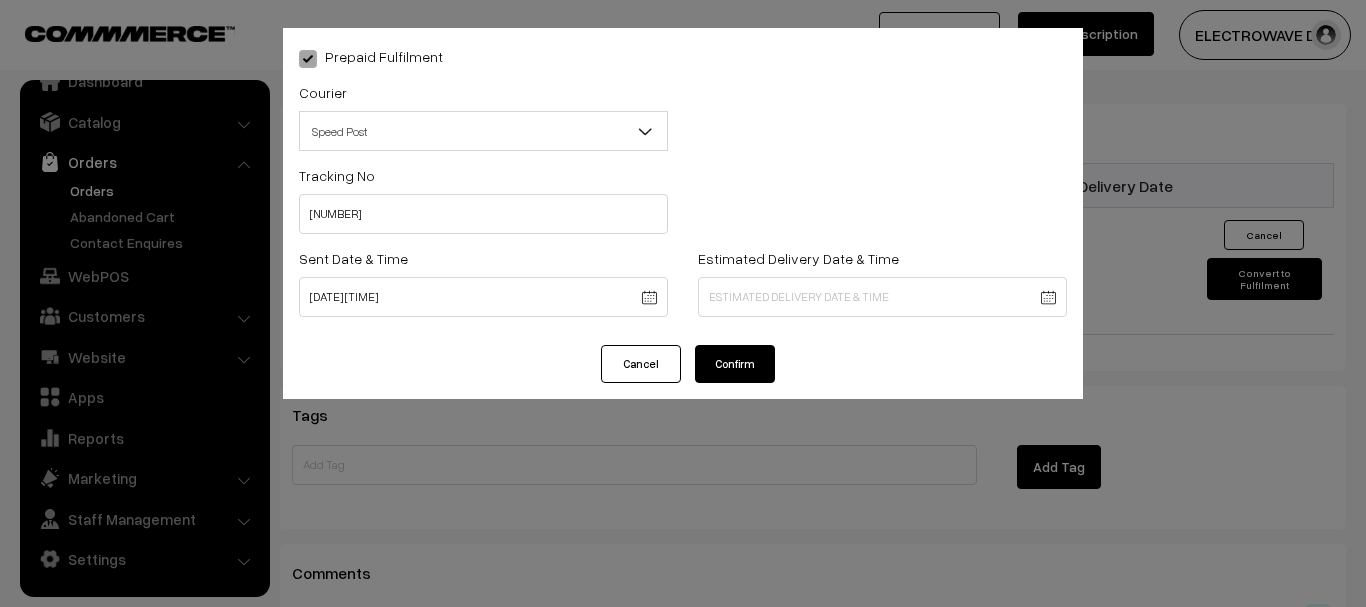 click on "Thank you for showing interest. Our team will call you shortly.
Close
dhruvpro.com
Go to Website
Create New Store" at bounding box center [683, -162] 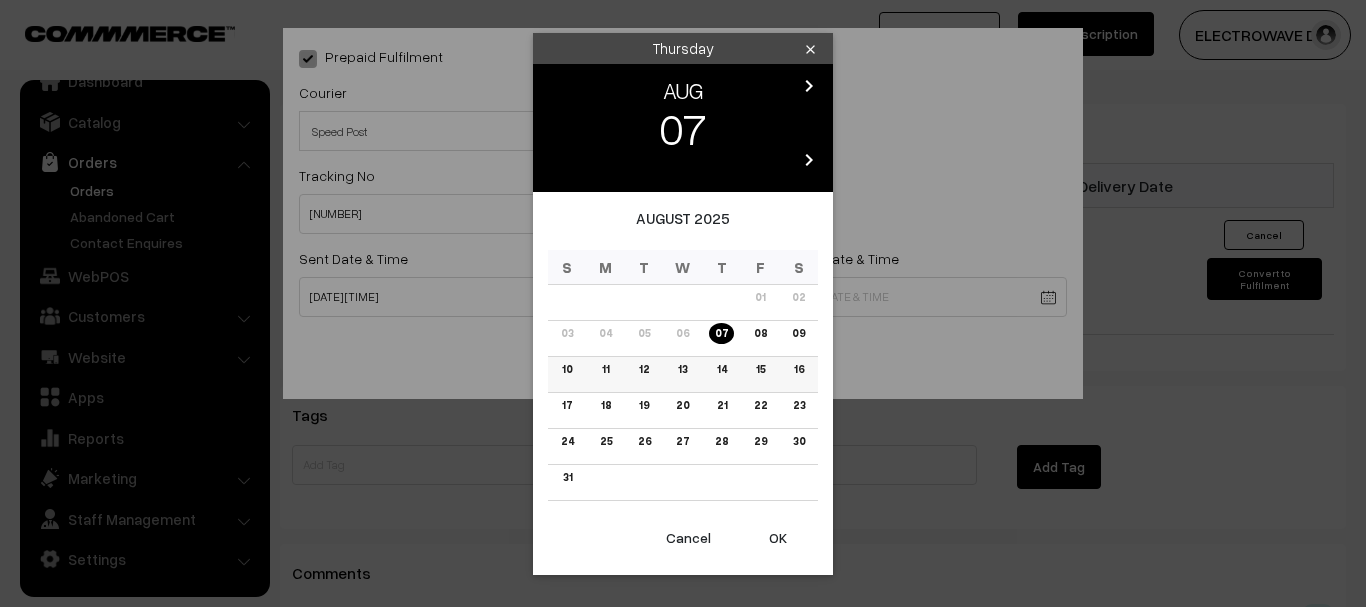 click on "11" at bounding box center (605, 369) 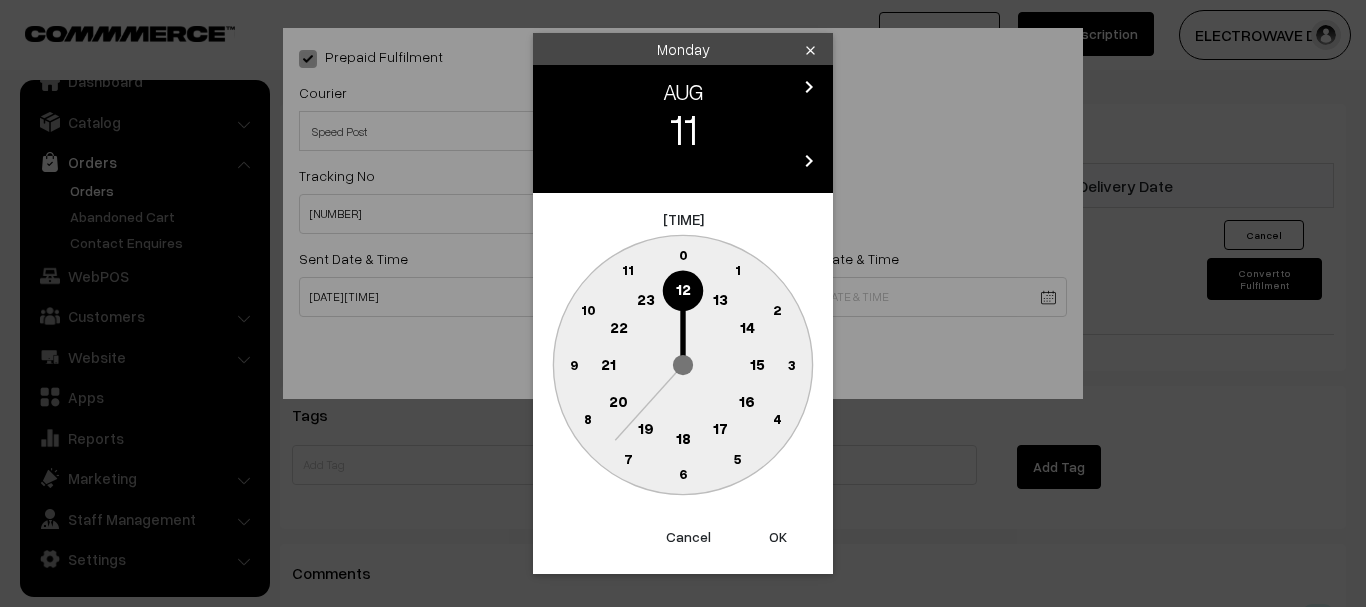 click on "OK" at bounding box center (778, 537) 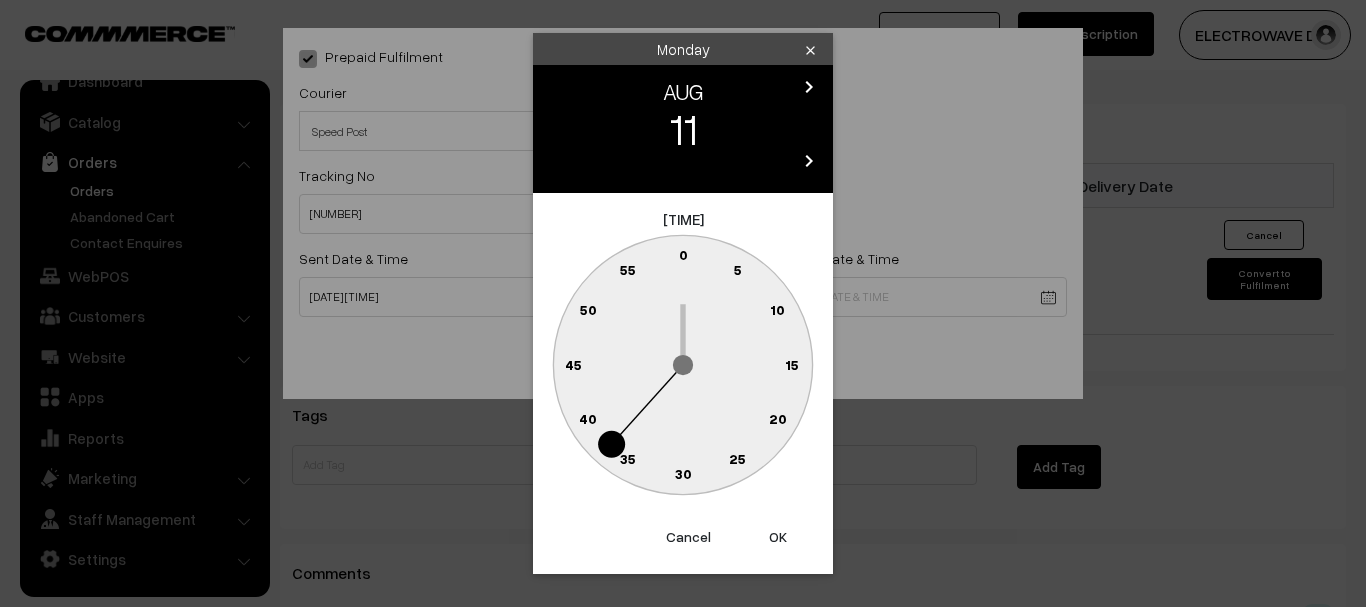 click on "OK" at bounding box center [778, 537] 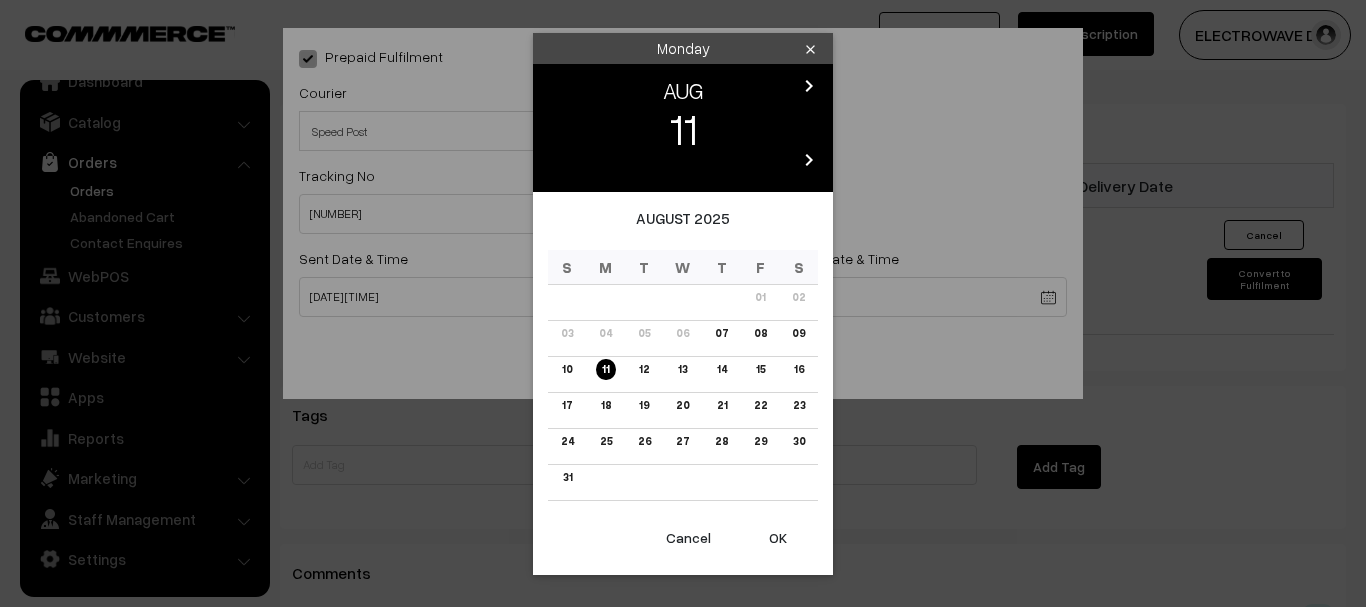 click on "Thank you for showing interest. Our team will call you shortly.
Close
dhruvpro.com
Go to Website
Create New Store" at bounding box center (683, -162) 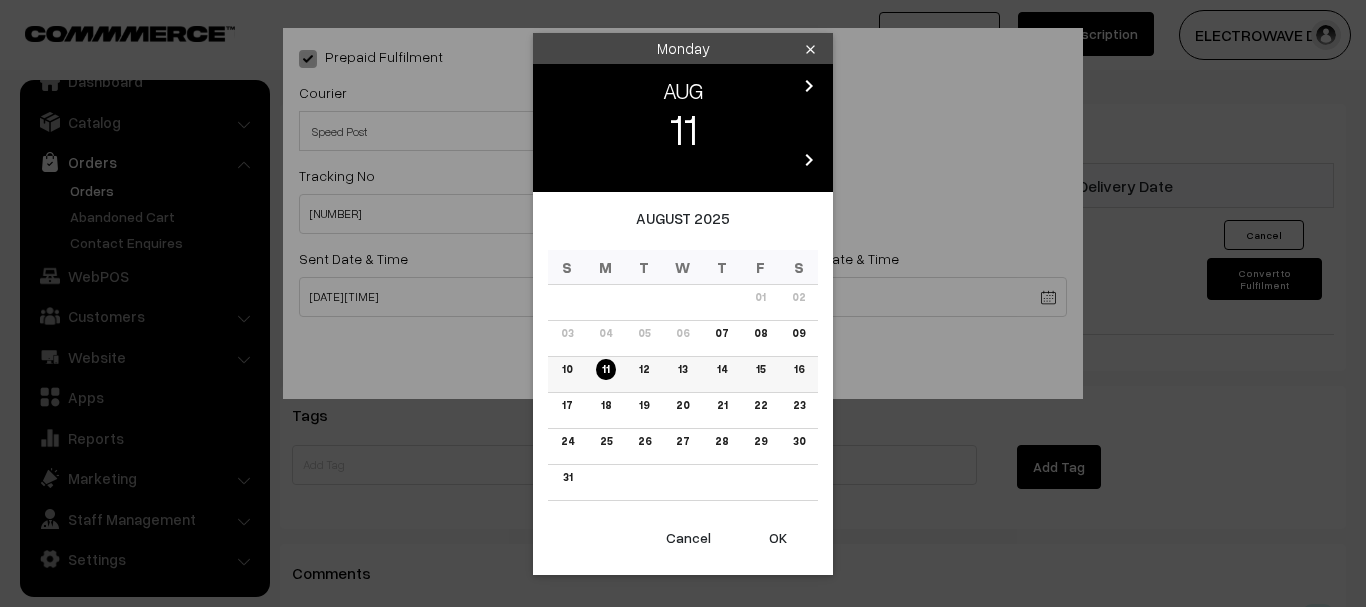 click on "13" at bounding box center (682, 369) 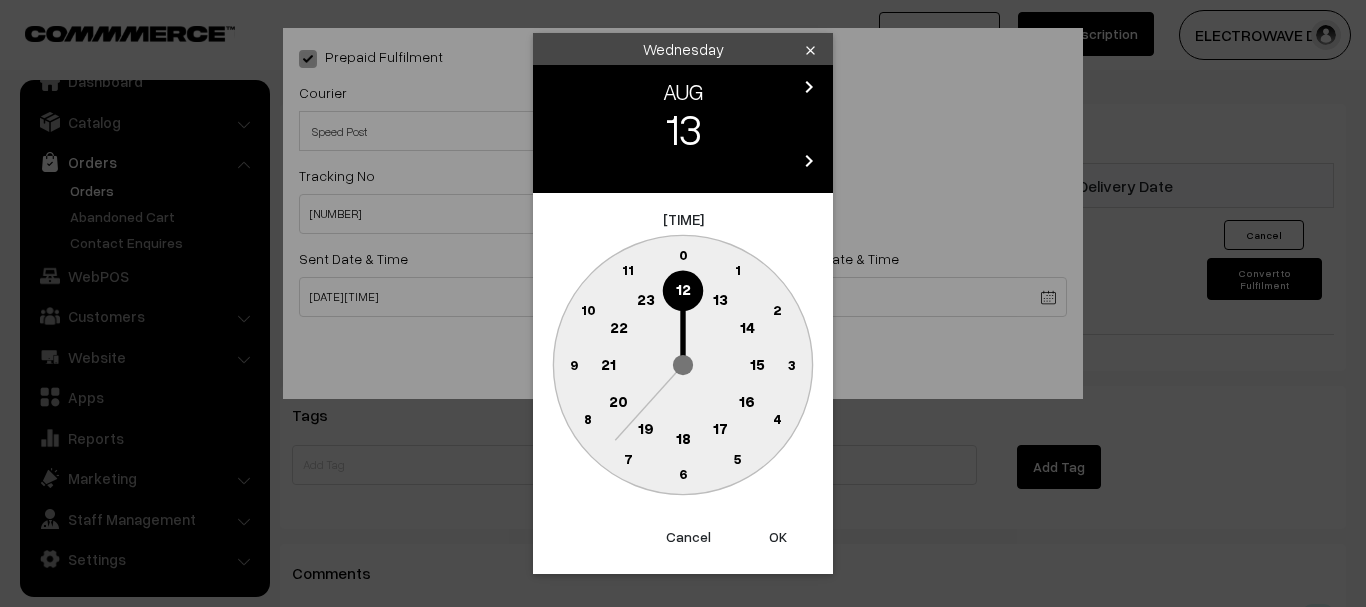 click on "OK" at bounding box center [778, 537] 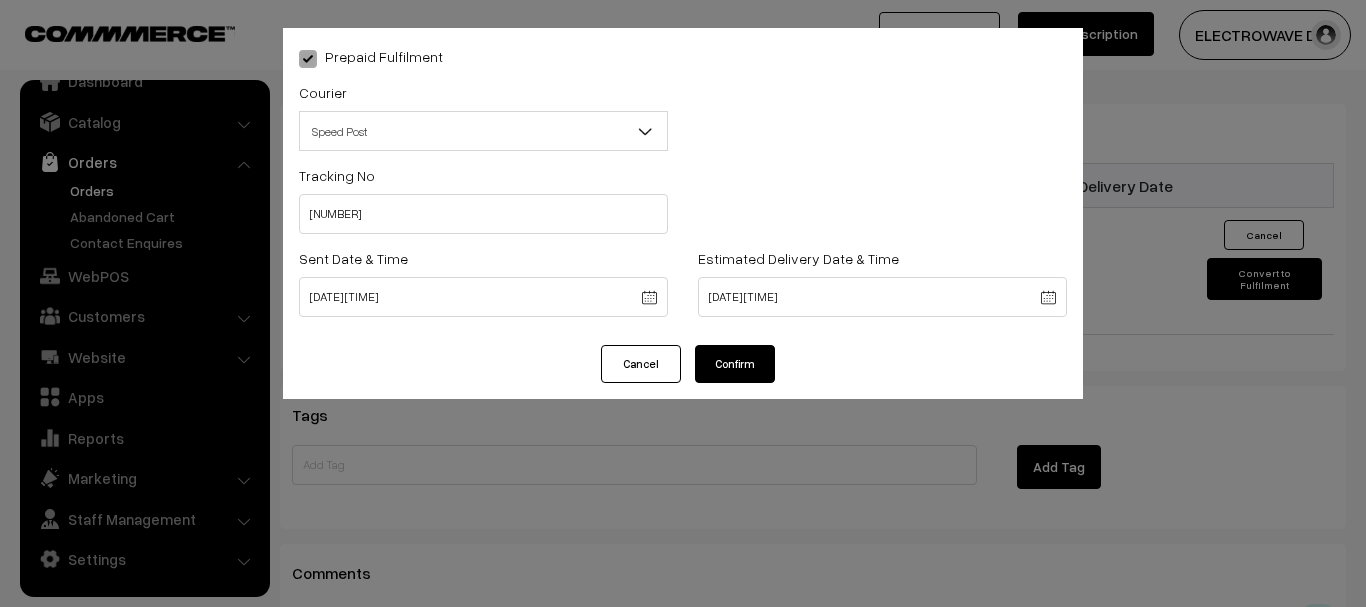 click on "Confirm" at bounding box center [735, 364] 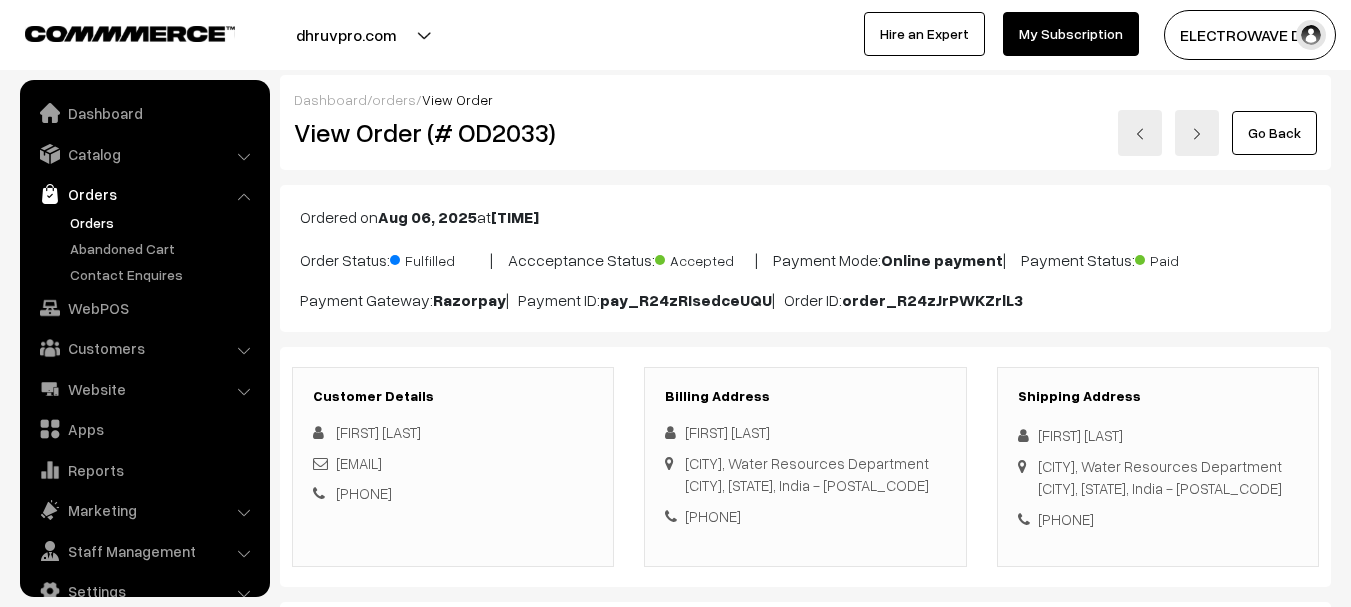 scroll, scrollTop: 1202, scrollLeft: 0, axis: vertical 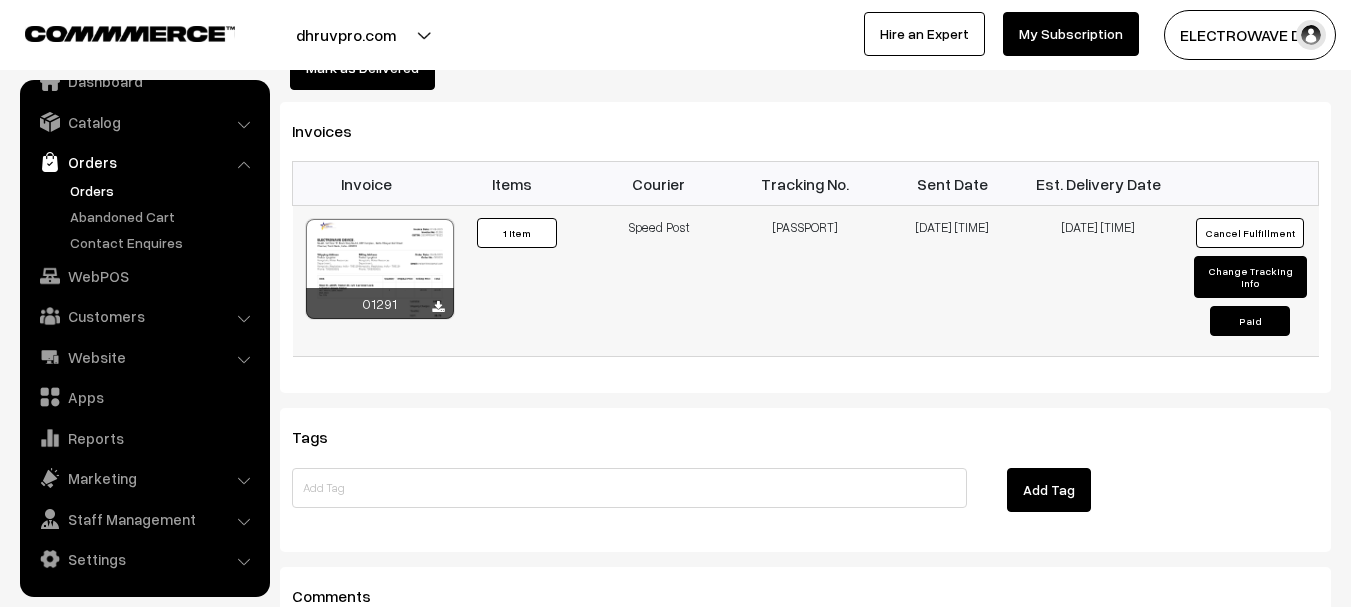 drag, startPoint x: 791, startPoint y: 224, endPoint x: 853, endPoint y: 228, distance: 62.1289 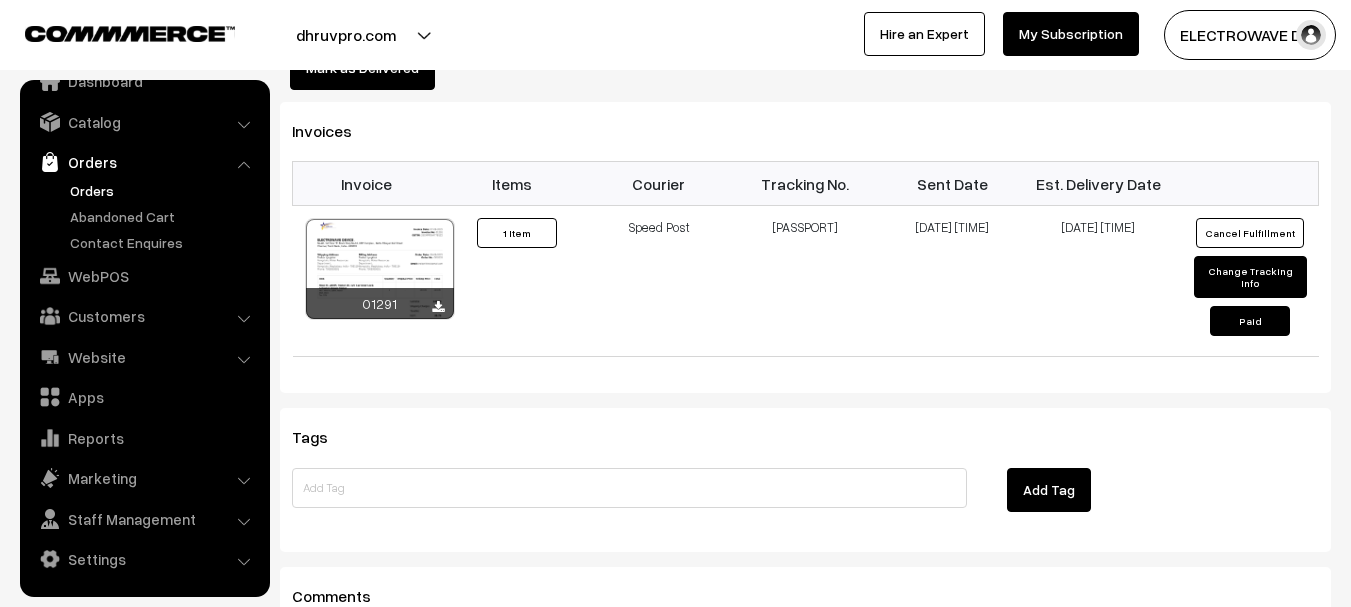 click on "Orders" at bounding box center [164, 190] 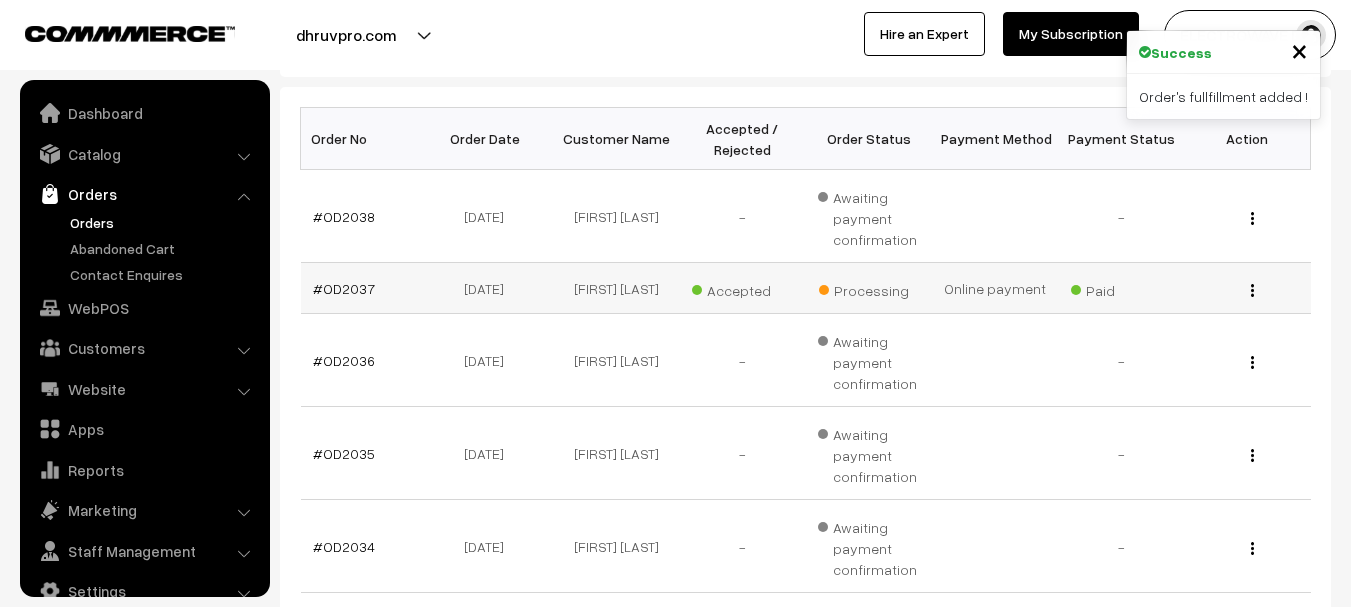scroll, scrollTop: 300, scrollLeft: 0, axis: vertical 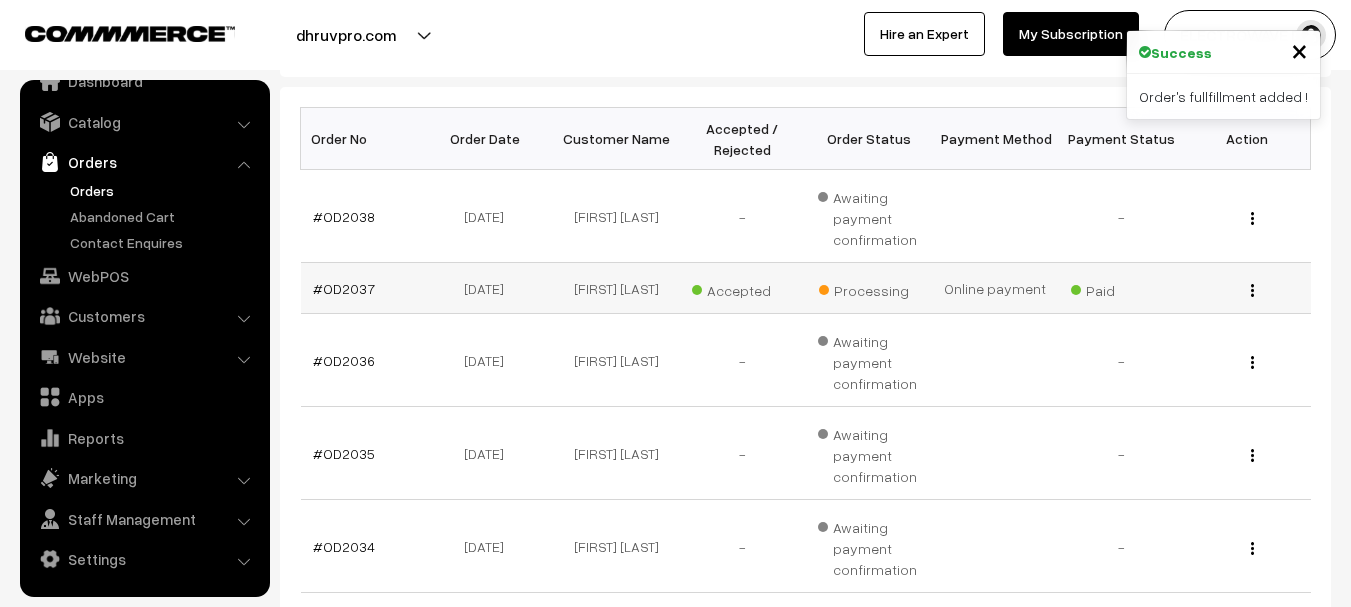 click on "#OD2037" at bounding box center (364, 288) 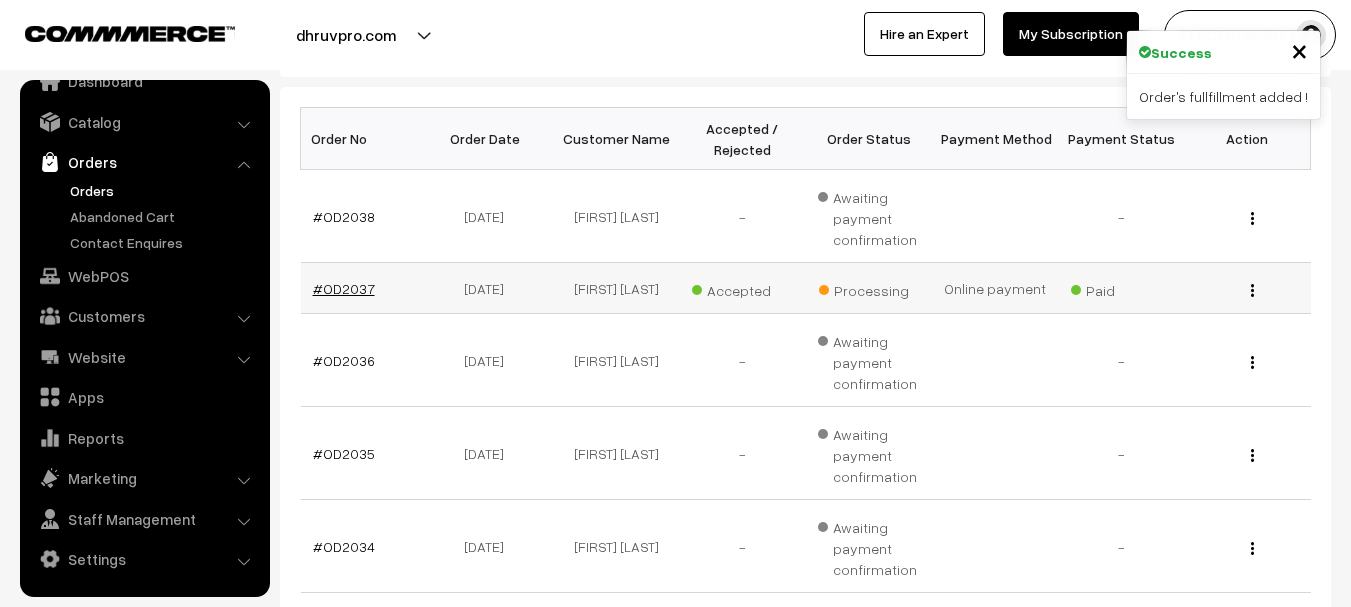 click on "#OD2037" at bounding box center (344, 288) 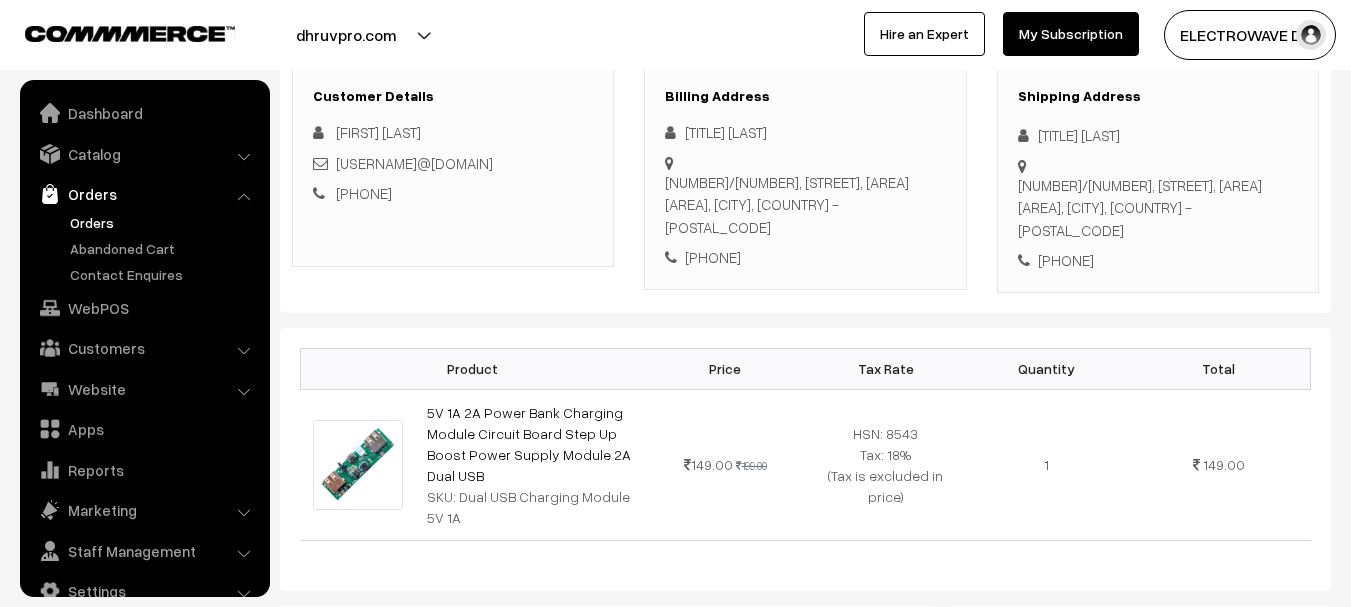 scroll, scrollTop: 300, scrollLeft: 0, axis: vertical 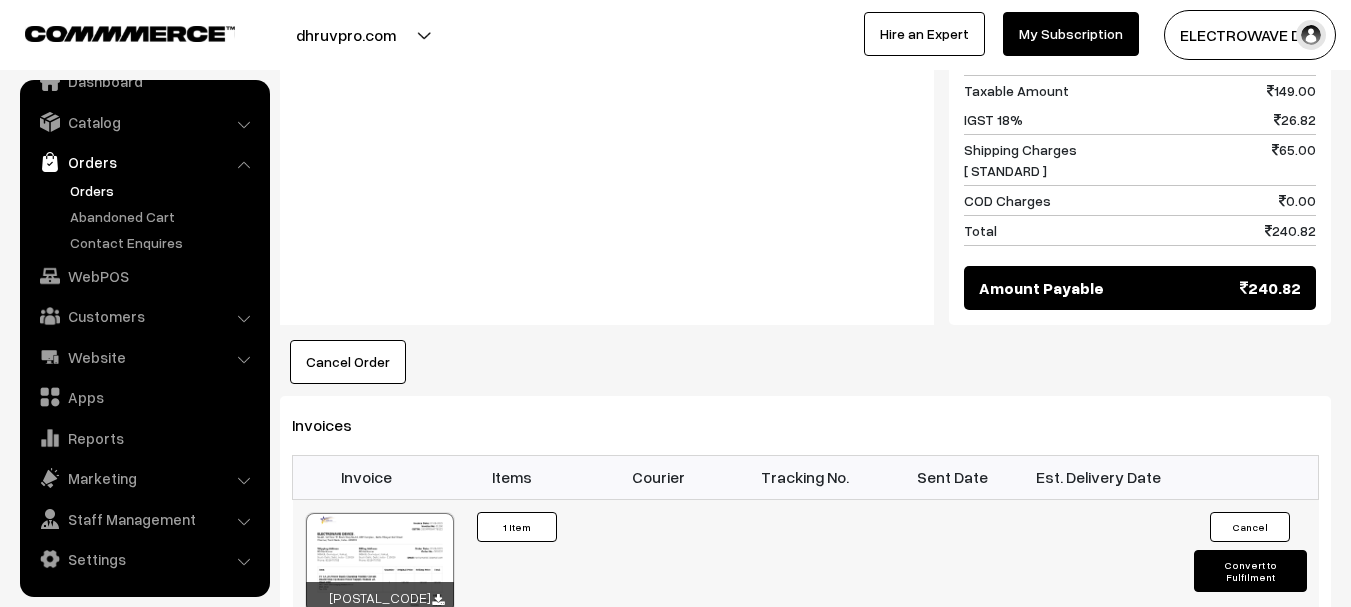 click on "Convert to Fulfilment" at bounding box center [1250, 571] 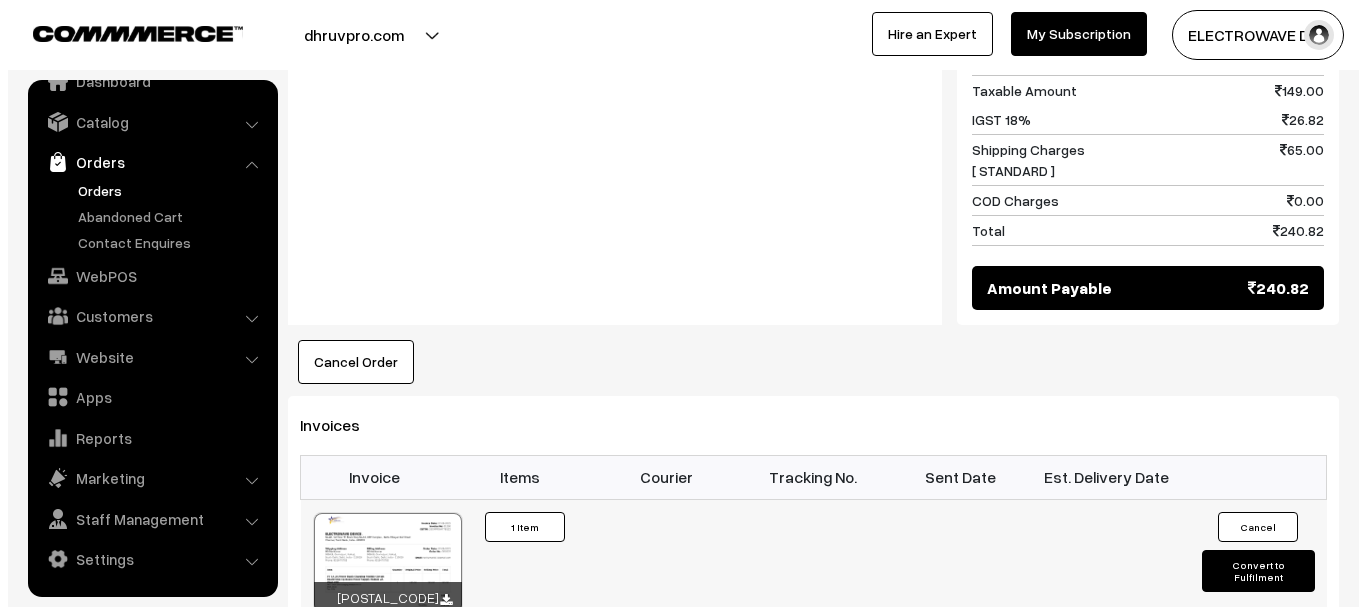 scroll, scrollTop: 979, scrollLeft: 0, axis: vertical 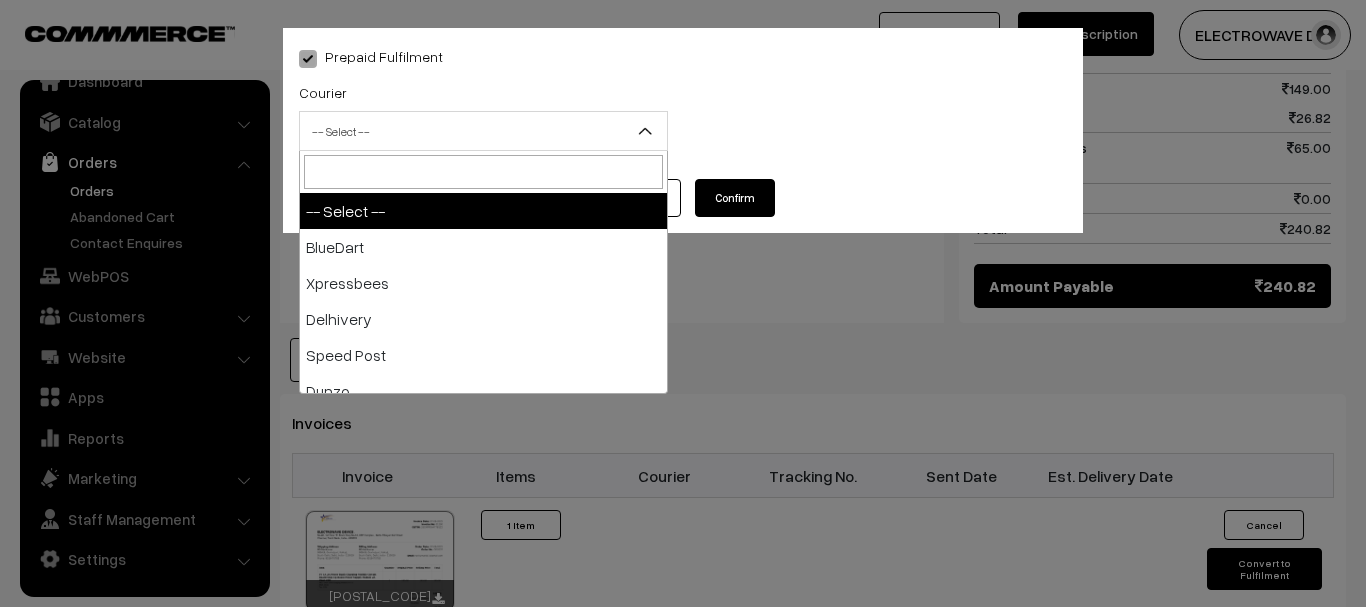 click on "-- Select --" at bounding box center [483, 131] 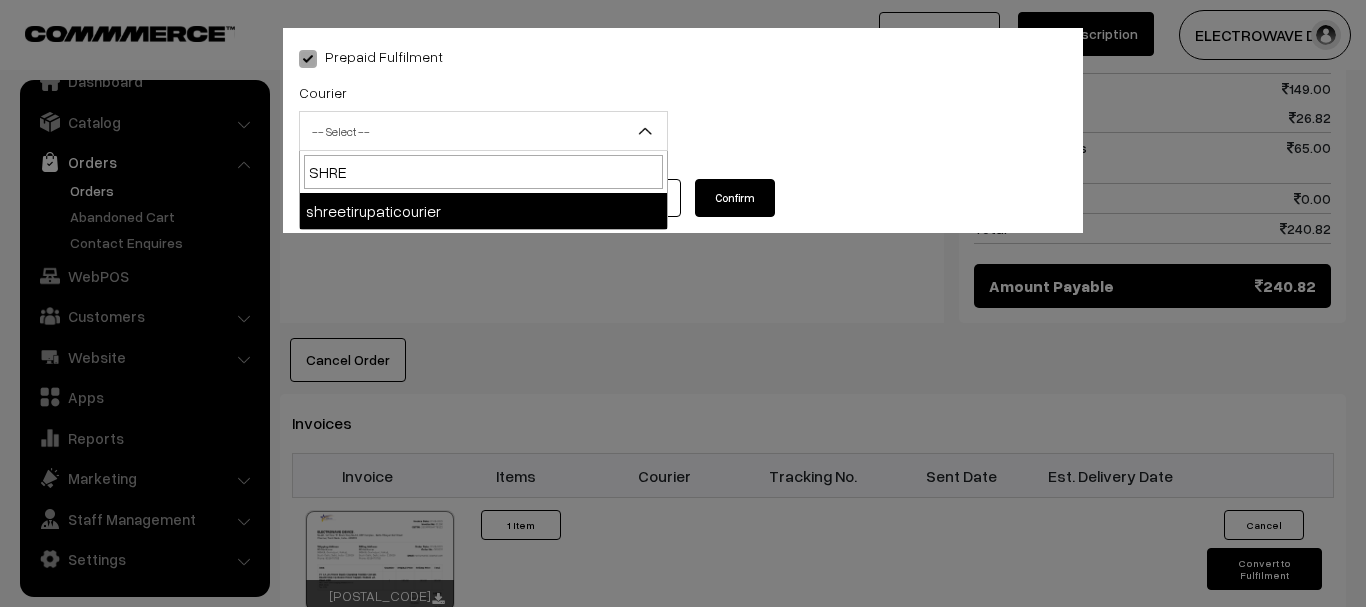 type on "SHRE" 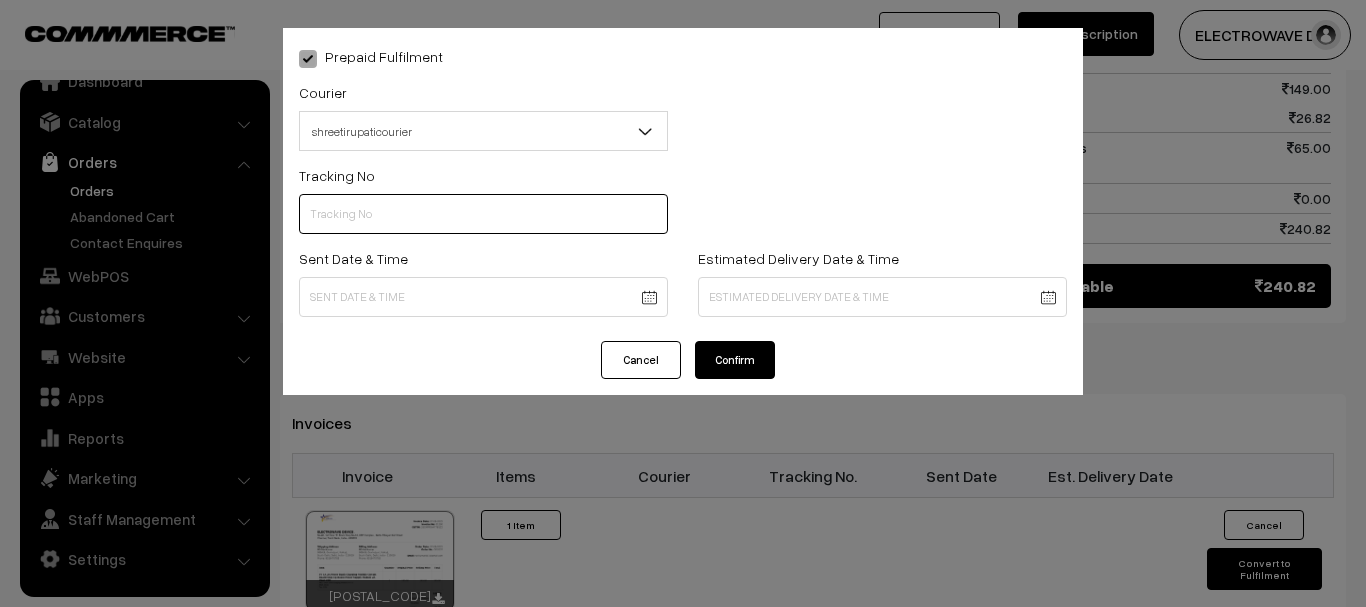 click at bounding box center [483, 214] 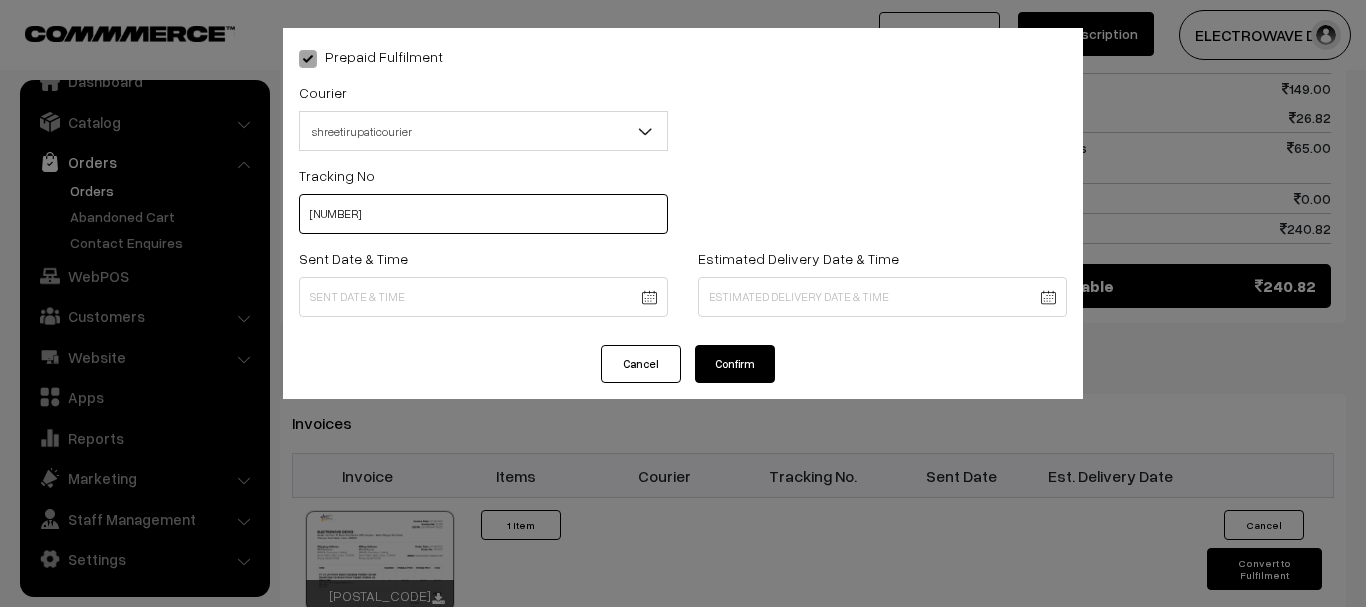 type on "374800041903" 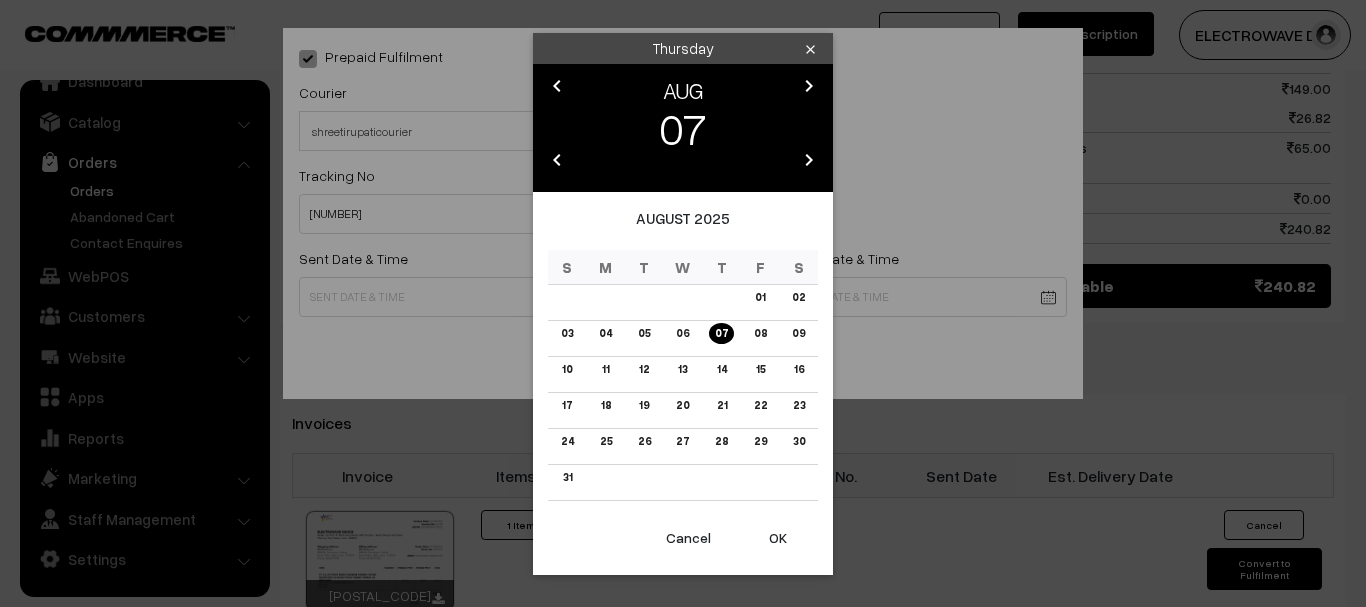 click on "OK" at bounding box center [778, 538] 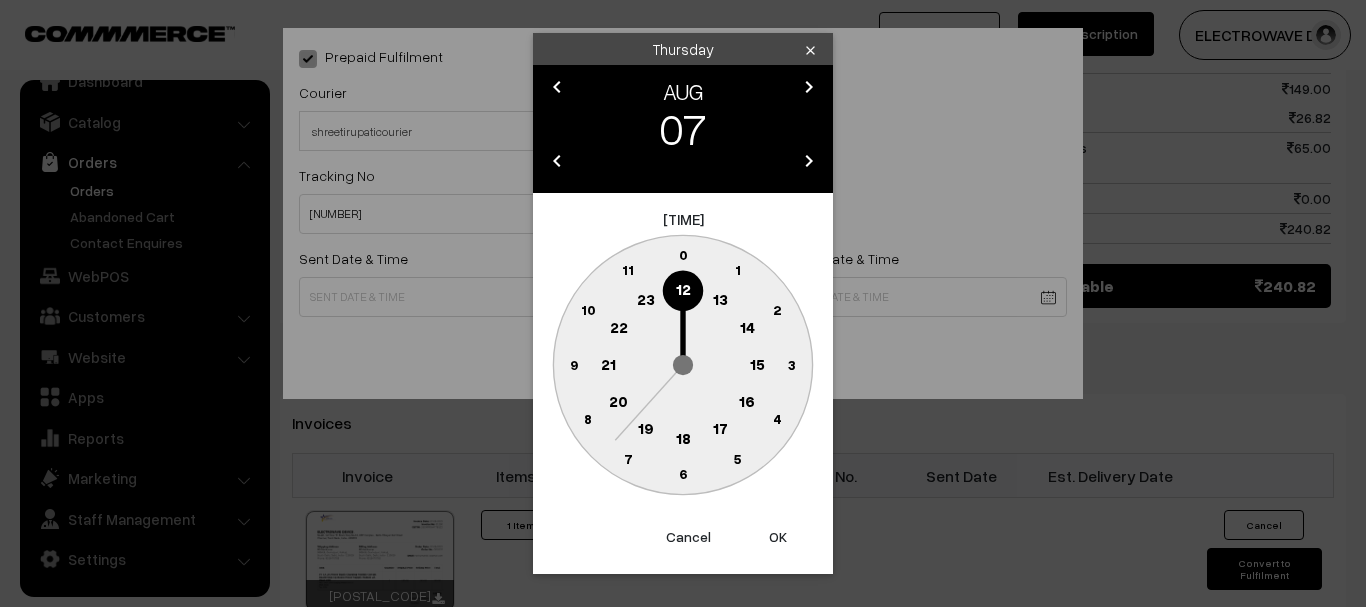 click on "OK" at bounding box center (778, 537) 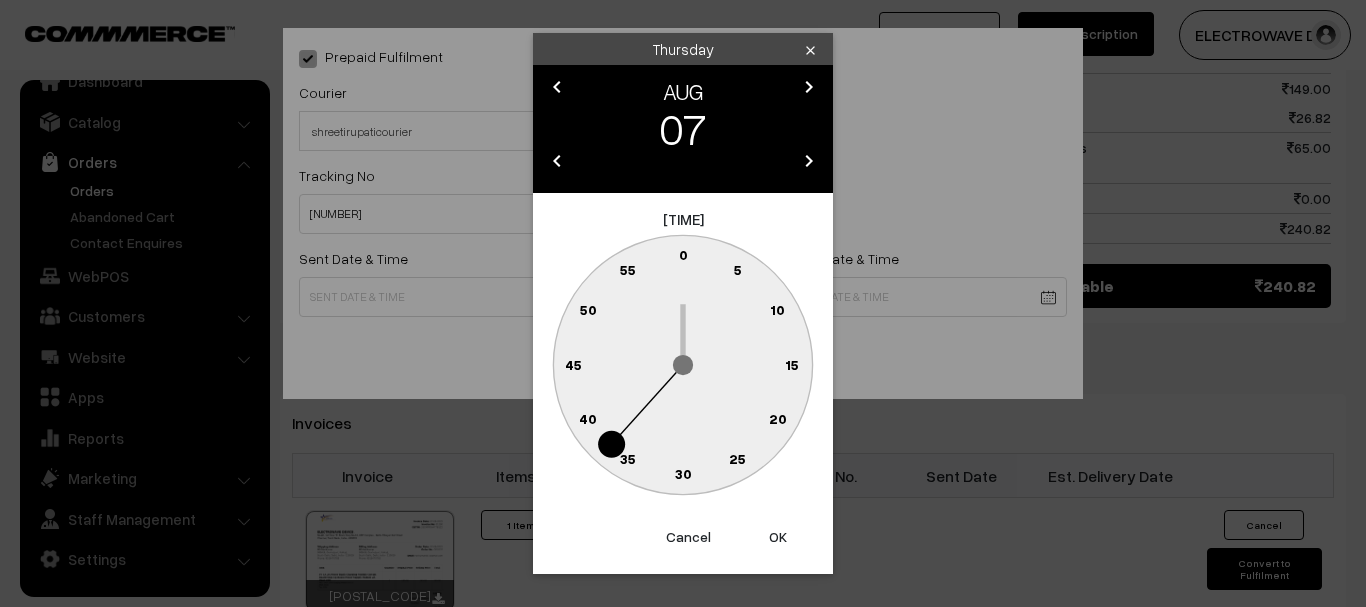 click on "OK" at bounding box center [778, 537] 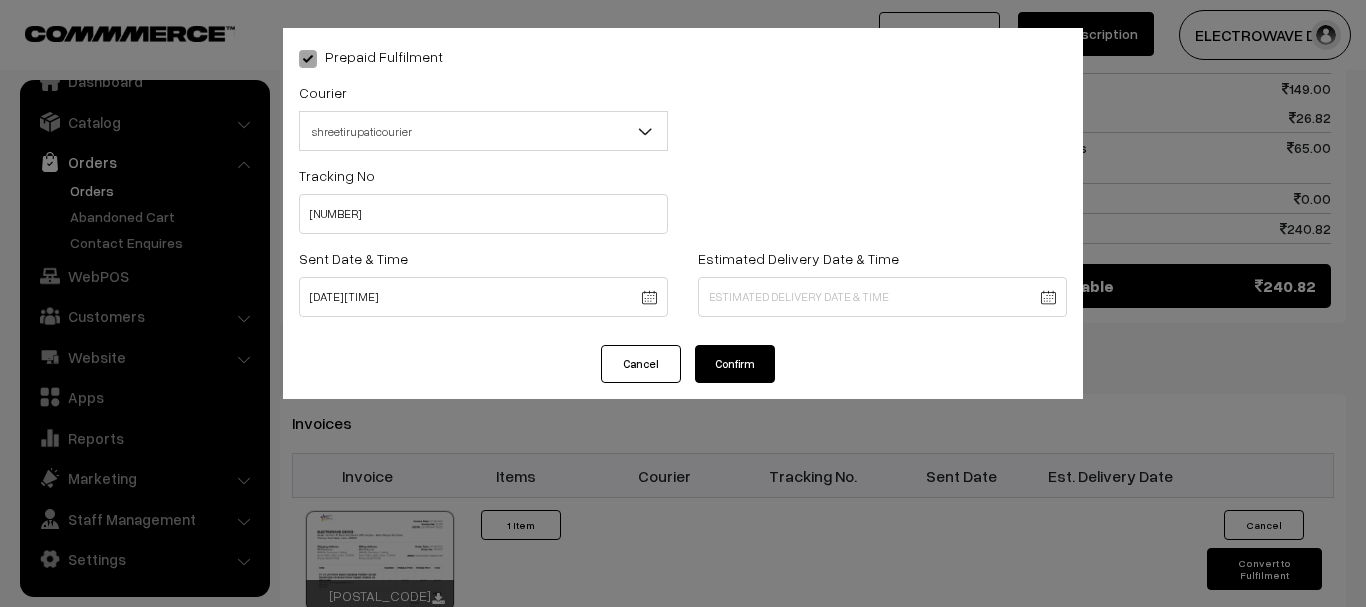 click on "Thank you for showing interest. Our team will call you shortly.
Close
dhruvpro.com
Go to Website
Create New Store" at bounding box center [683, 95] 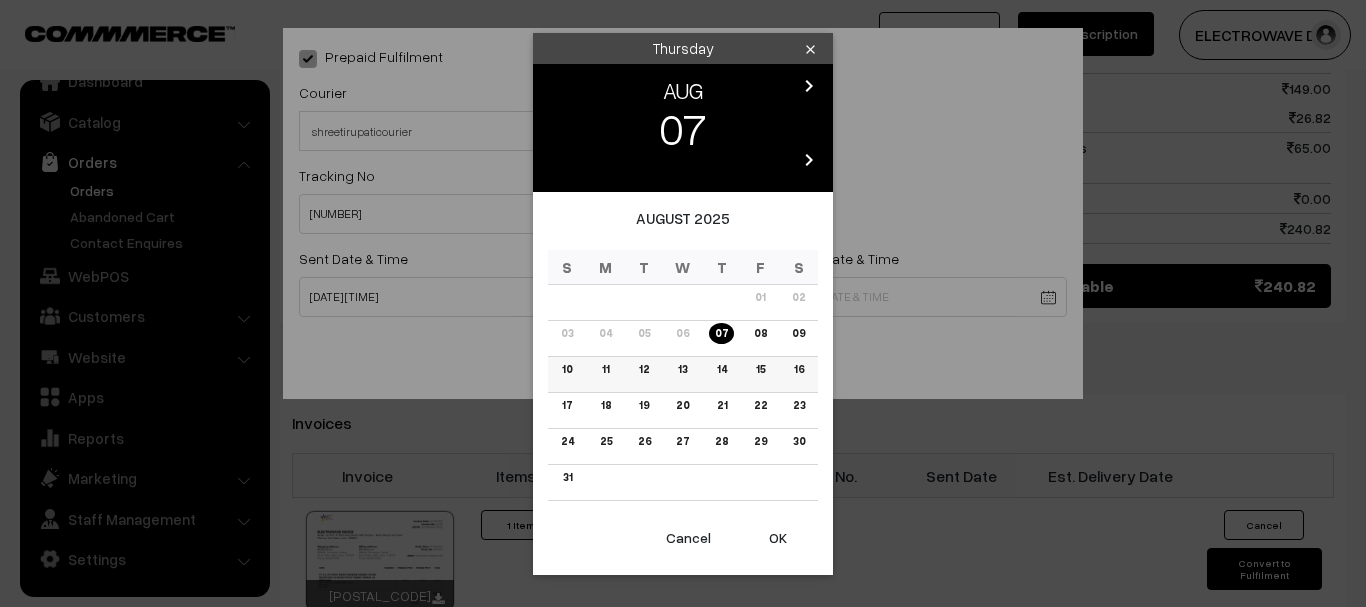 click on "11" at bounding box center [605, 369] 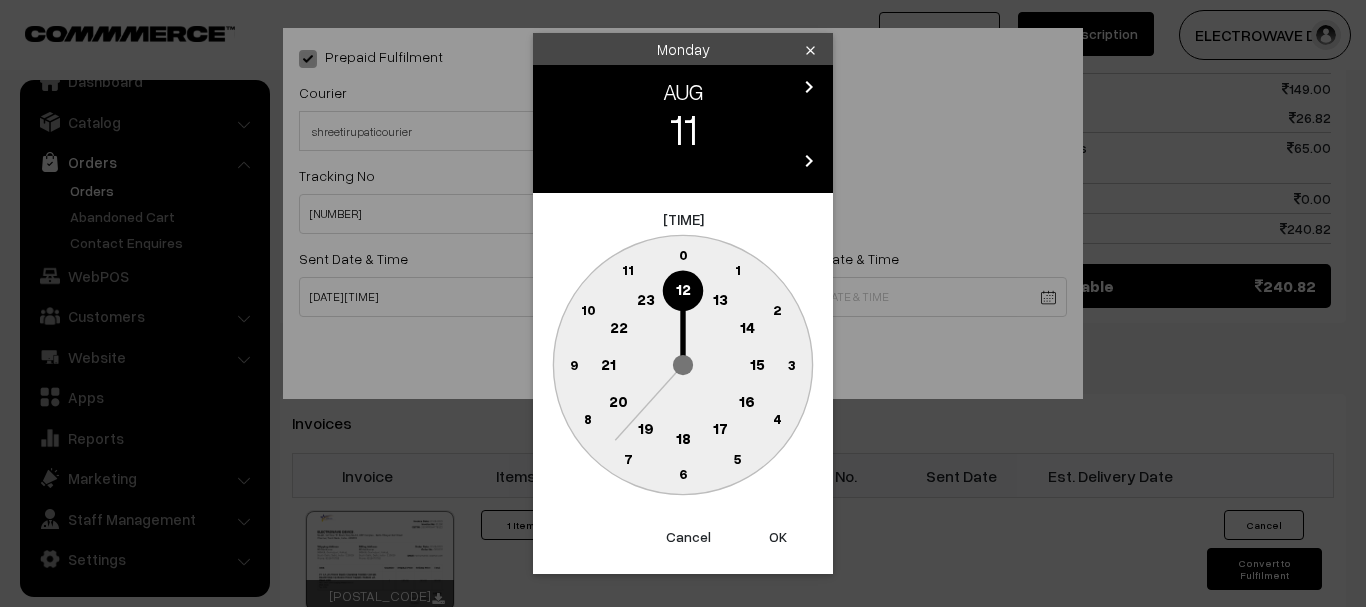 click on "OK" at bounding box center [778, 537] 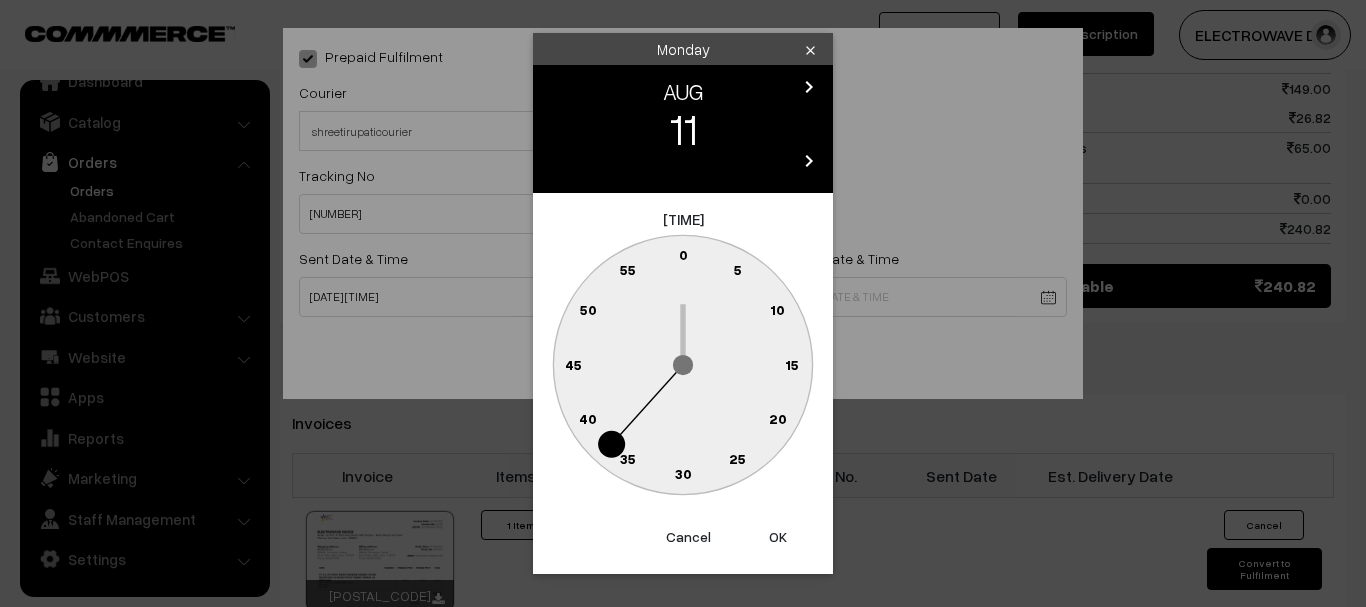 click on "OK" at bounding box center [778, 537] 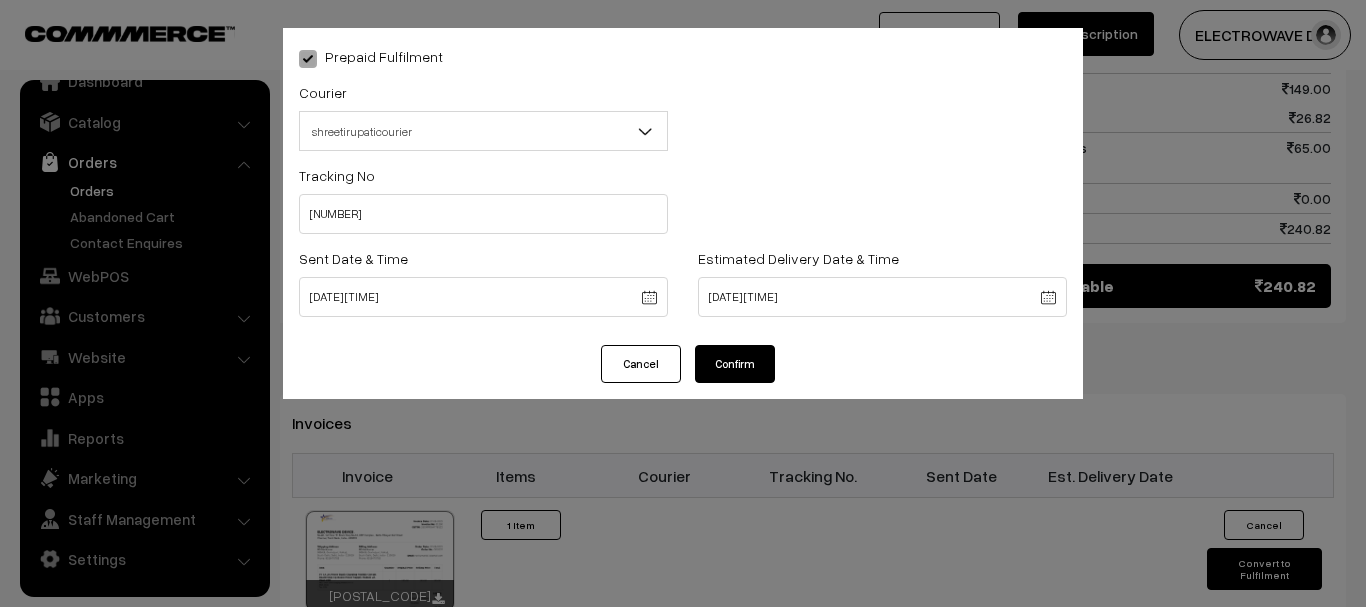 click on "Confirm" at bounding box center (735, 364) 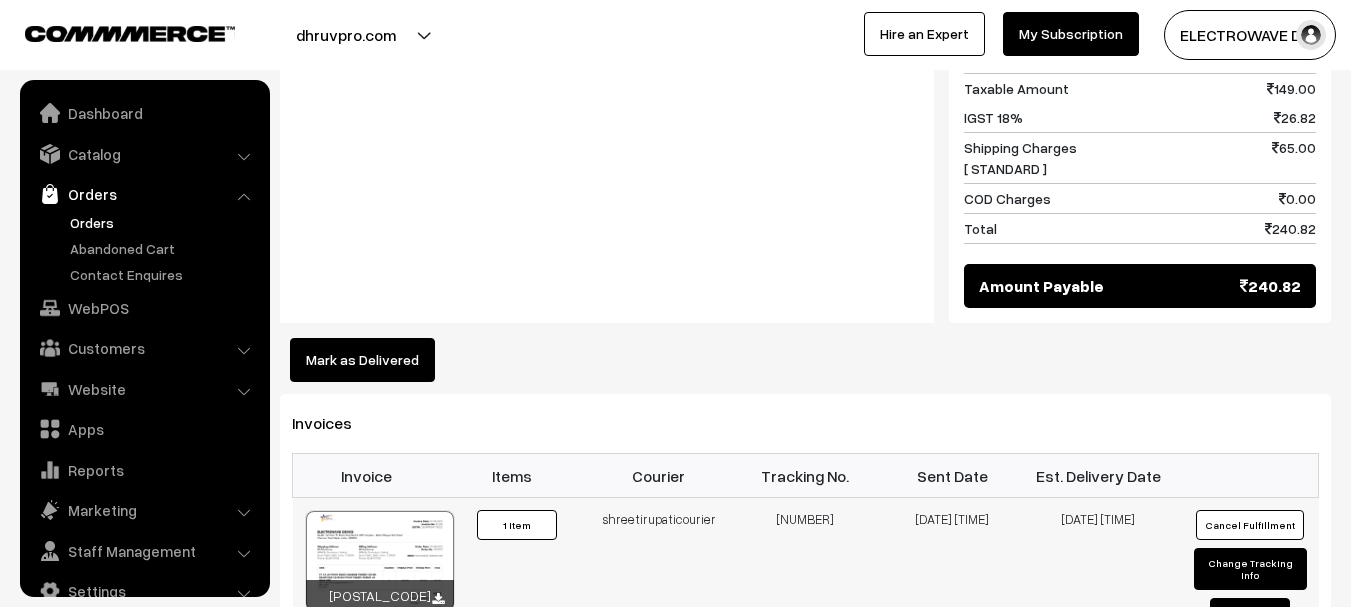 scroll, scrollTop: 979, scrollLeft: 0, axis: vertical 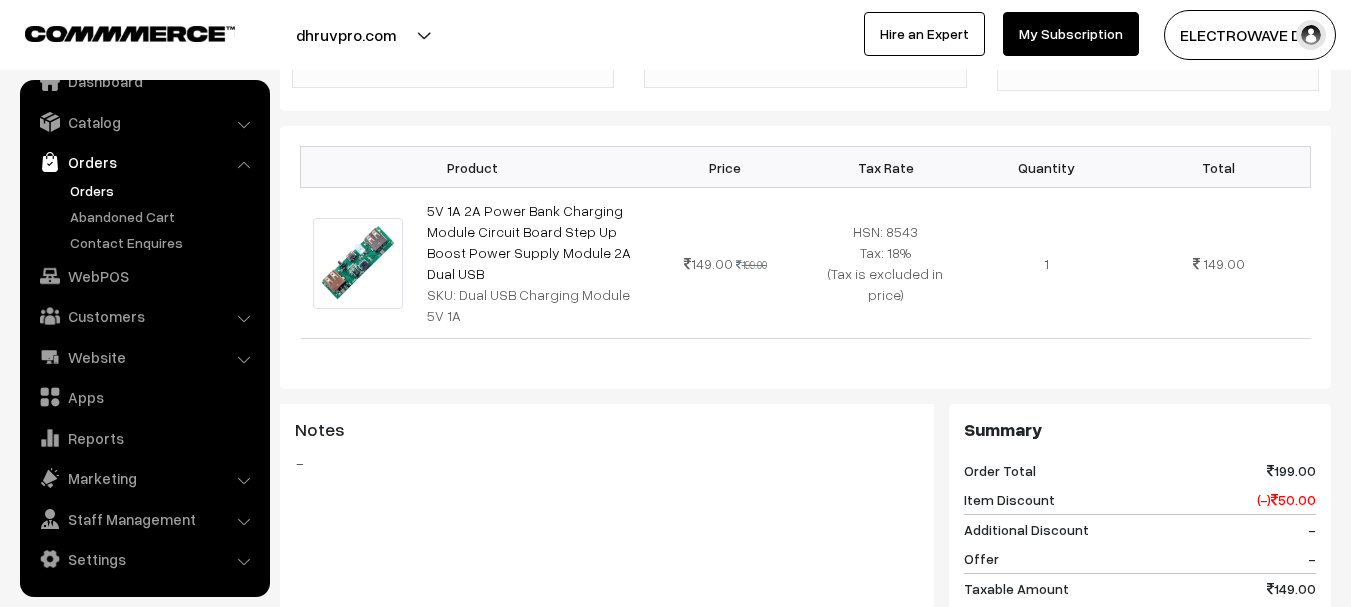 click on "Orders" at bounding box center (164, 190) 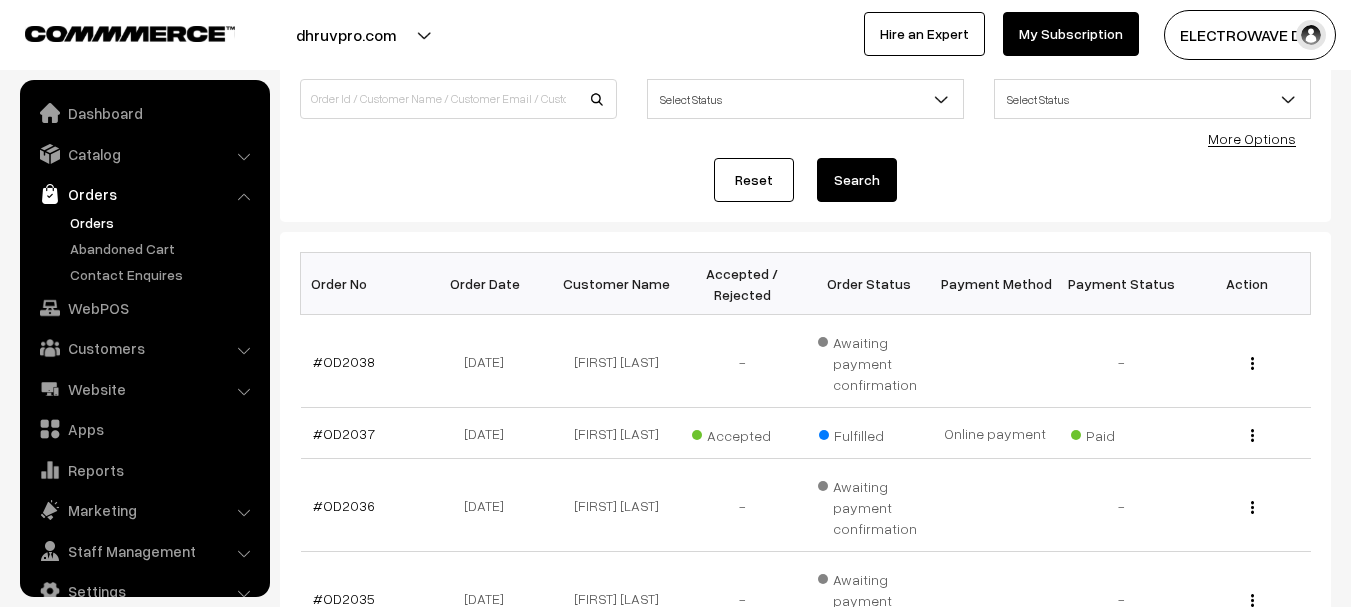 scroll, scrollTop: 100, scrollLeft: 0, axis: vertical 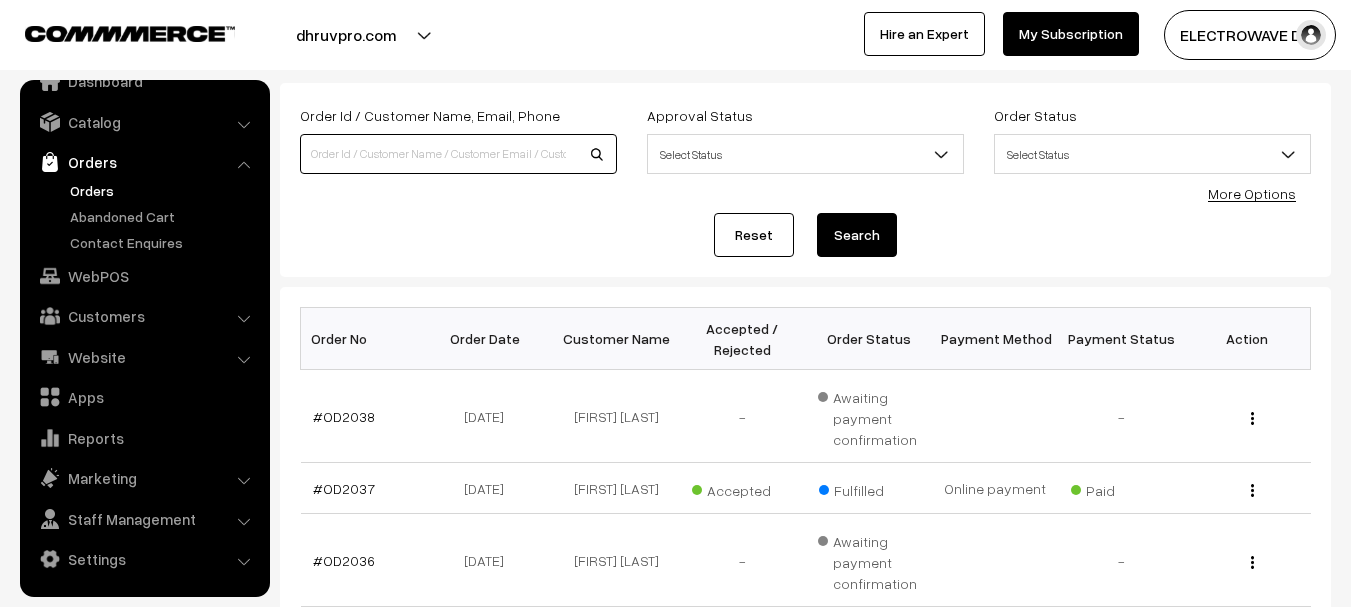 click at bounding box center (458, 154) 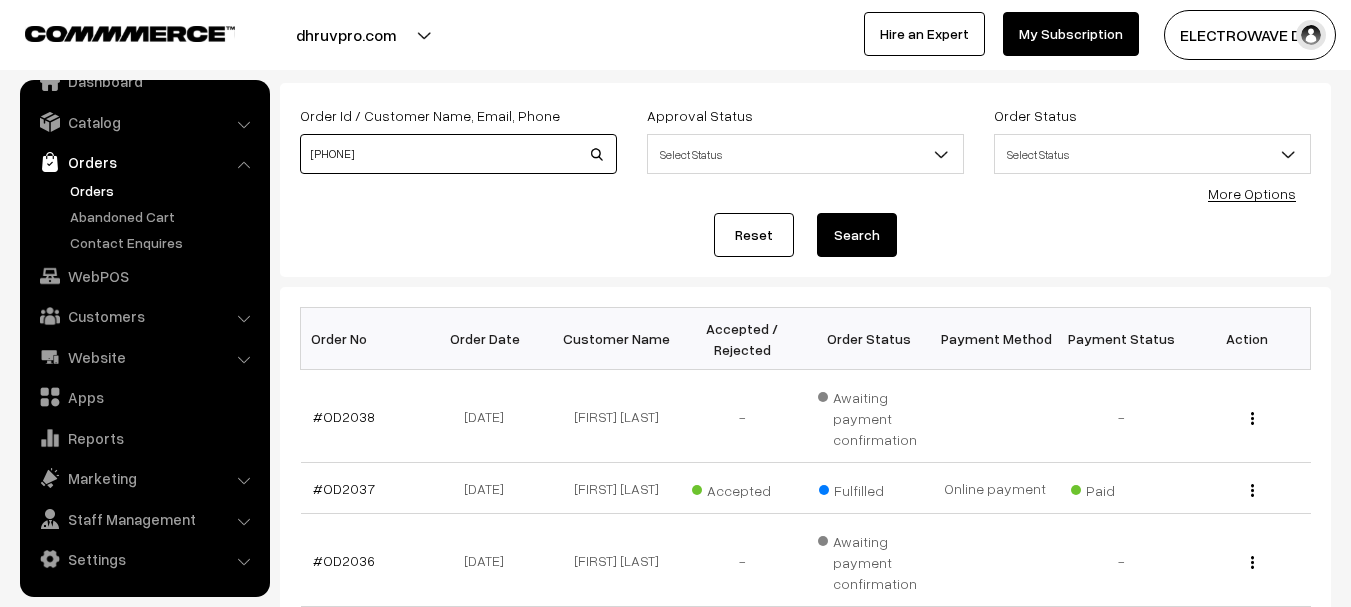 type on "[PHONE]" 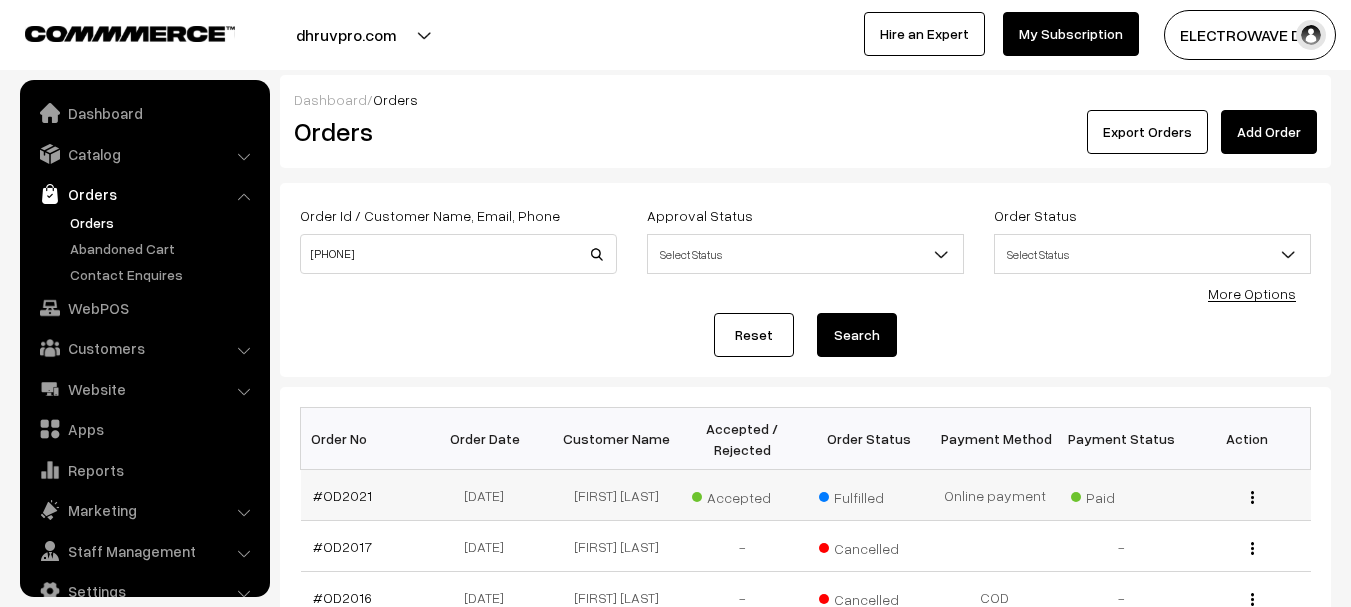 scroll, scrollTop: 200, scrollLeft: 0, axis: vertical 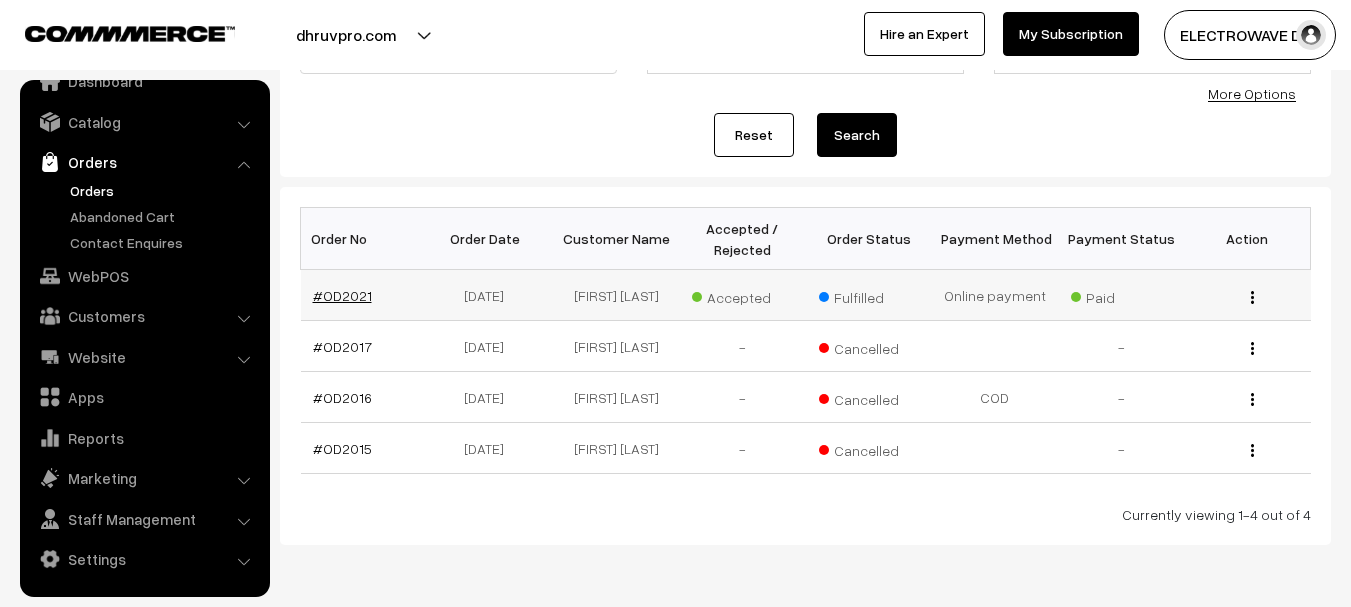 click on "#OD2021" at bounding box center (342, 295) 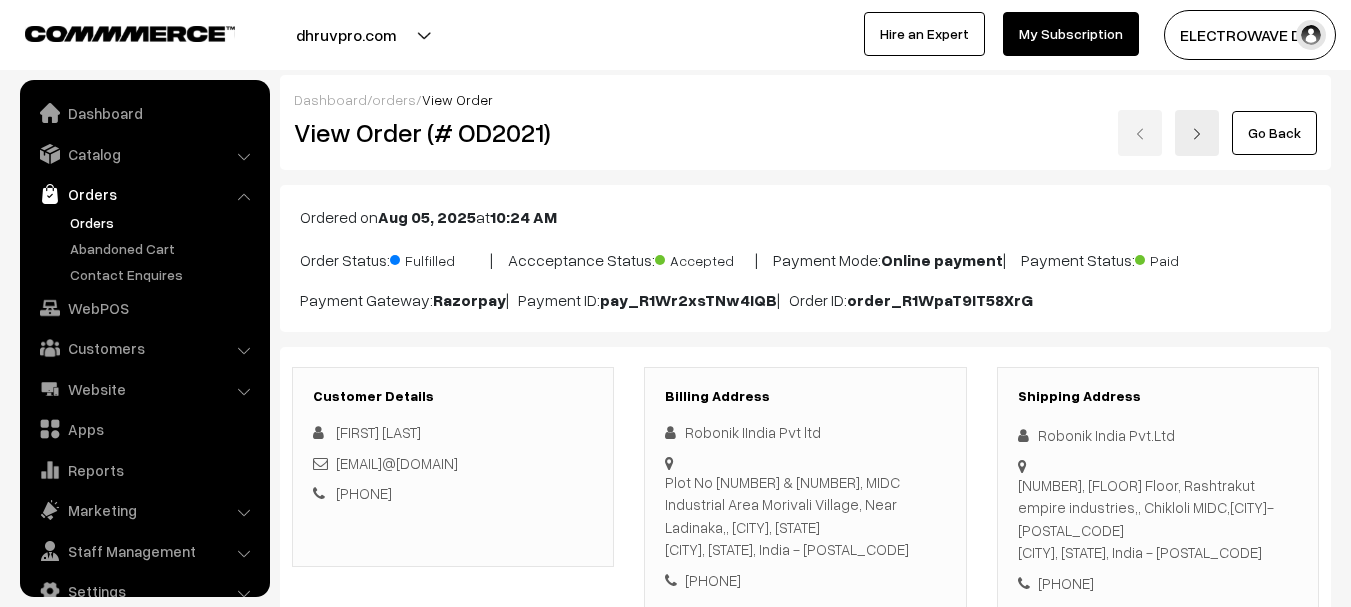 scroll, scrollTop: 801, scrollLeft: 0, axis: vertical 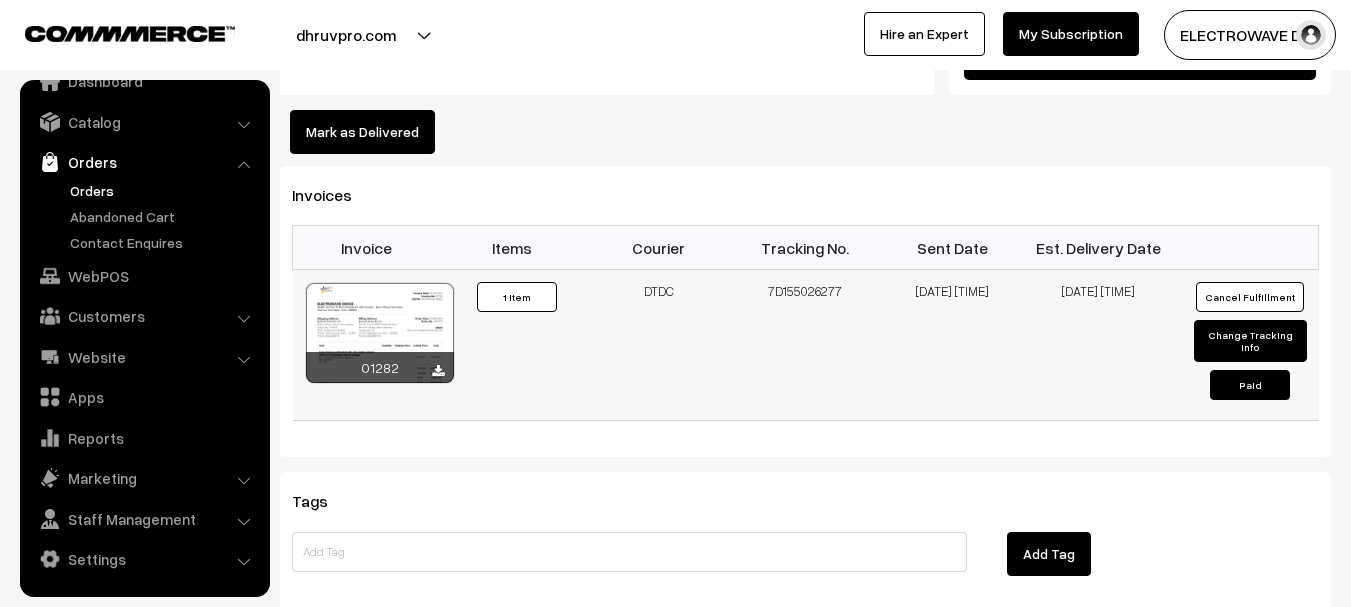 click on "7D155026277" at bounding box center [805, 345] 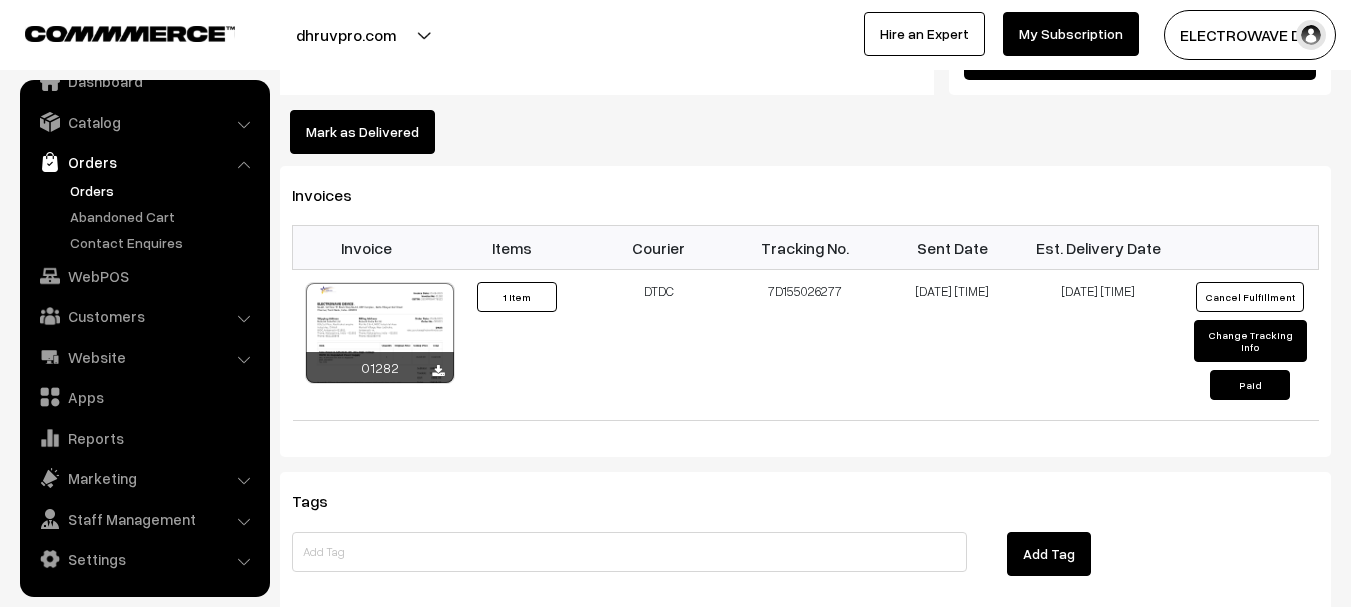 copy on "7D155026277" 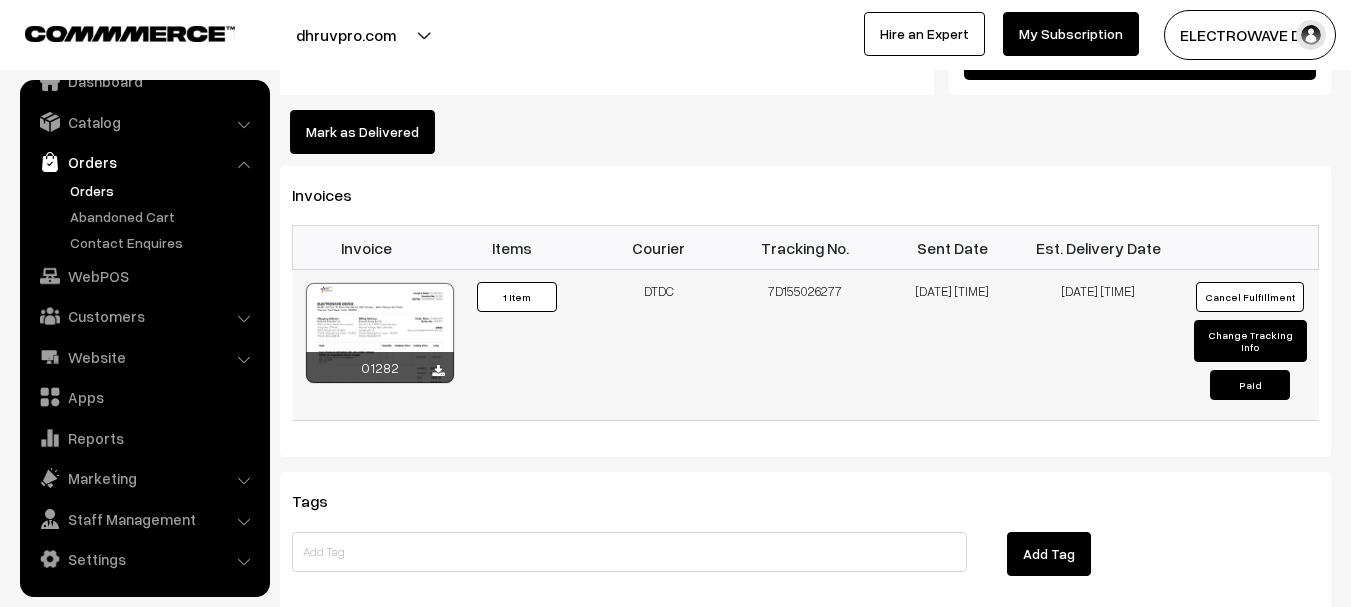 copy on "DTDC
[TRACKING_NUMBER]" 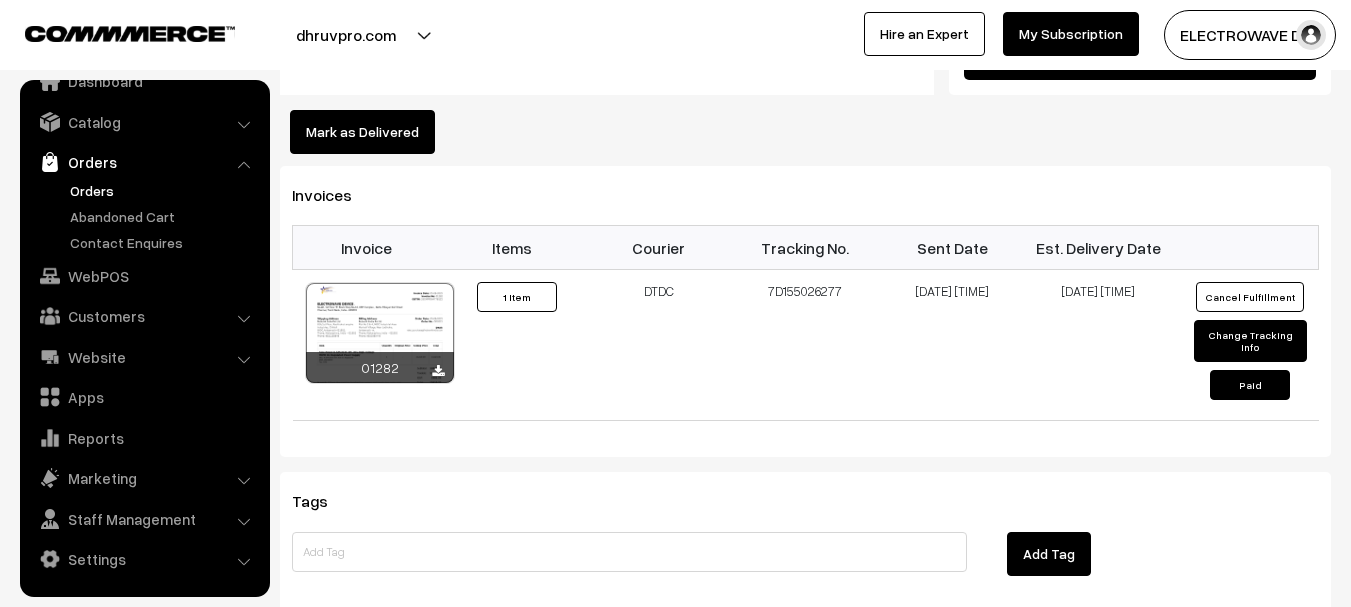 click on "Orders" at bounding box center (164, 190) 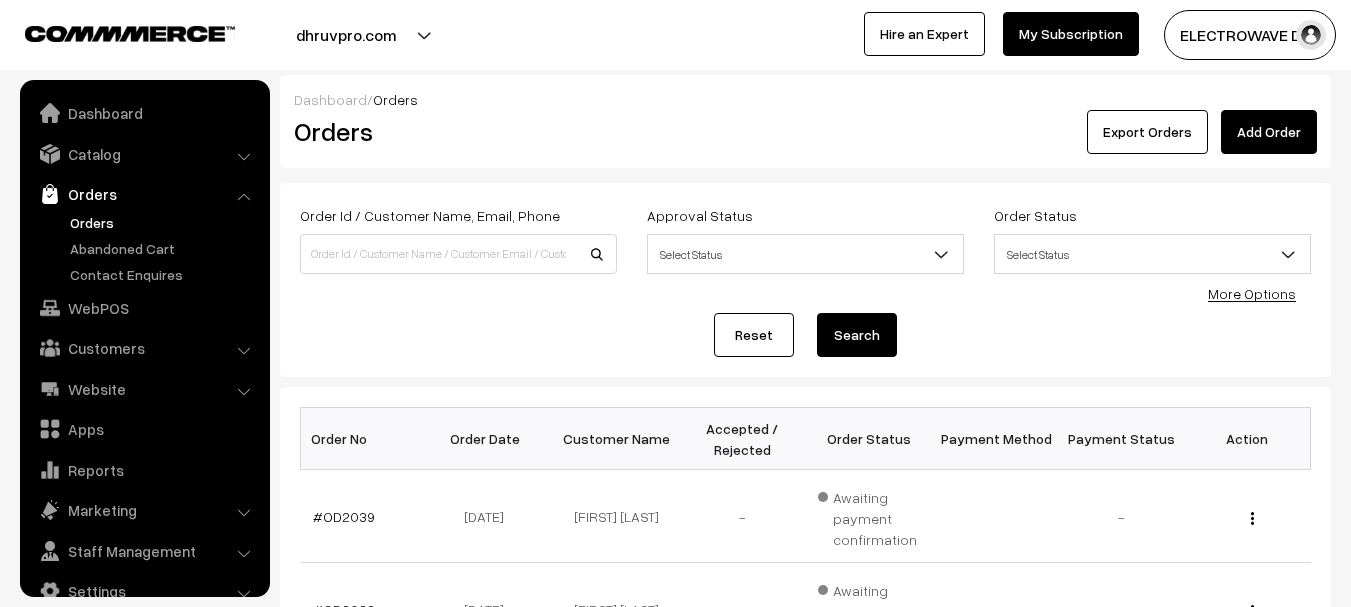 scroll, scrollTop: 528, scrollLeft: 0, axis: vertical 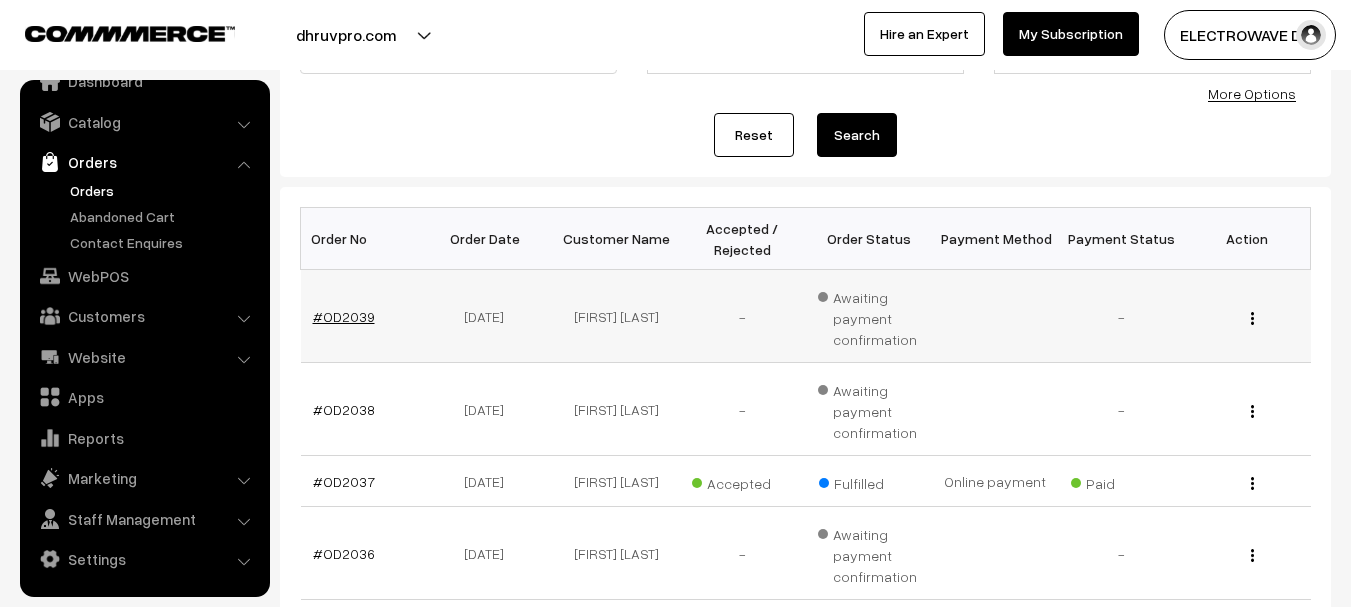 click on "#OD2039" at bounding box center (344, 316) 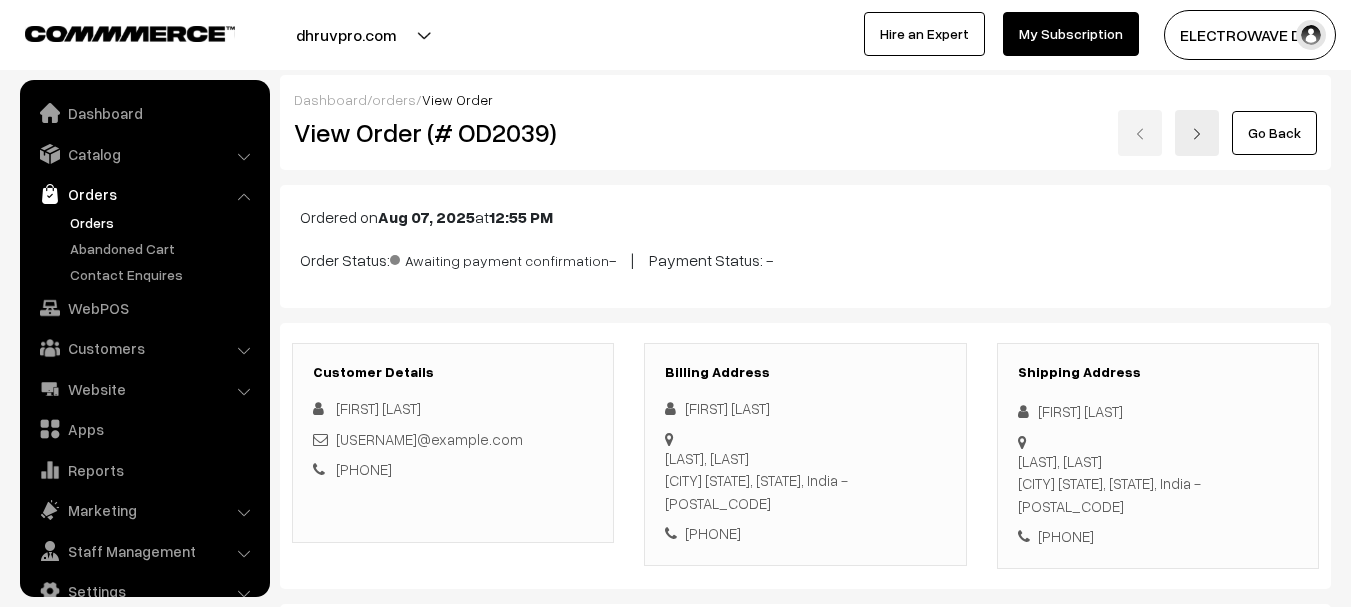 scroll, scrollTop: 400, scrollLeft: 0, axis: vertical 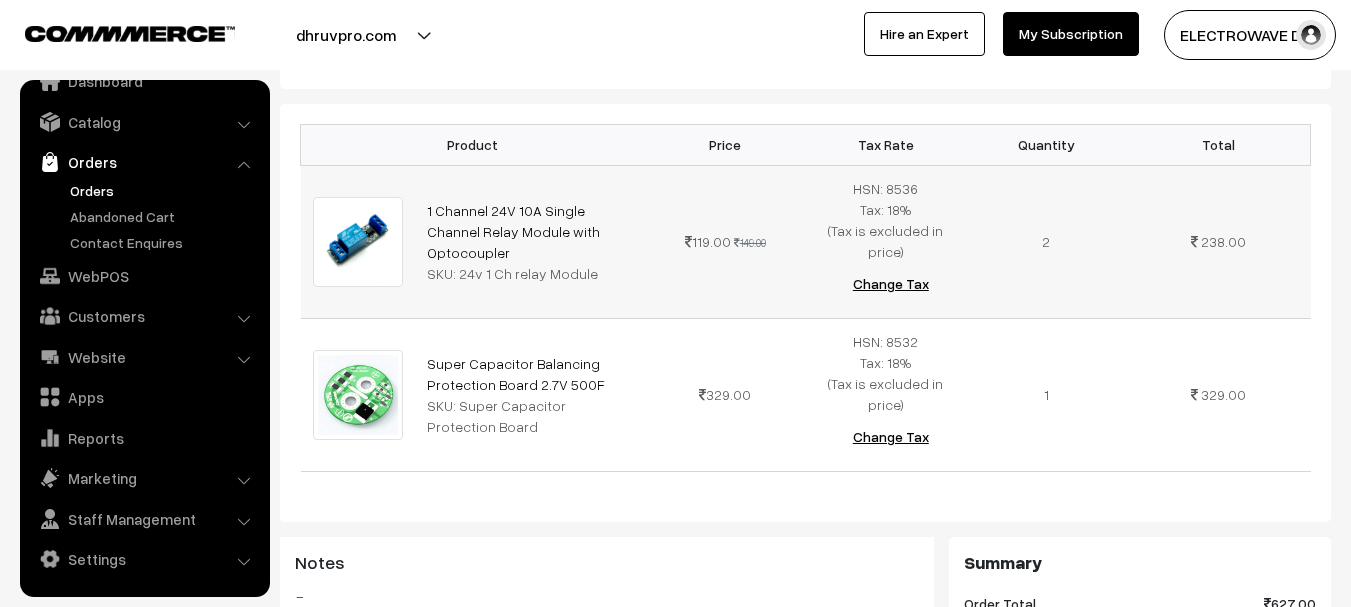 click on "SKU: 24v 1 Ch relay Module" at bounding box center [530, 273] 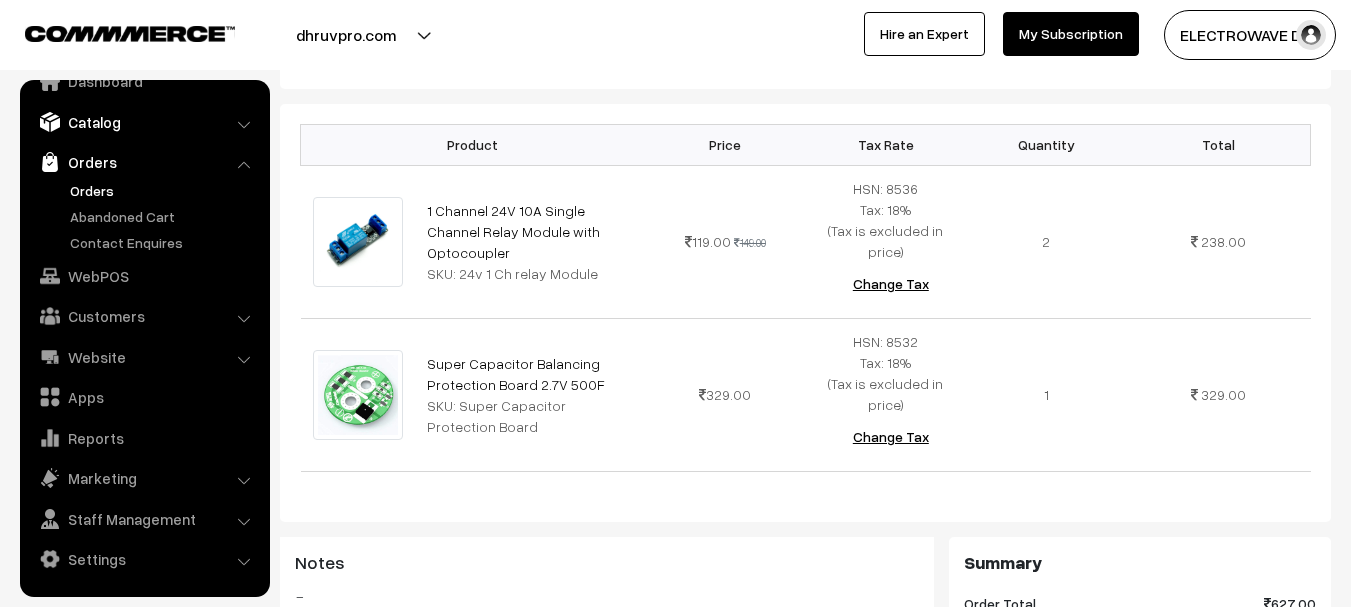 click on "Catalog" at bounding box center [144, 122] 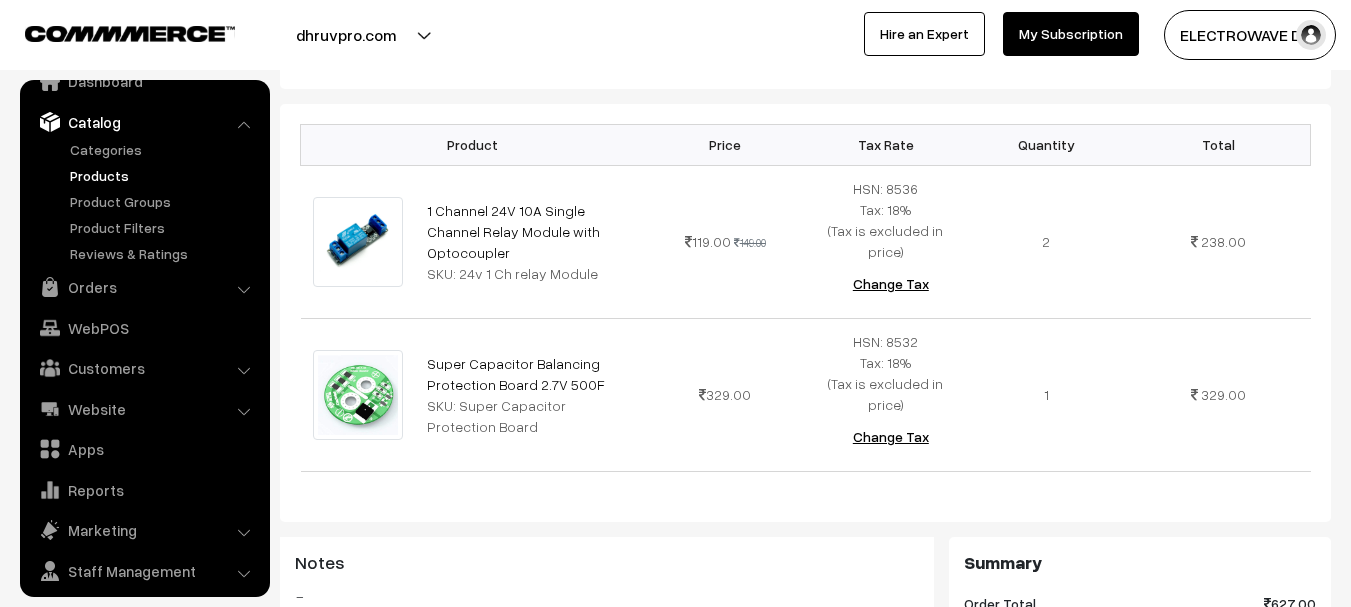 click on "Products" at bounding box center (164, 175) 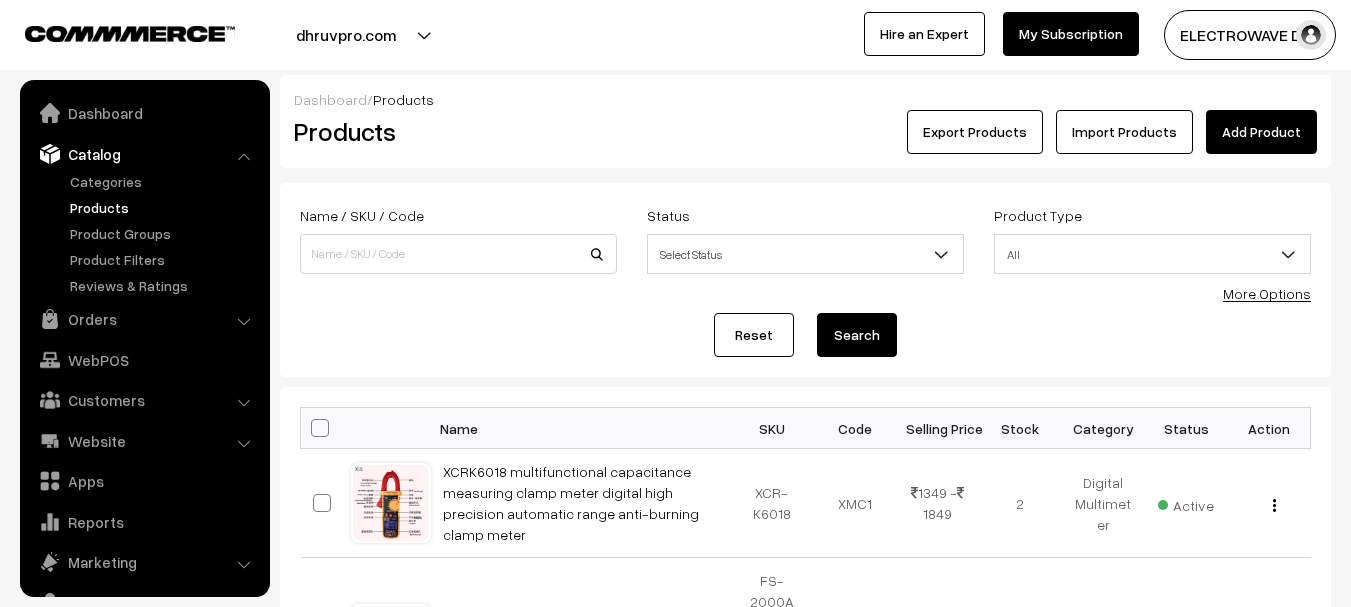 click at bounding box center (458, 254) 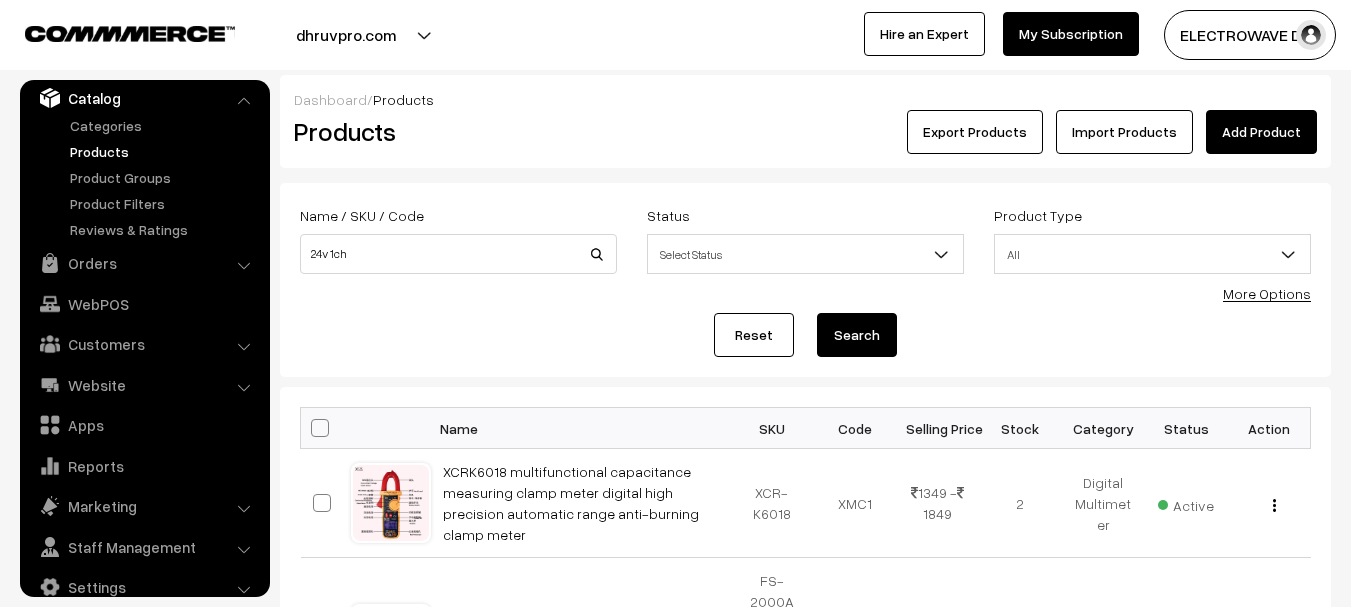 type on "24v 1ch" 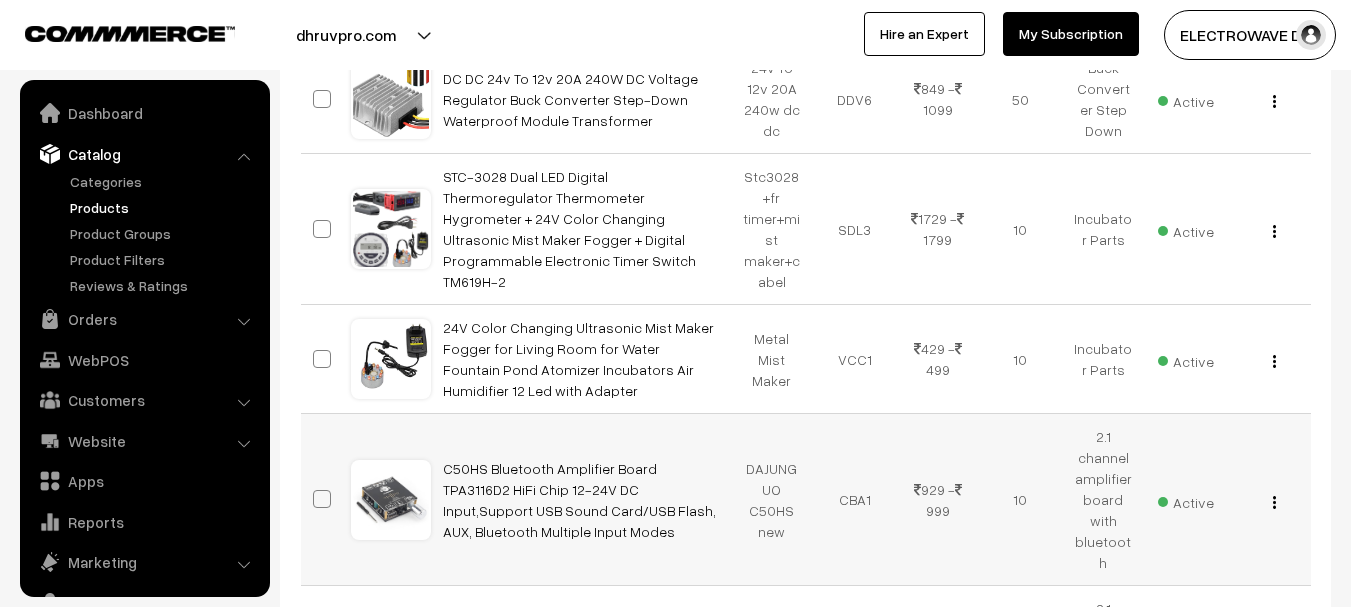 scroll, scrollTop: 498, scrollLeft: 0, axis: vertical 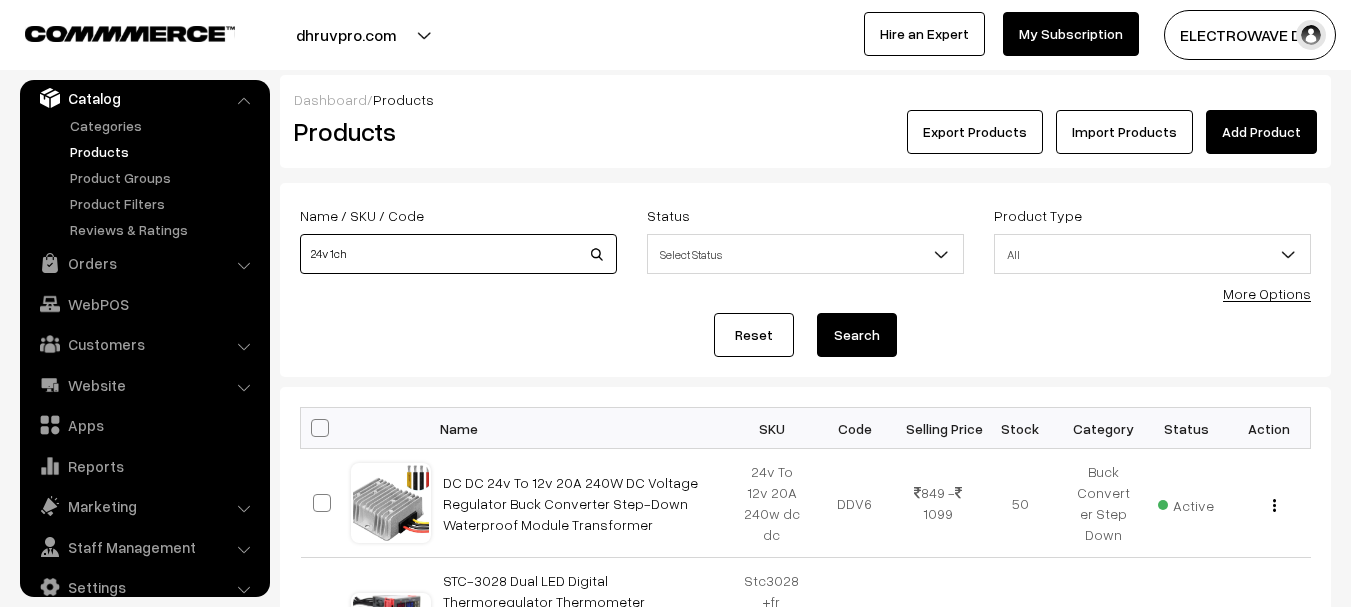 click on "24v 1ch" at bounding box center [458, 254] 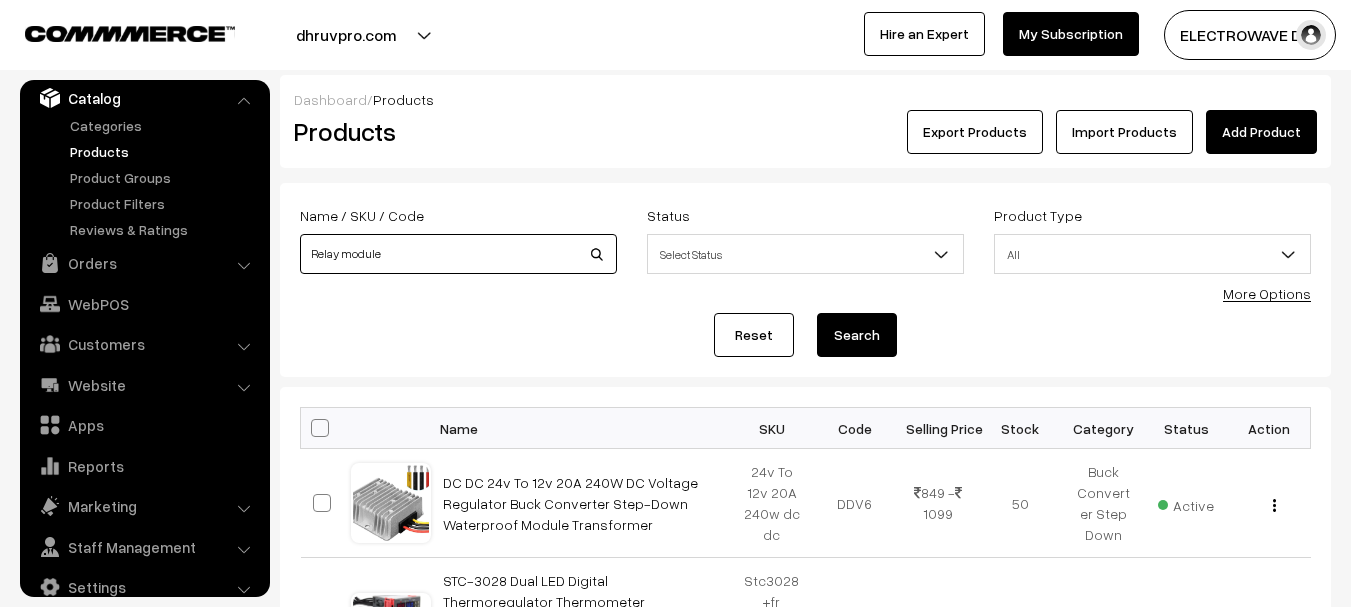 type on "Relay module" 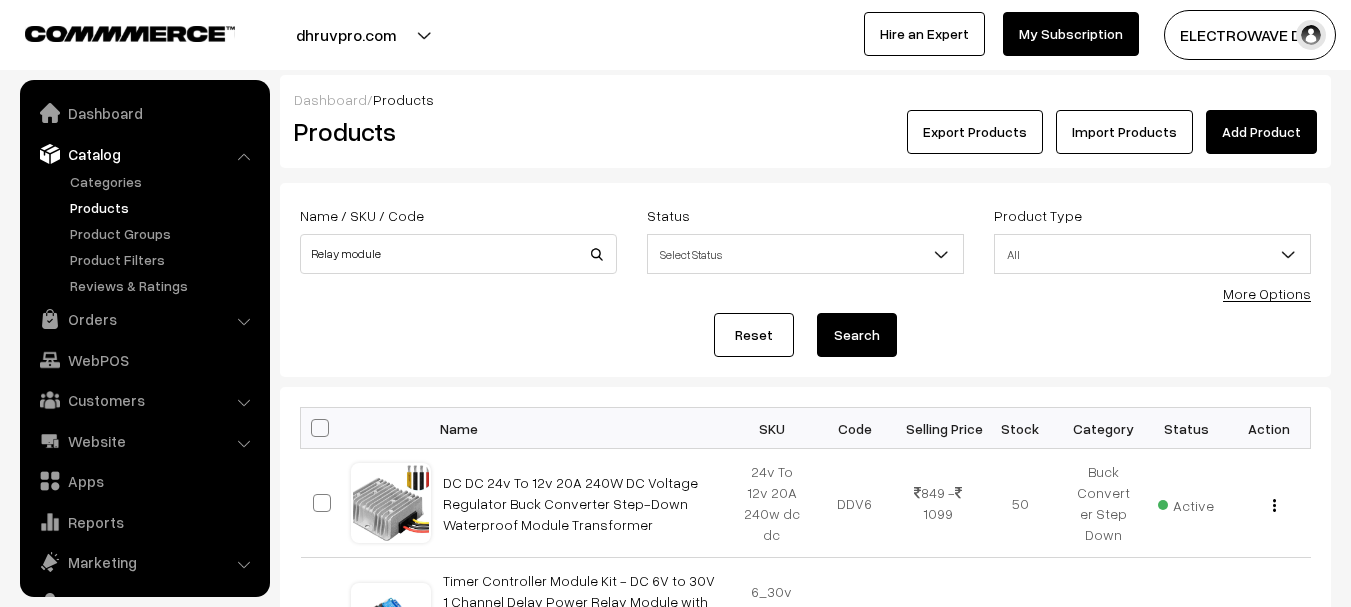 scroll, scrollTop: 500, scrollLeft: 0, axis: vertical 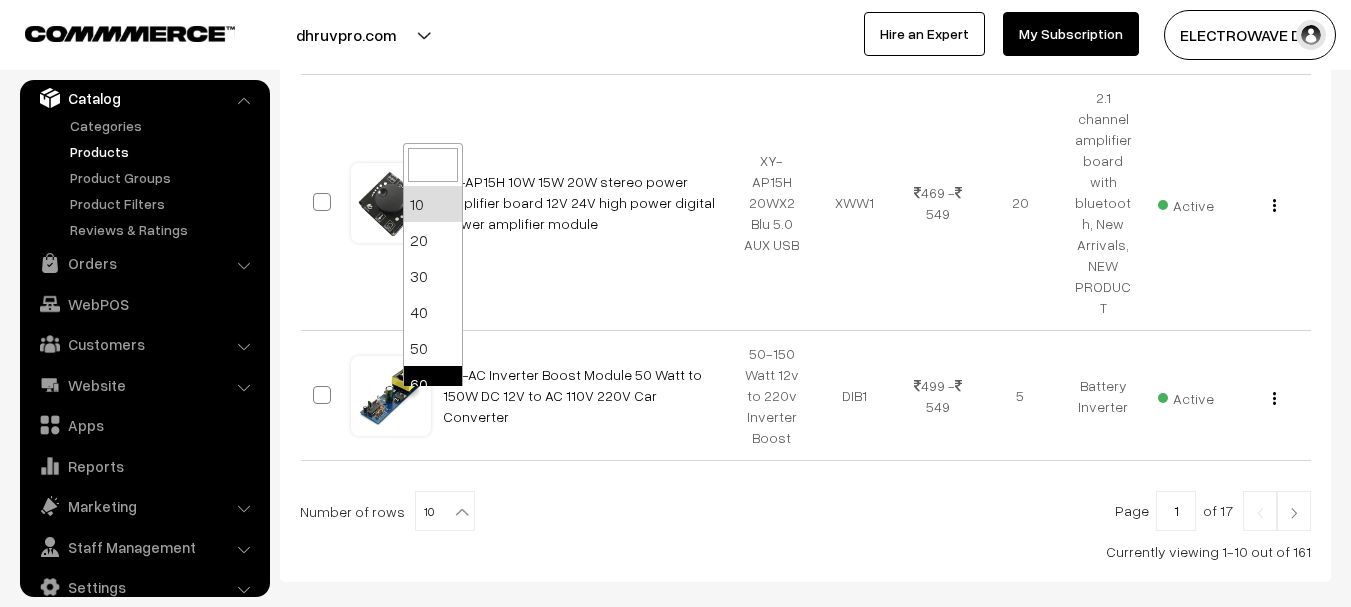 select on "60" 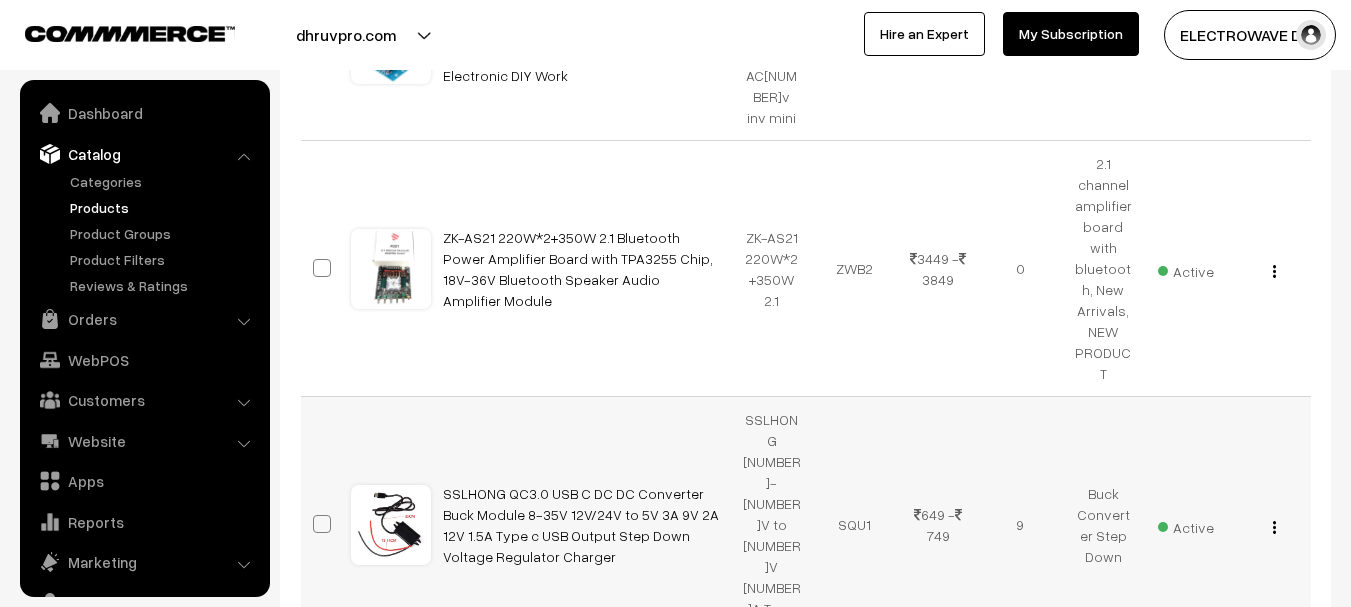 scroll, scrollTop: 1000, scrollLeft: 0, axis: vertical 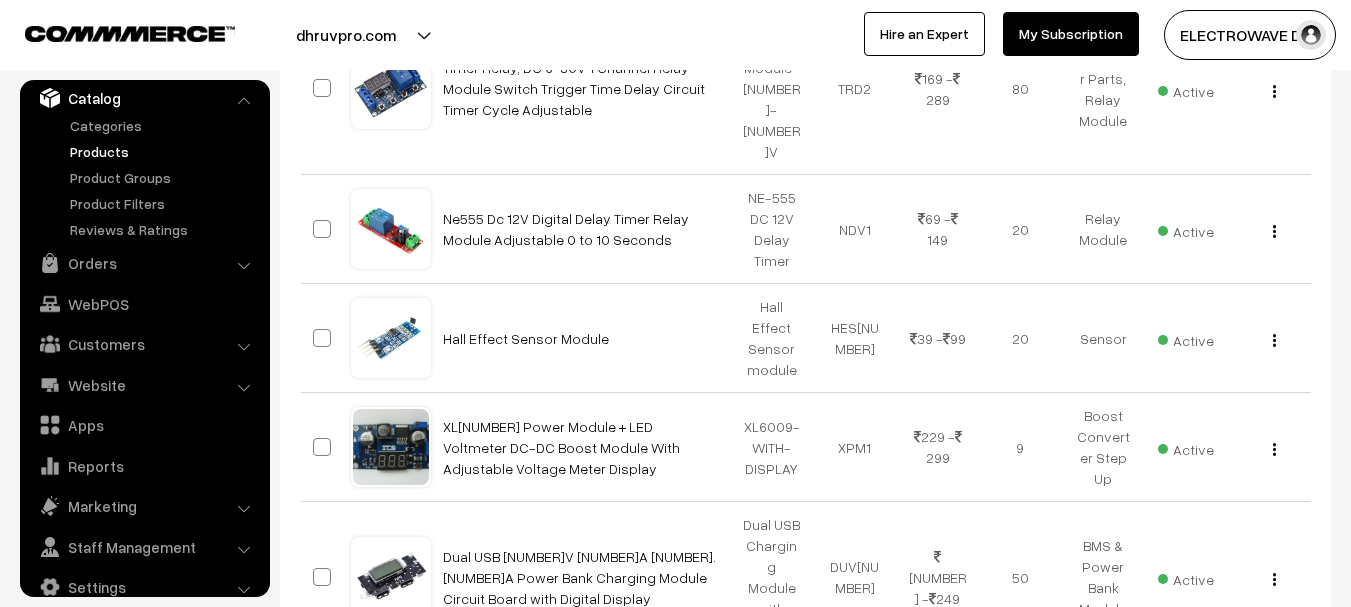click at bounding box center [1294, 2979] 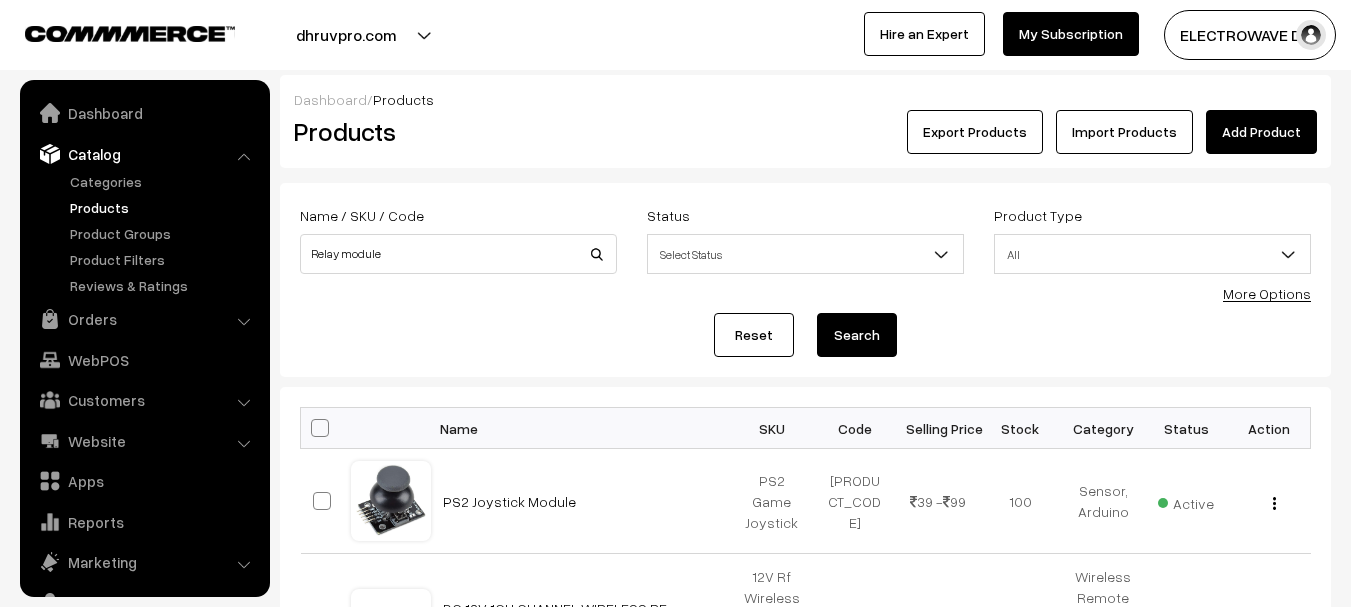 scroll, scrollTop: 900, scrollLeft: 0, axis: vertical 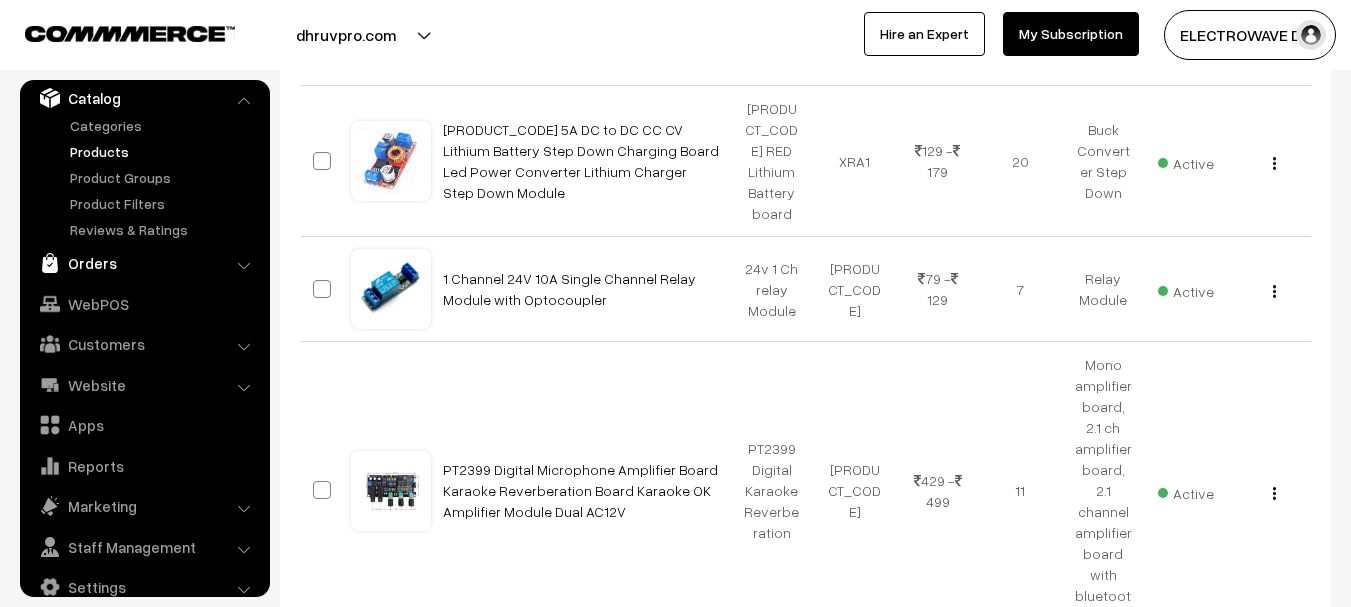 click on "Orders" at bounding box center (144, 263) 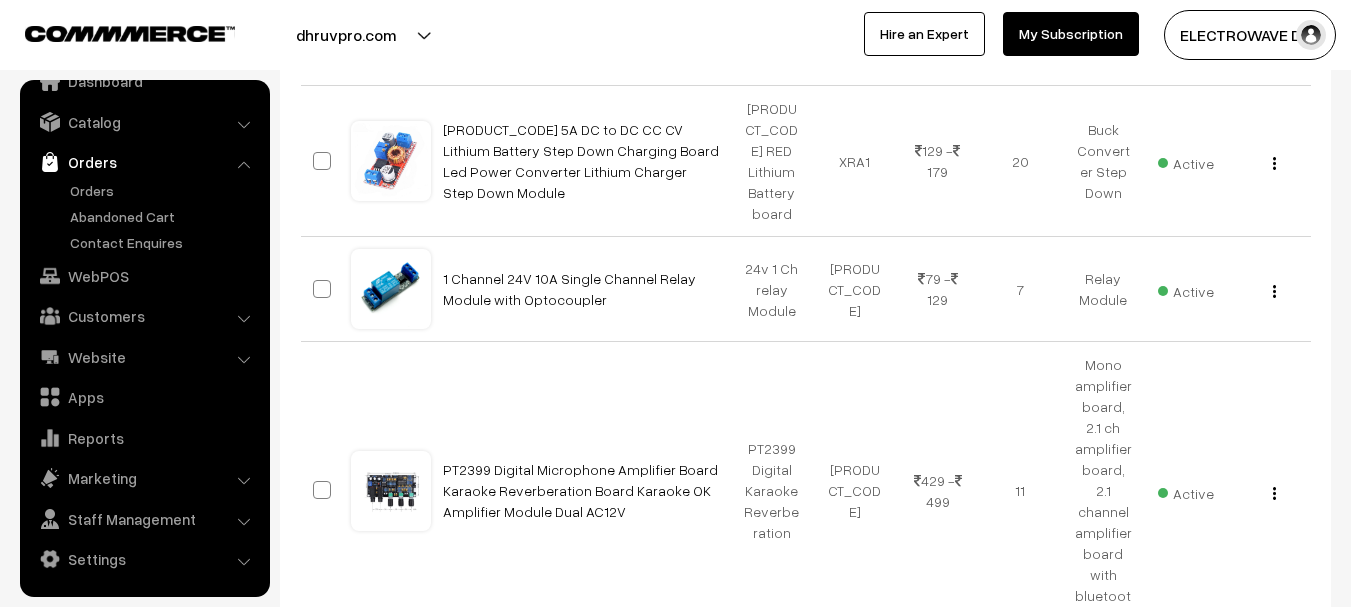 scroll, scrollTop: 32, scrollLeft: 0, axis: vertical 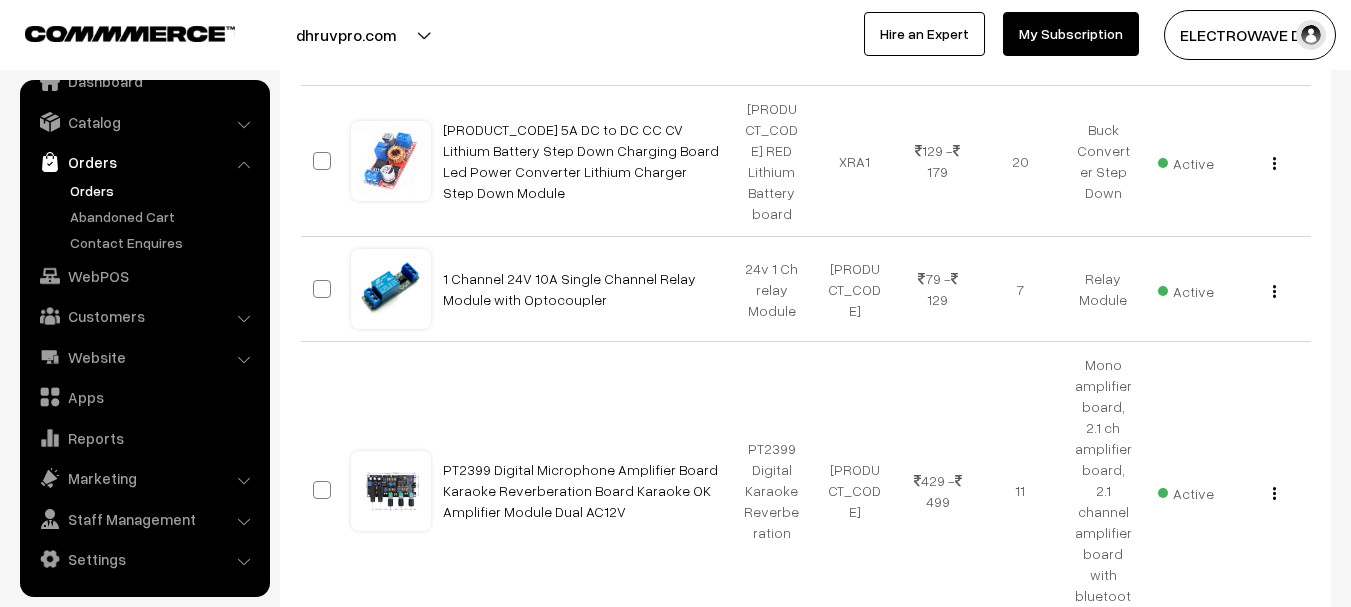 click on "Orders" at bounding box center [164, 190] 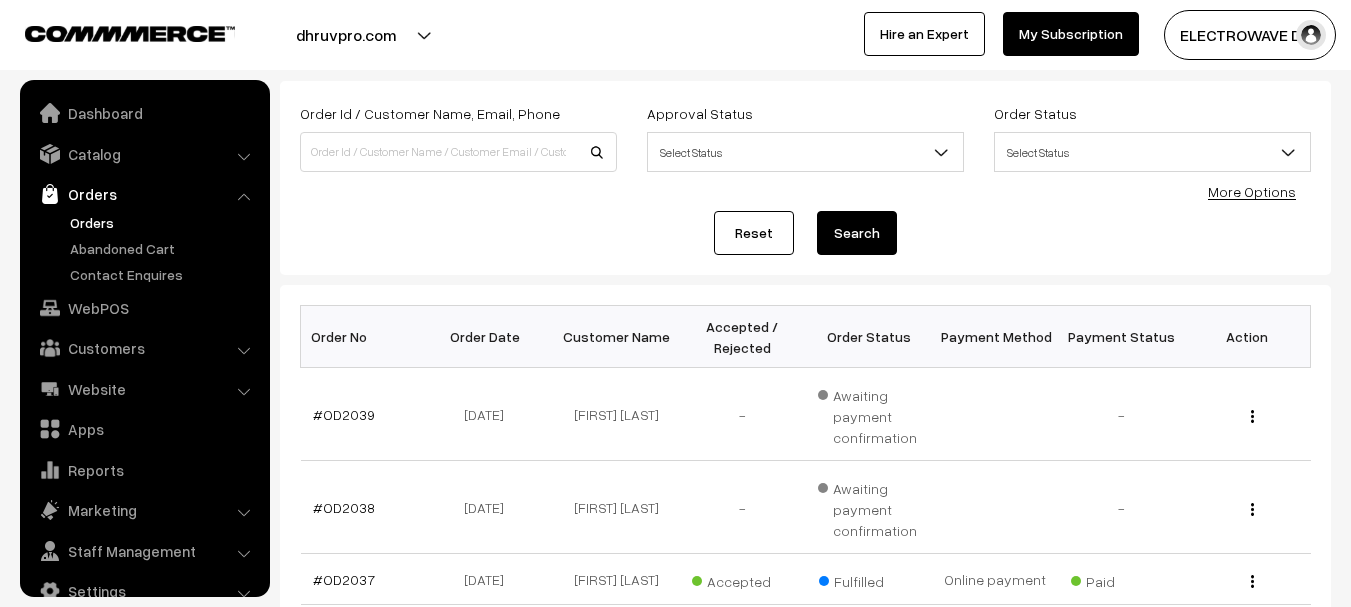 scroll, scrollTop: 446, scrollLeft: 0, axis: vertical 